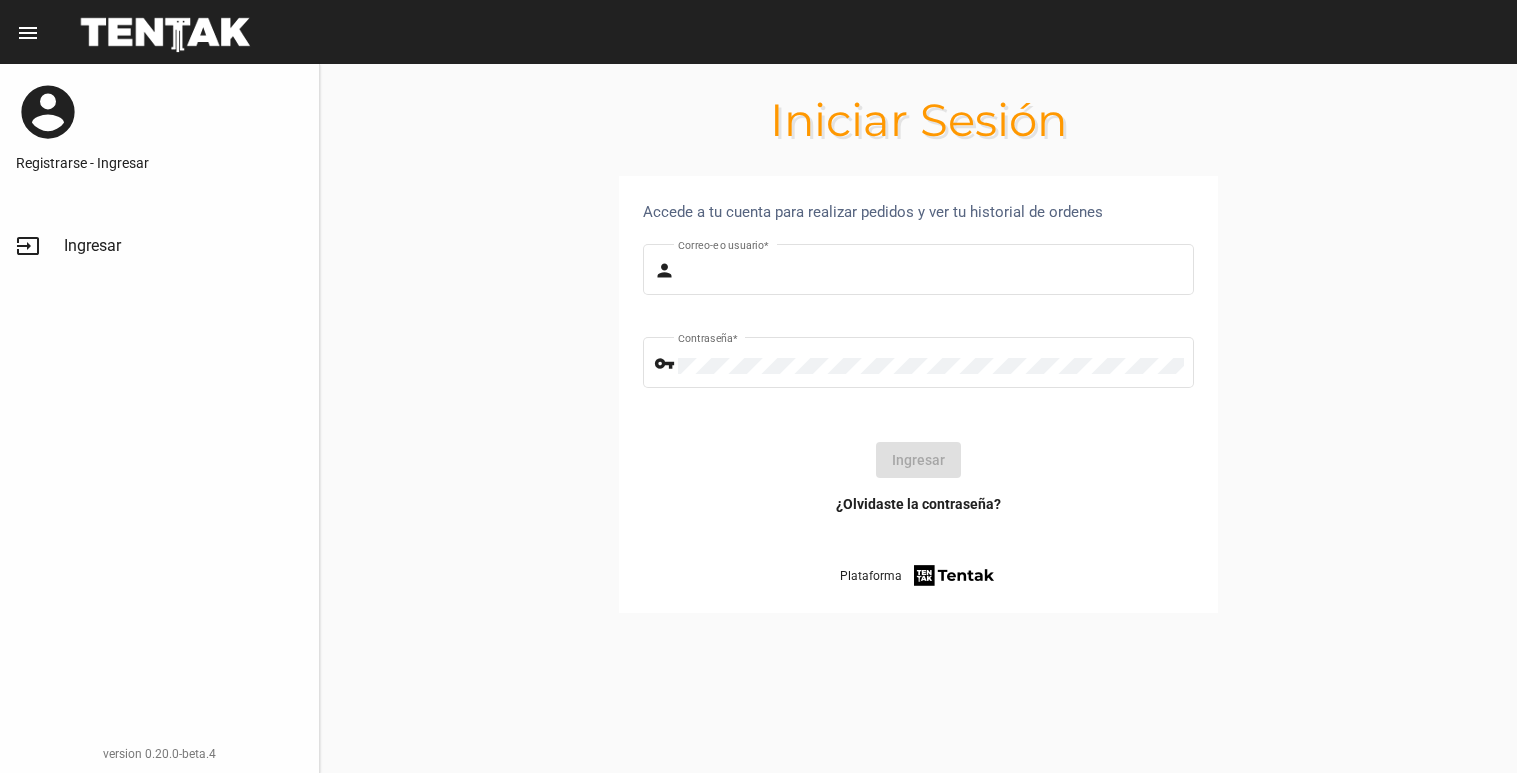 scroll, scrollTop: 0, scrollLeft: 0, axis: both 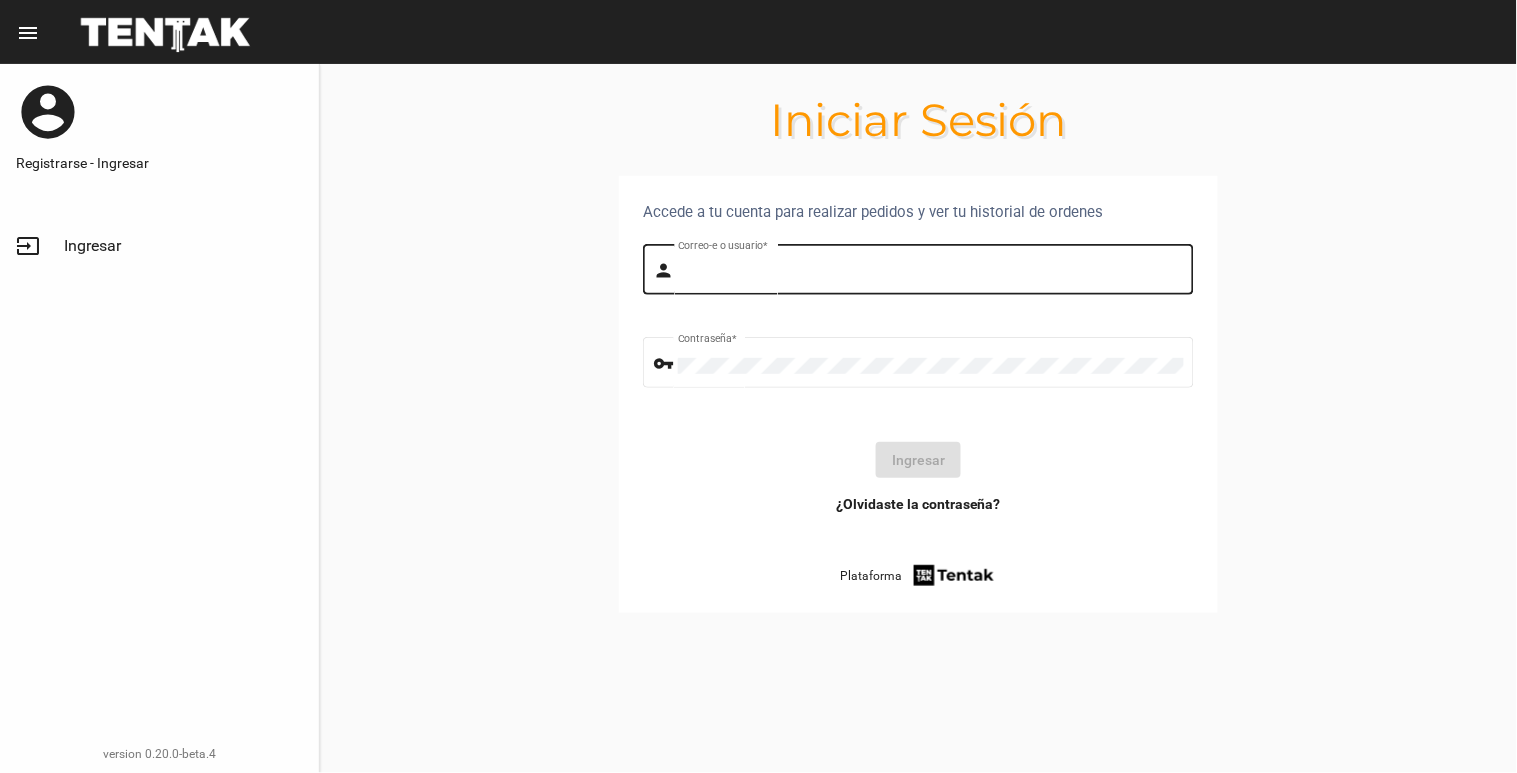 type on "[EMAIL]" 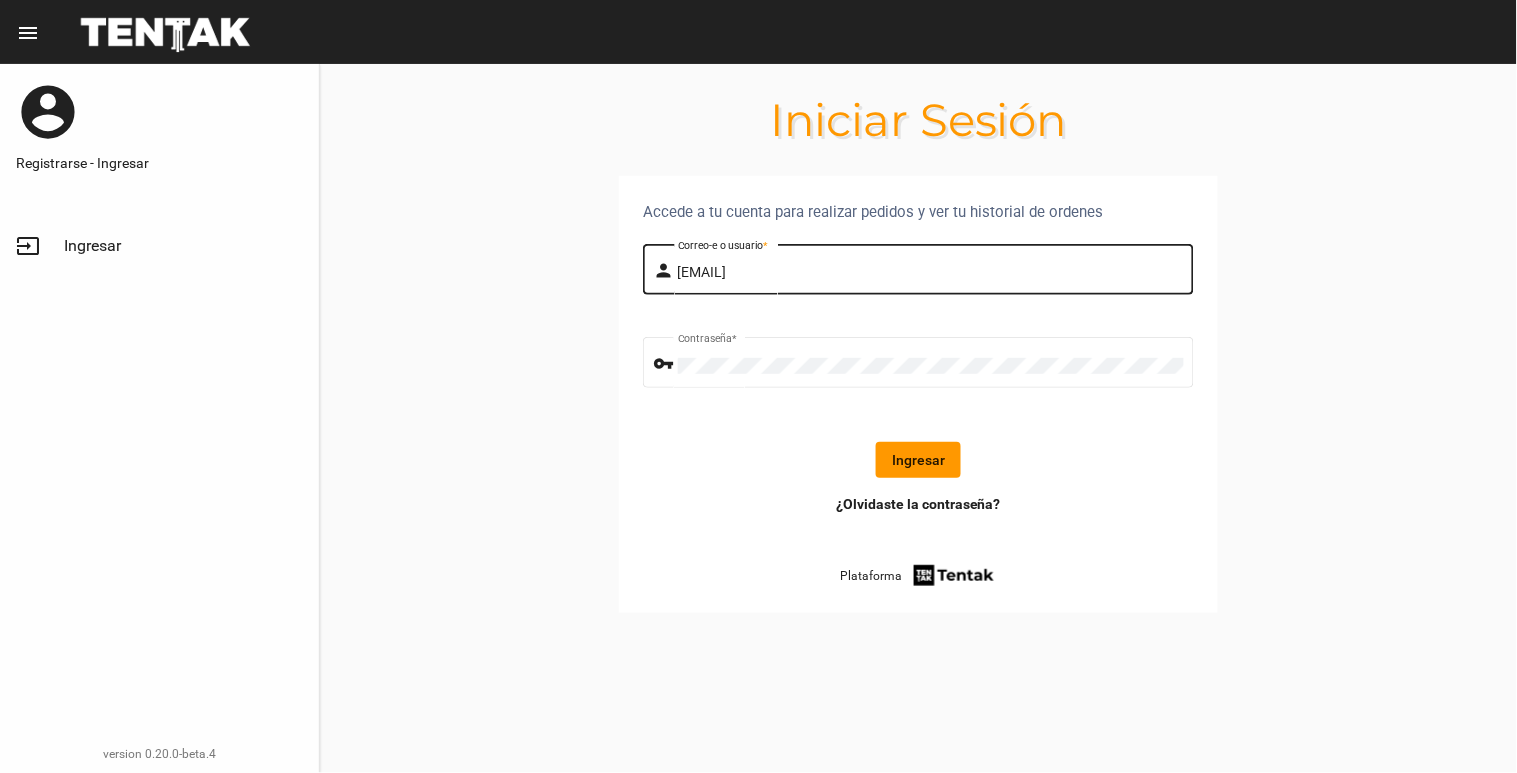 drag, startPoint x: 882, startPoint y: 270, endPoint x: 896, endPoint y: 266, distance: 14.56022 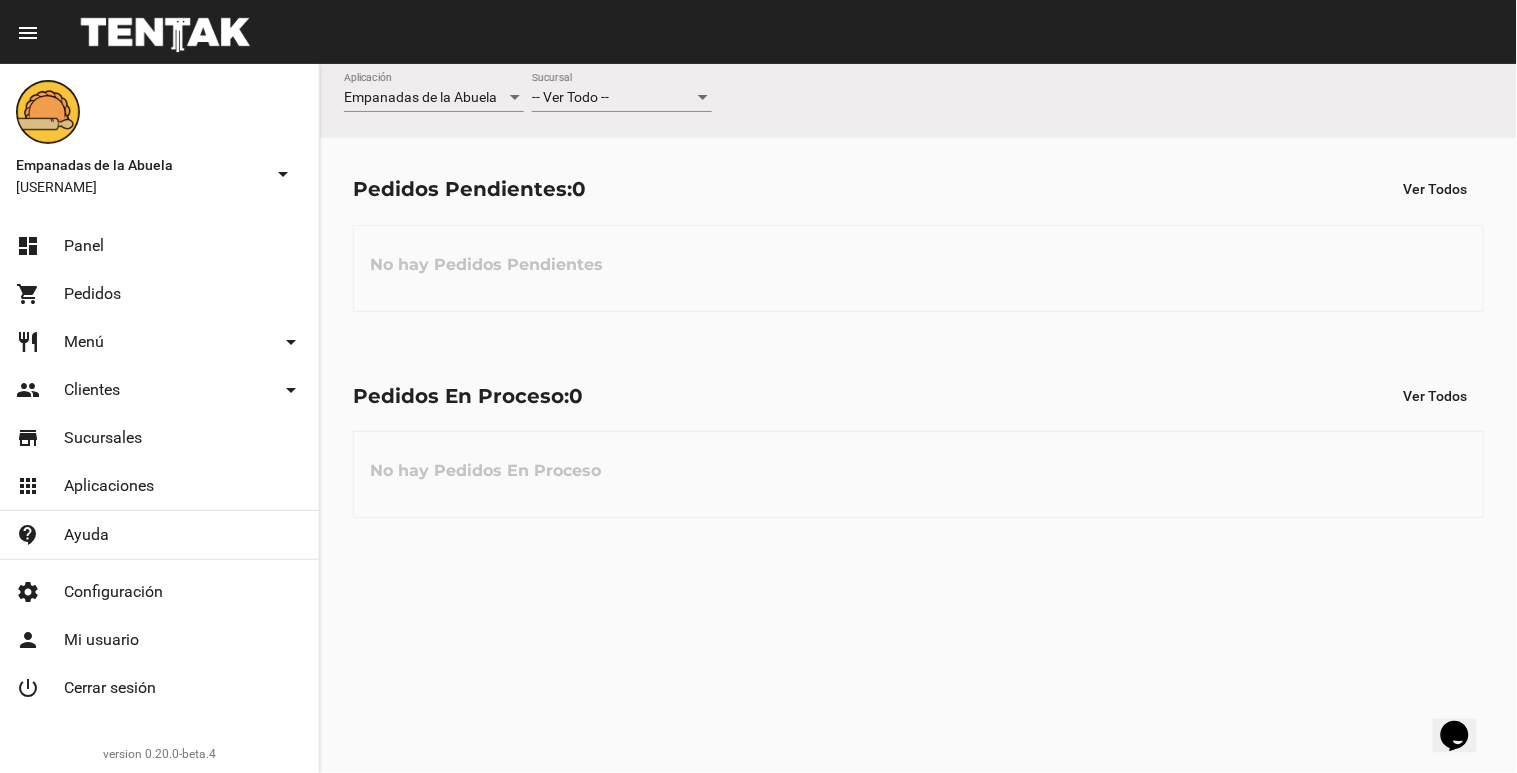 click at bounding box center [703, 98] 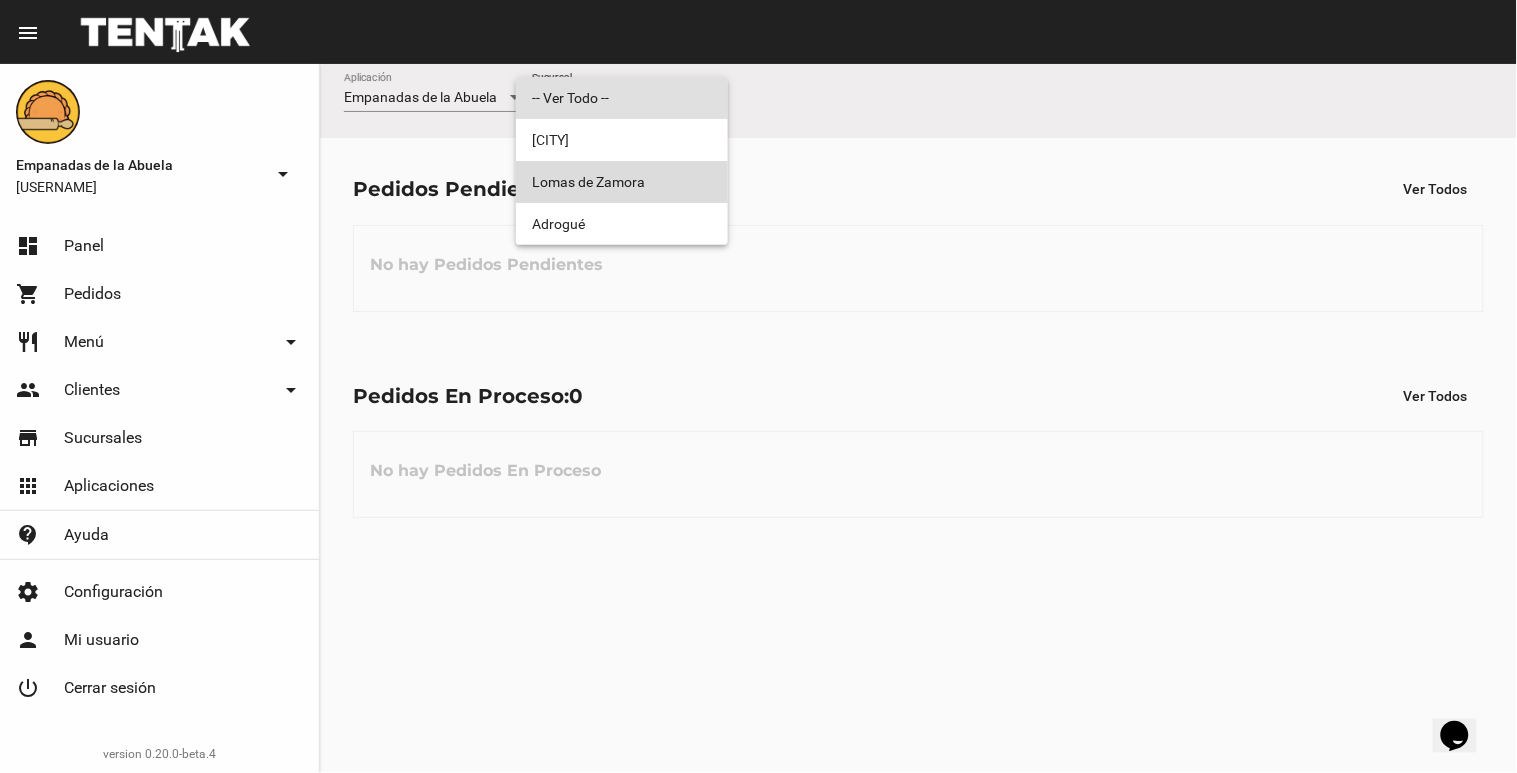 click on "Lomas de Zamora" at bounding box center (622, 182) 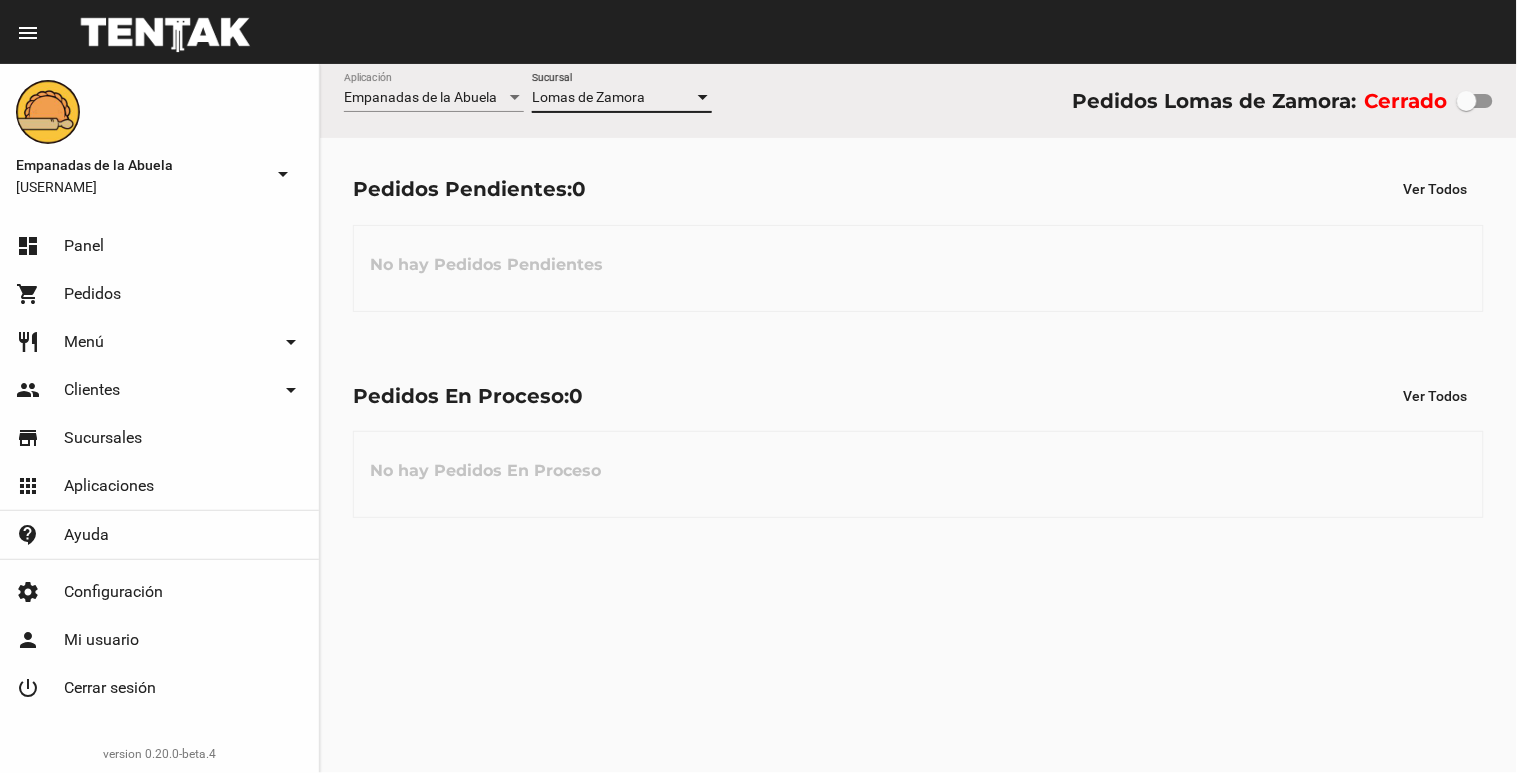 click at bounding box center [1467, 101] 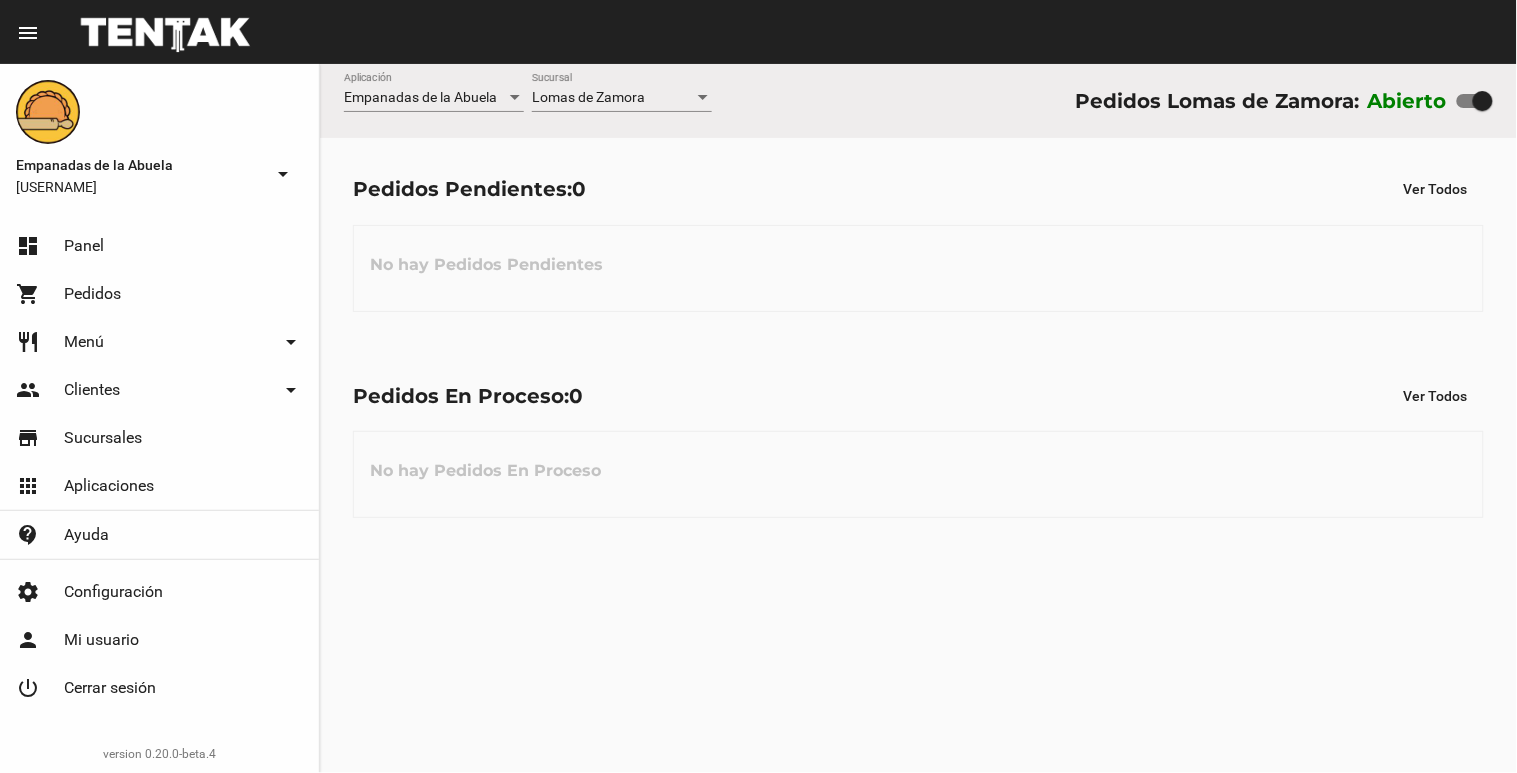 drag, startPoint x: 670, startPoint y: 117, endPoint x: 670, endPoint y: 97, distance: 20 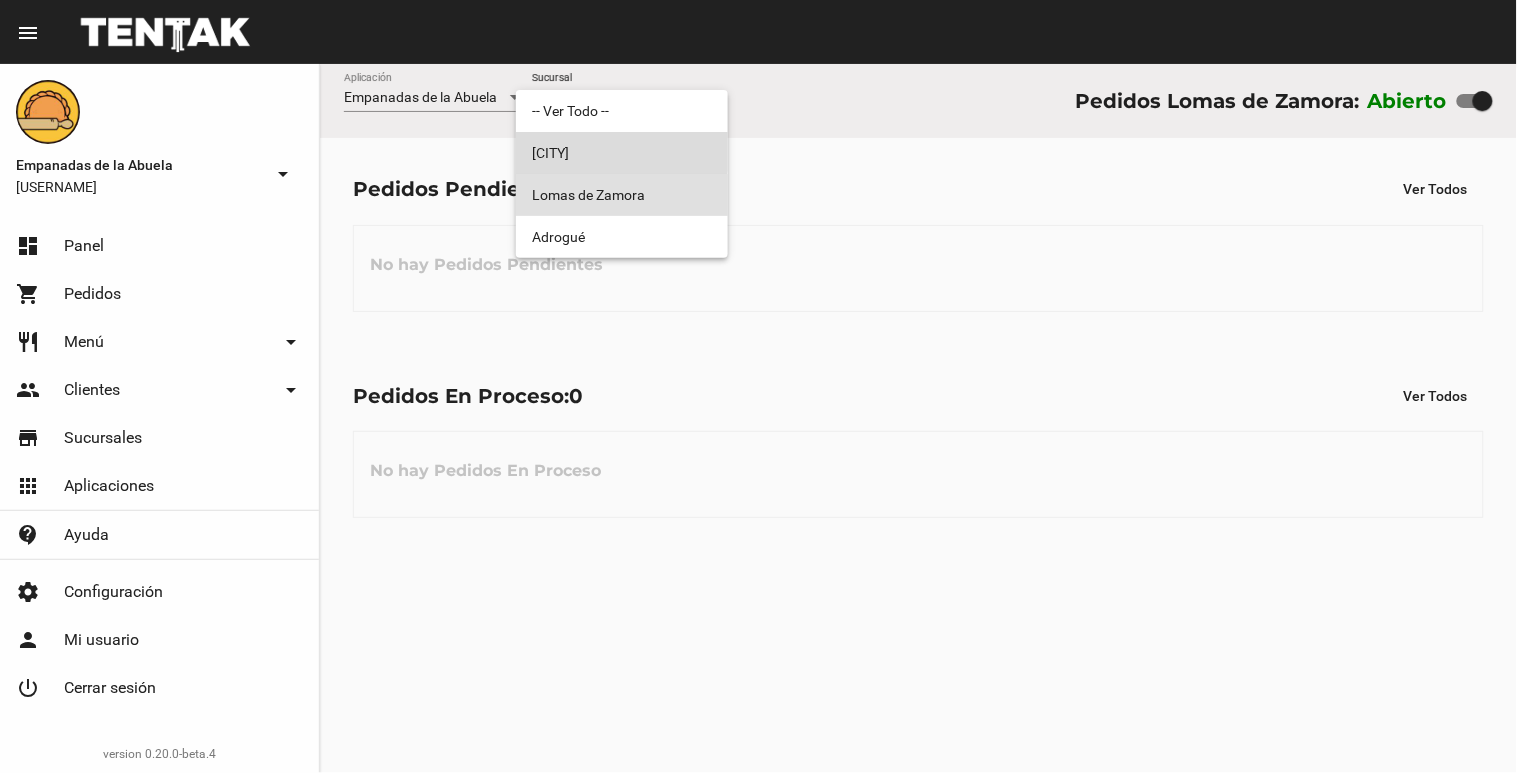 click on "[CITY]" at bounding box center [622, 153] 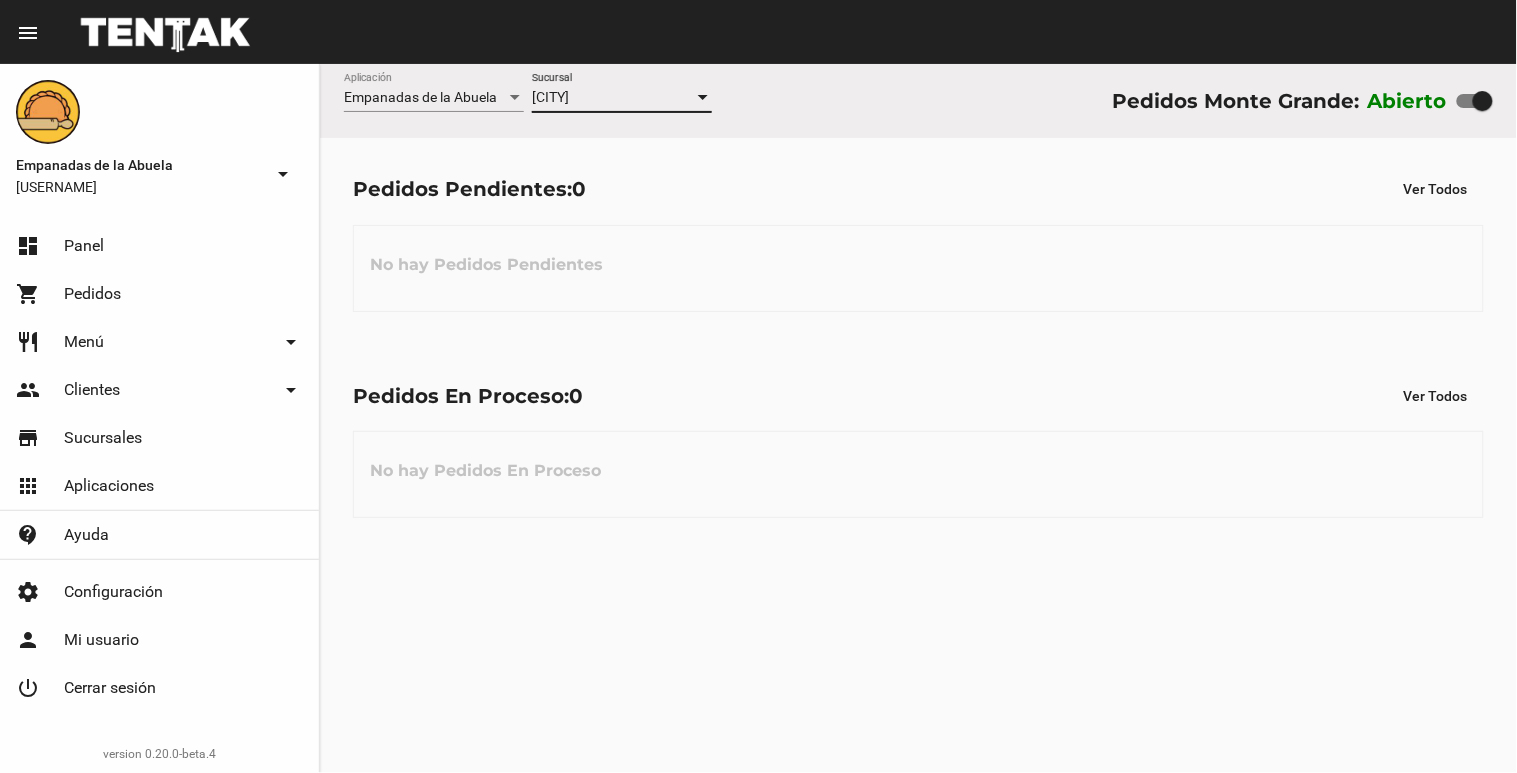 click on "[CITY]" at bounding box center (613, 98) 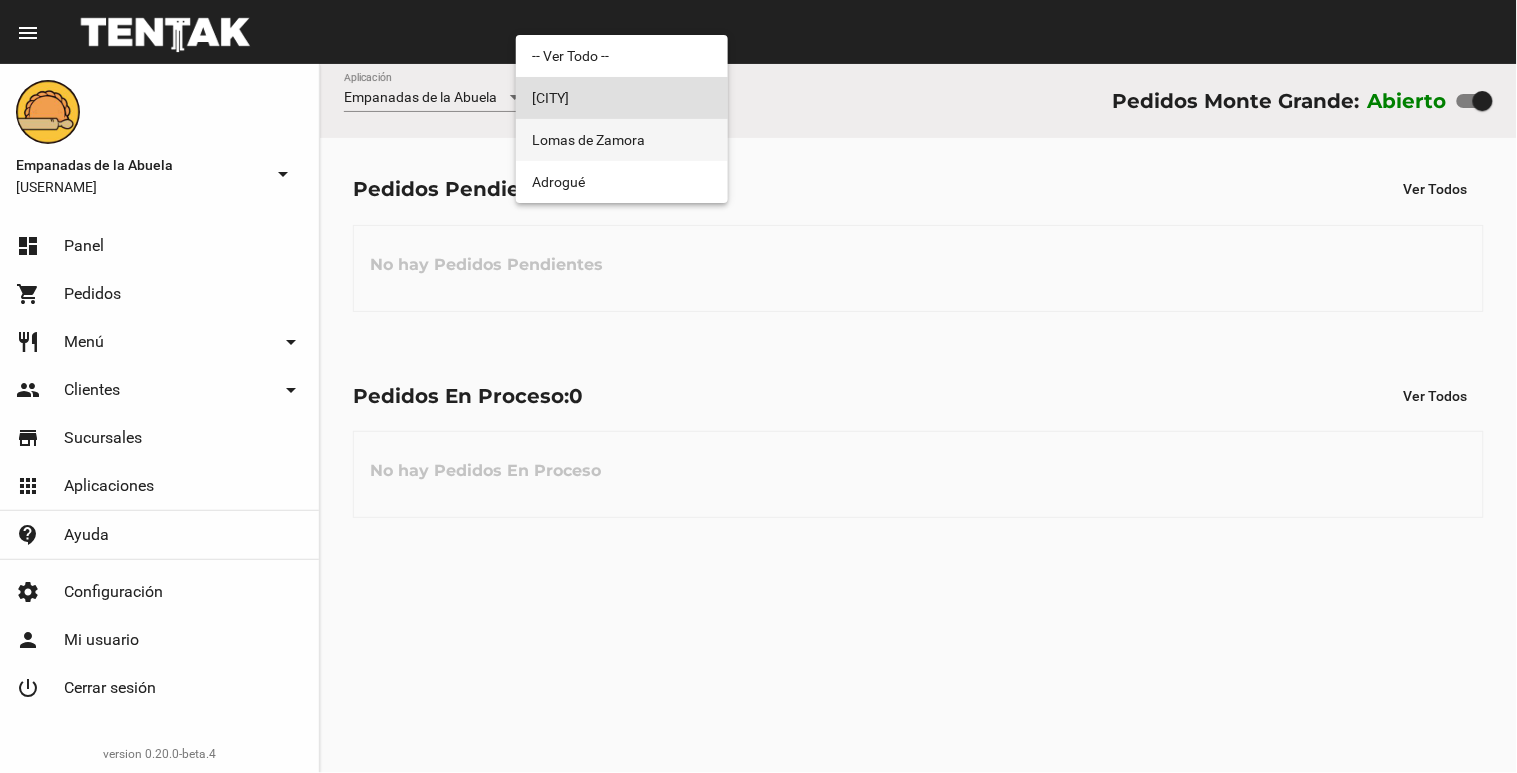 click on "Lomas de Zamora" at bounding box center (622, 140) 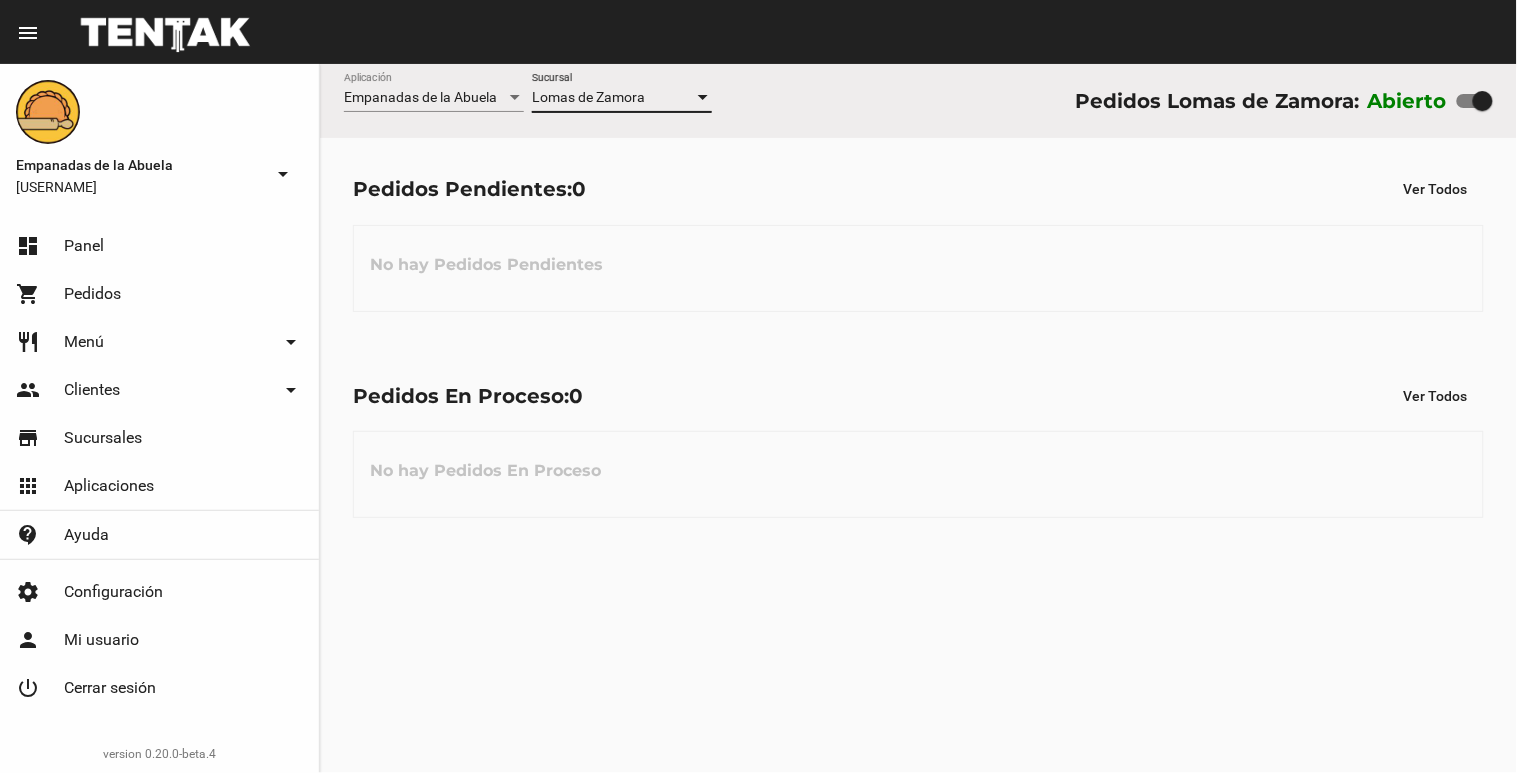 click on "Lomas de Zamora" at bounding box center [588, 97] 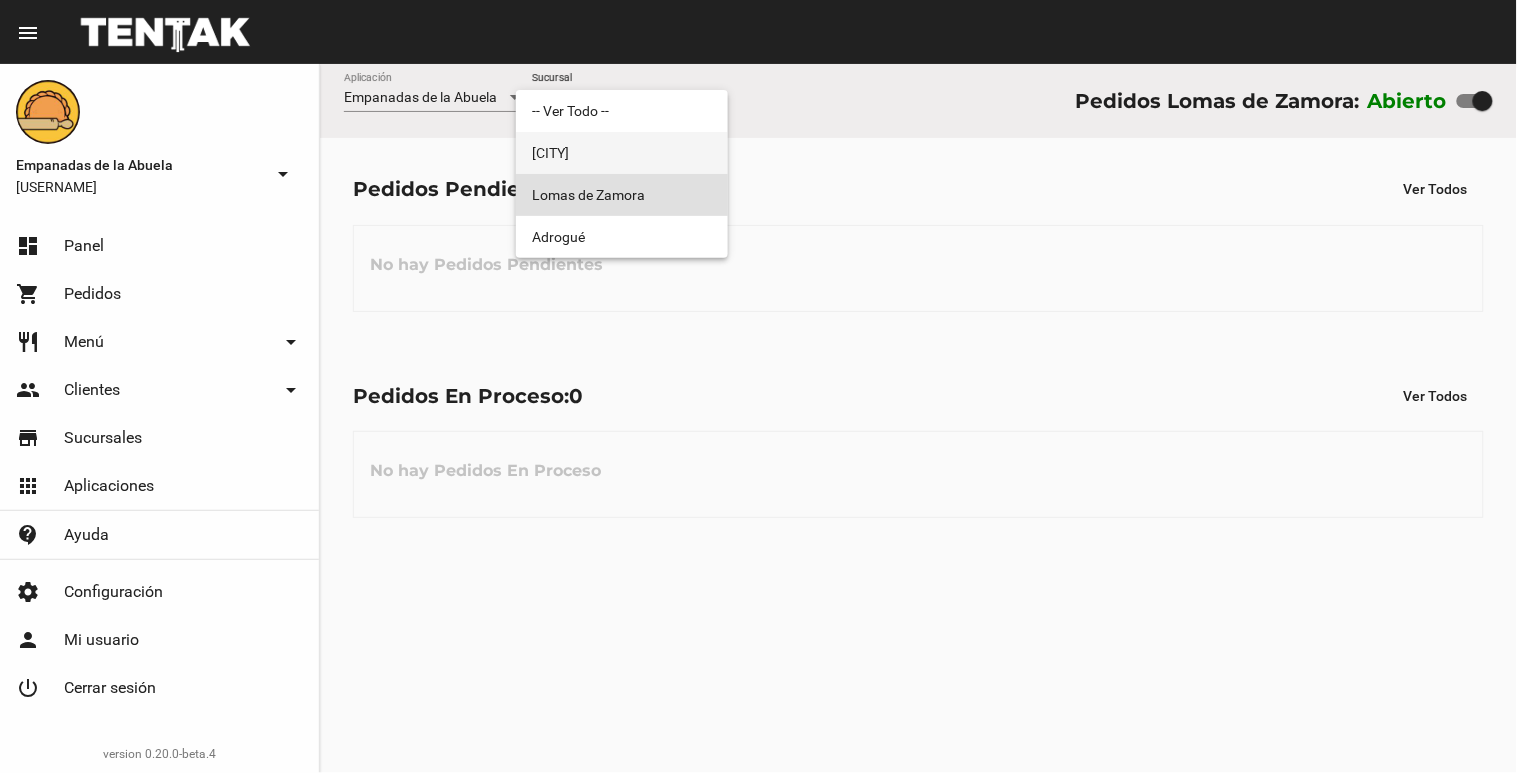 click on "[CITY]" at bounding box center [622, 153] 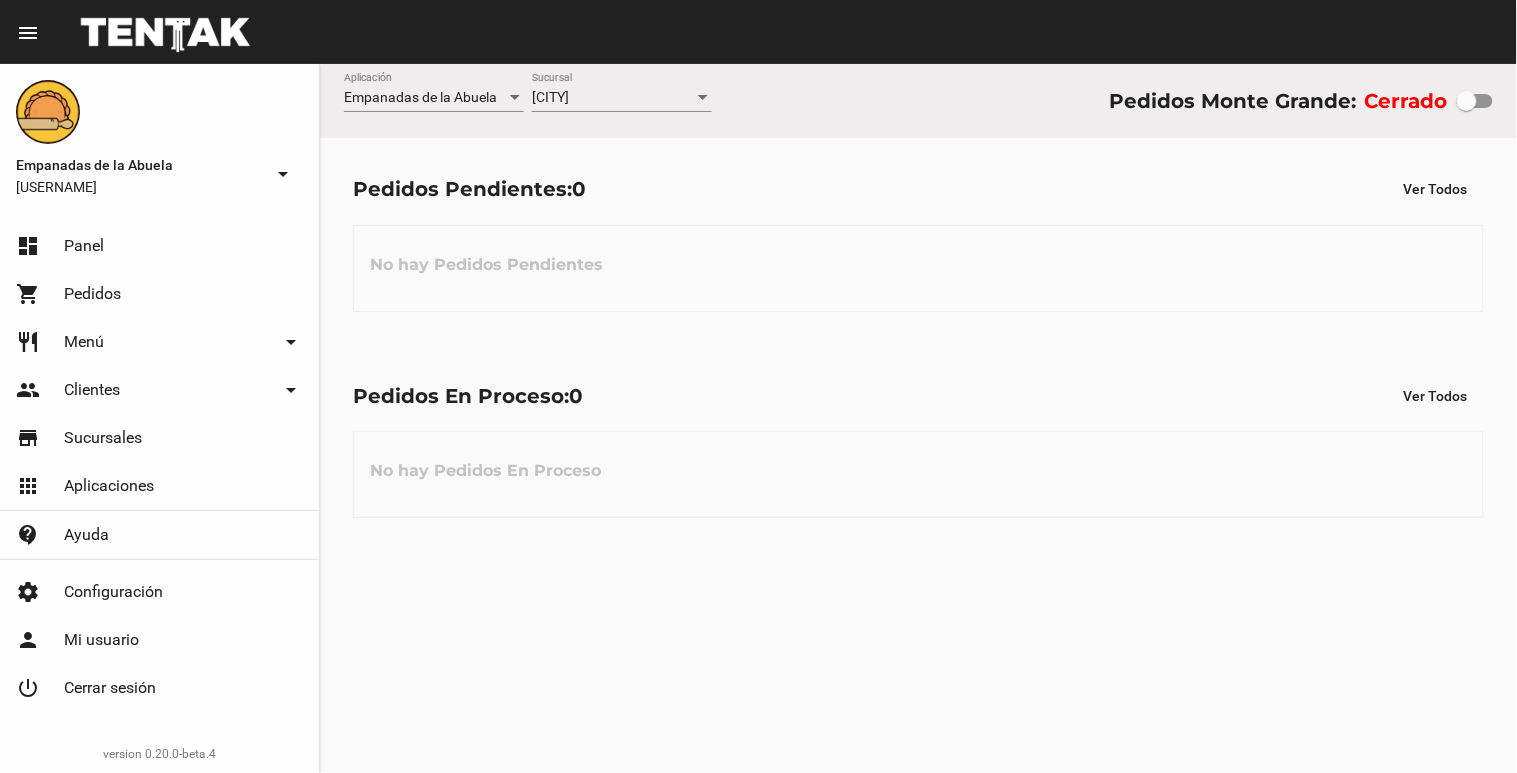 click on "Monte Grande Sucursal" at bounding box center (622, 92) 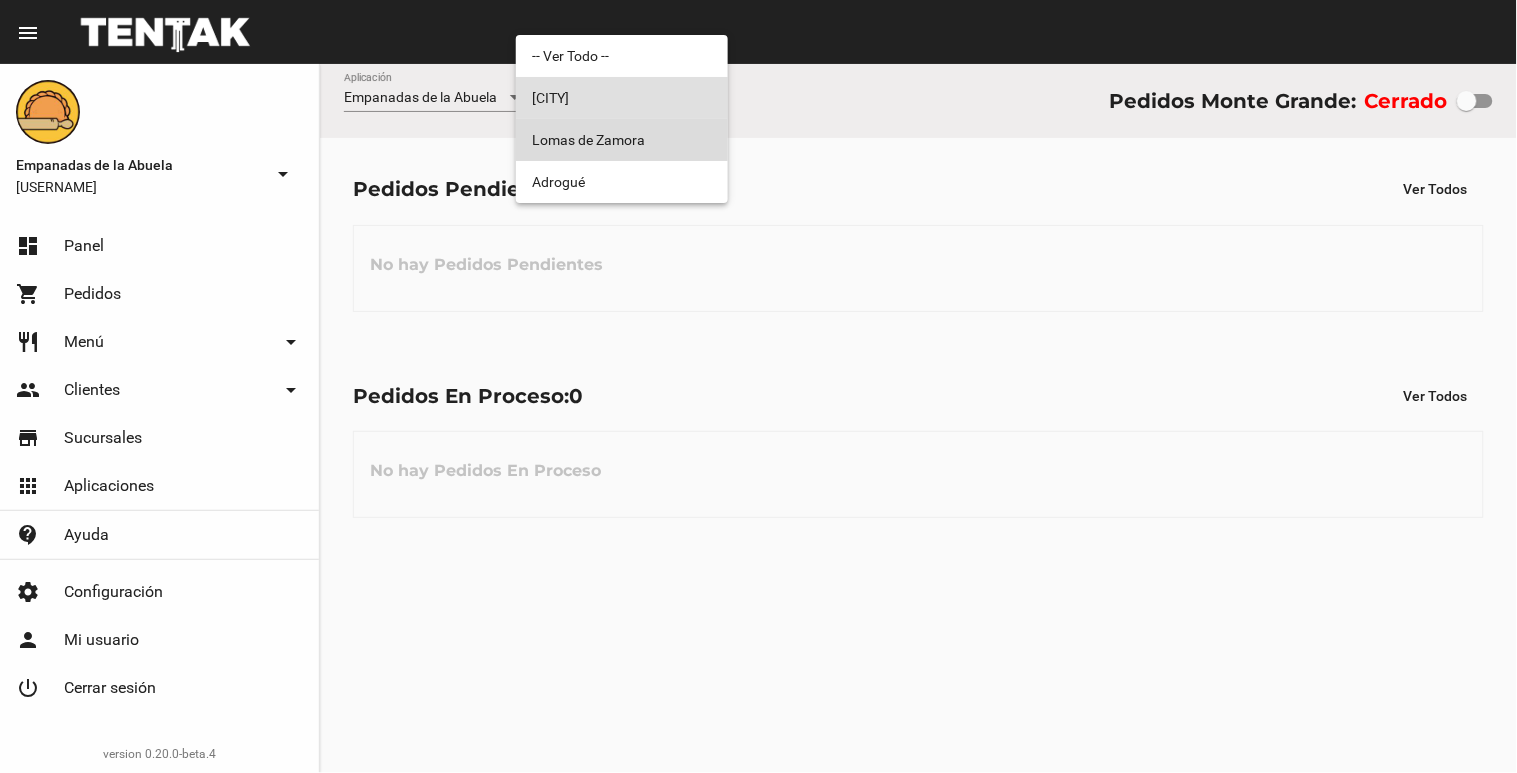 click on "Lomas de Zamora" at bounding box center [622, 140] 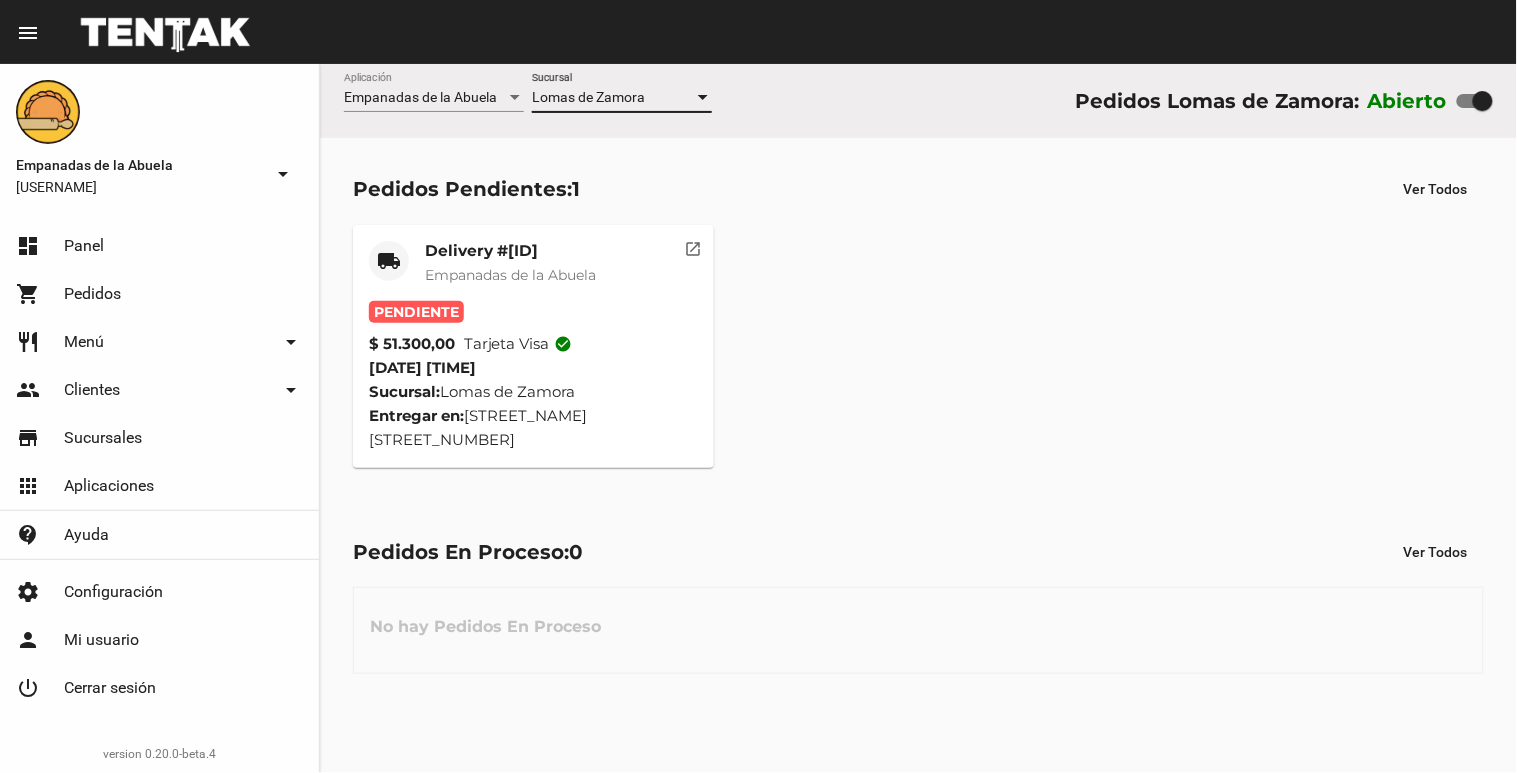 click on "Delivery #[ID]" at bounding box center [510, 251] 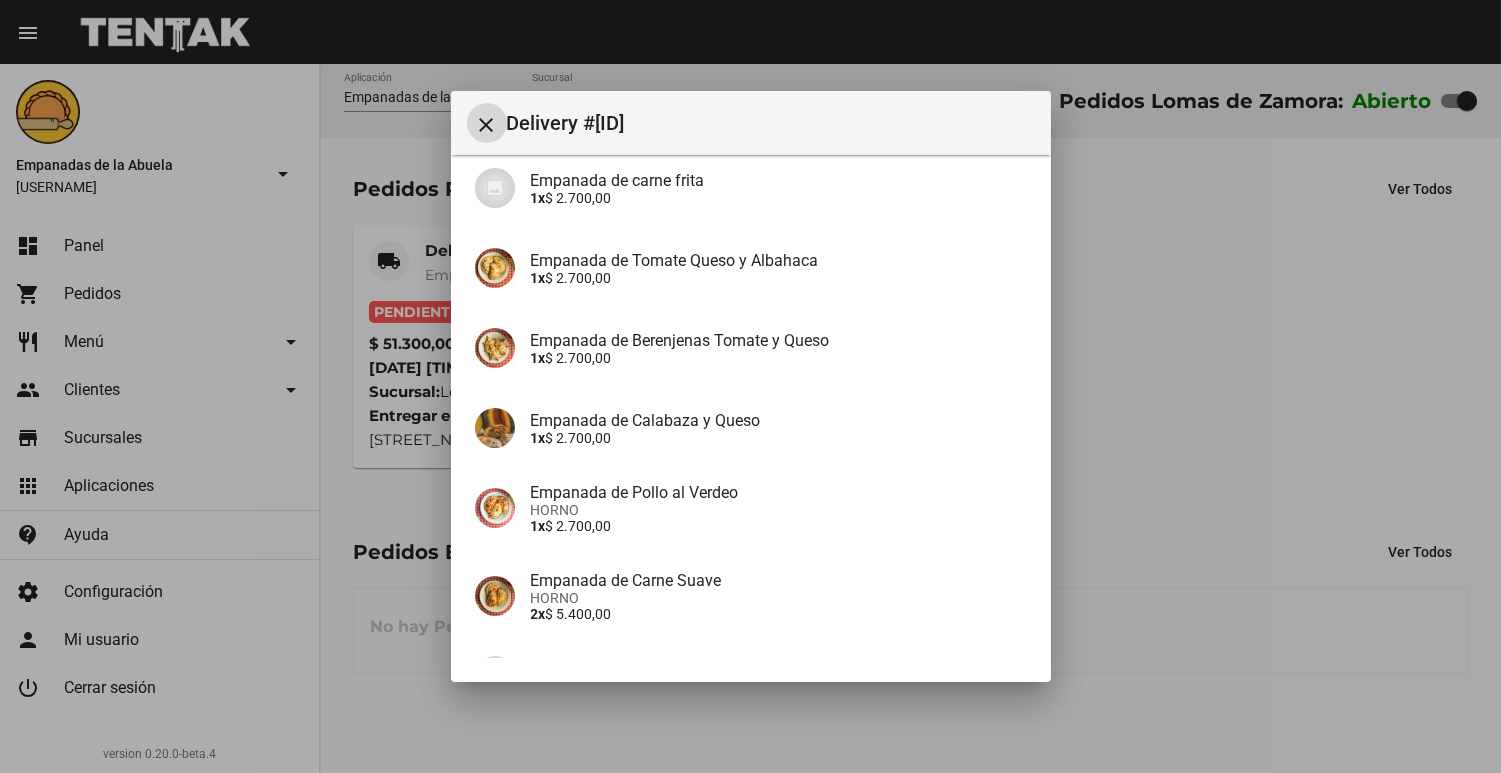 scroll, scrollTop: 854, scrollLeft: 0, axis: vertical 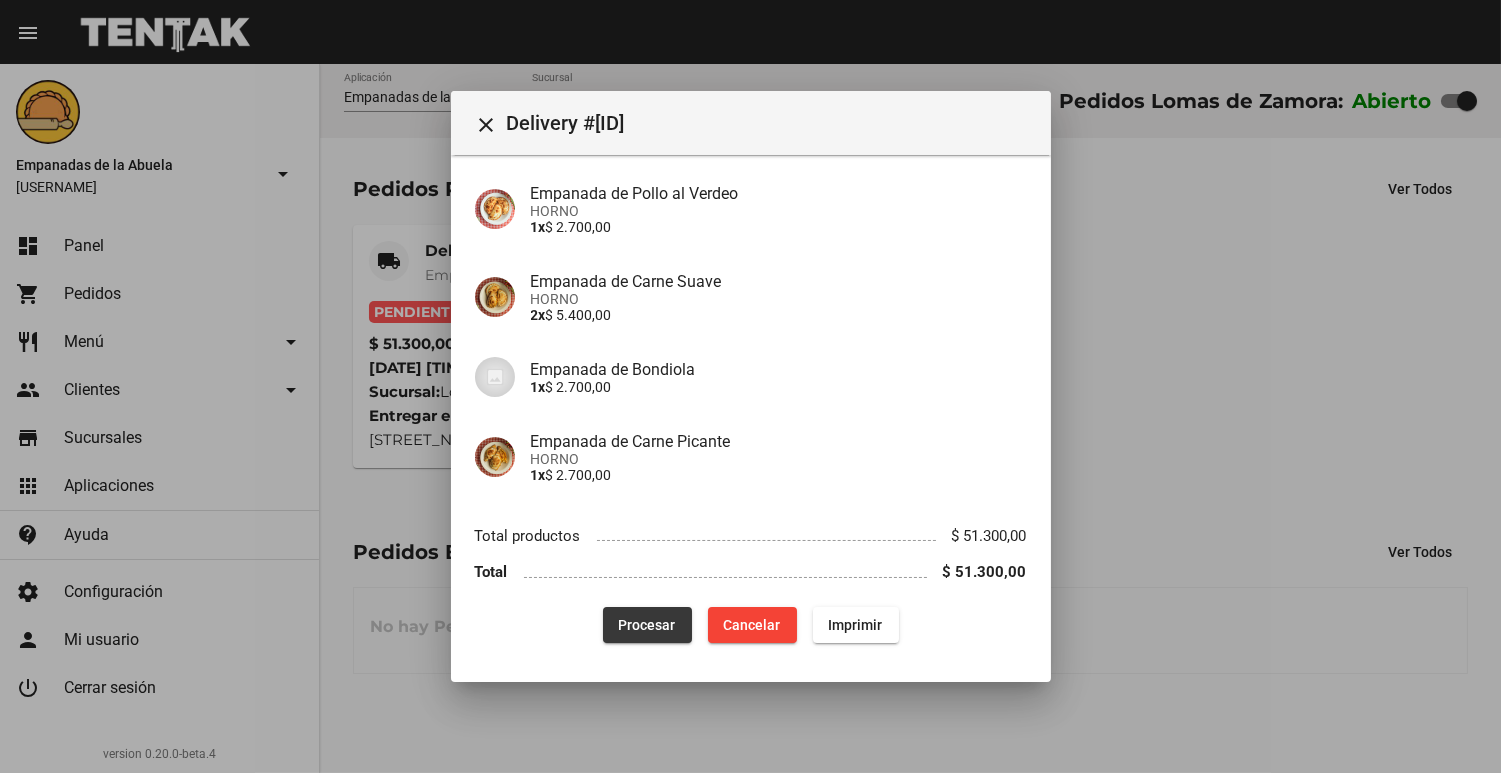 click on "Procesar" at bounding box center (647, 625) 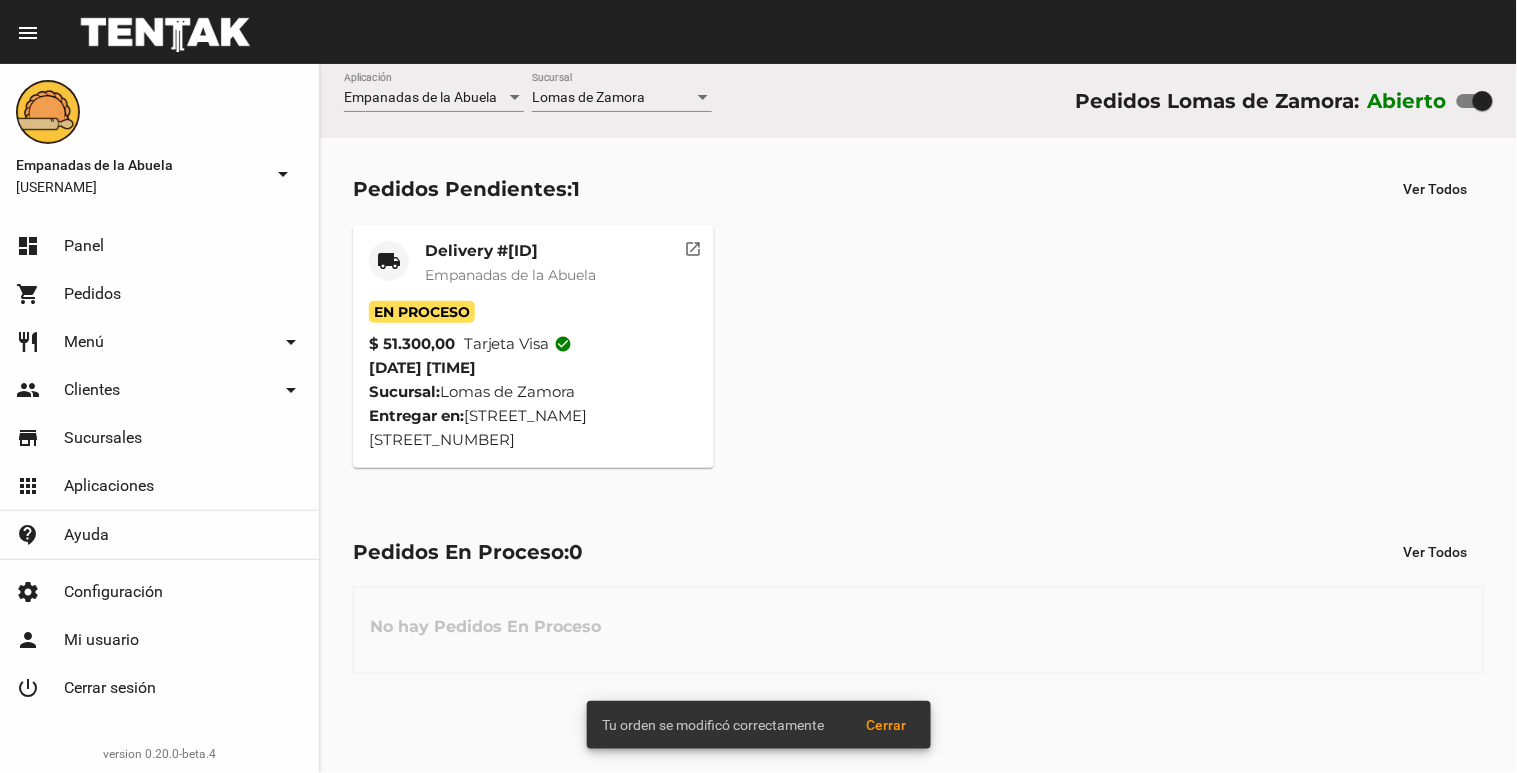 click on "Delivery #[ID]" at bounding box center [510, 251] 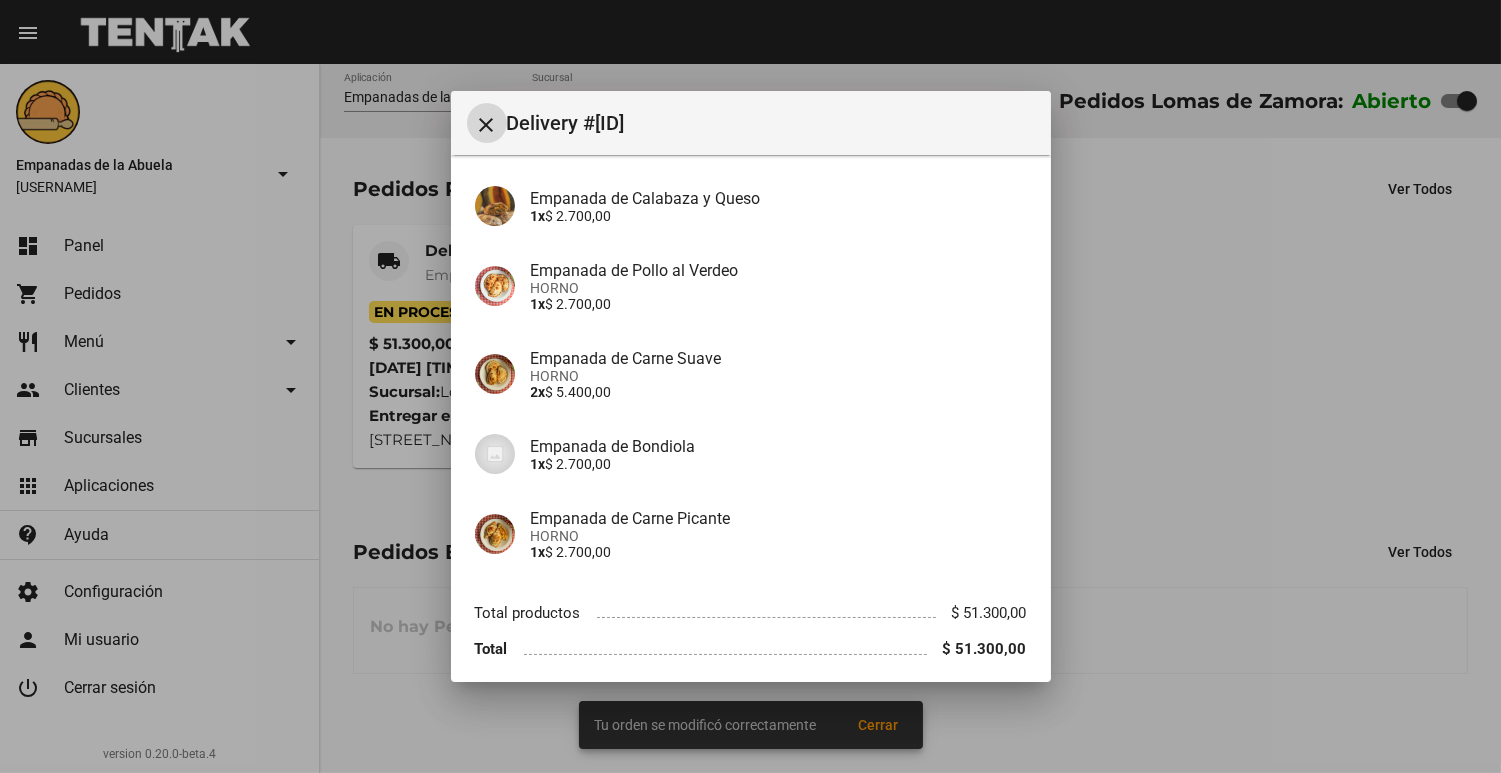 scroll, scrollTop: 854, scrollLeft: 0, axis: vertical 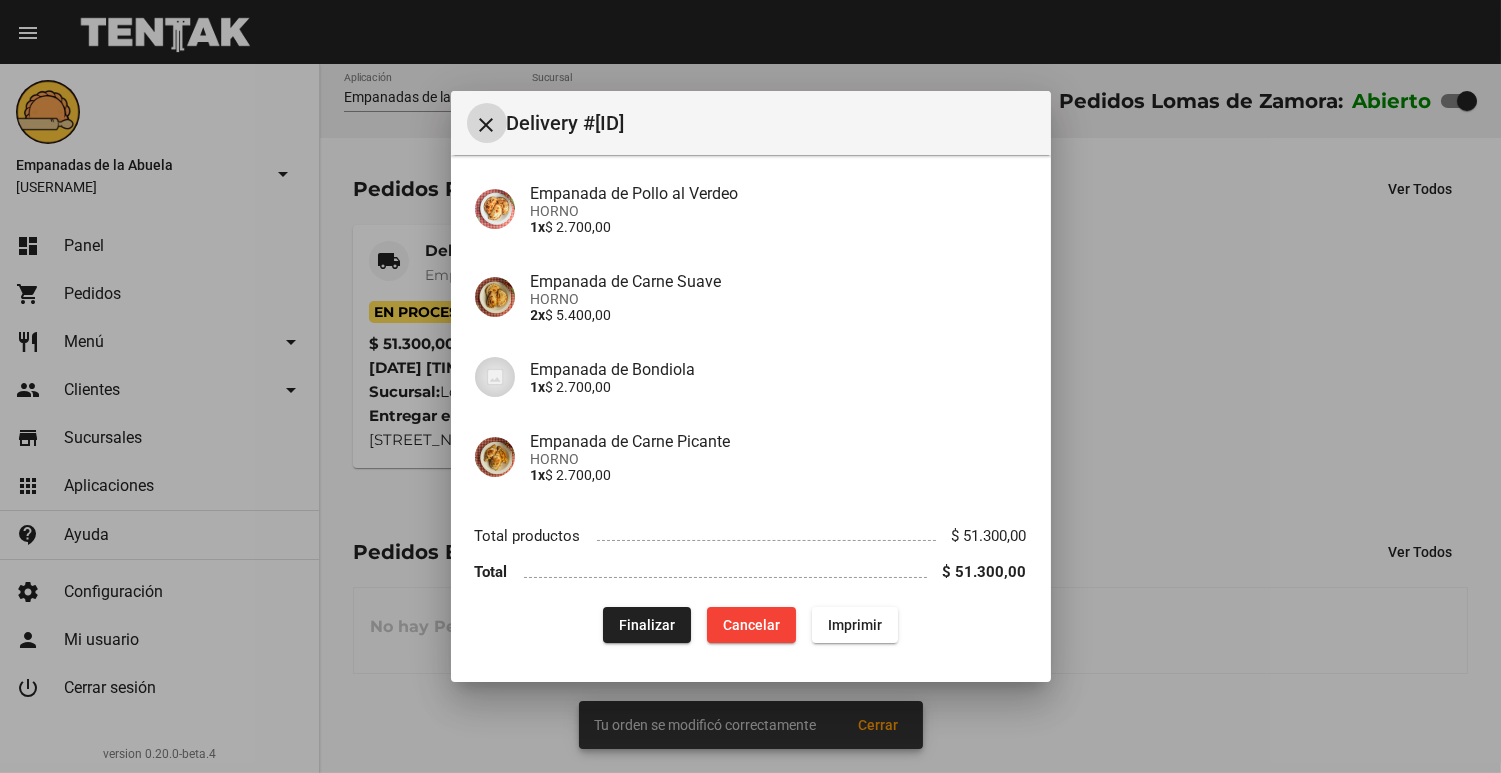 click on "Imprimir" at bounding box center (855, 625) 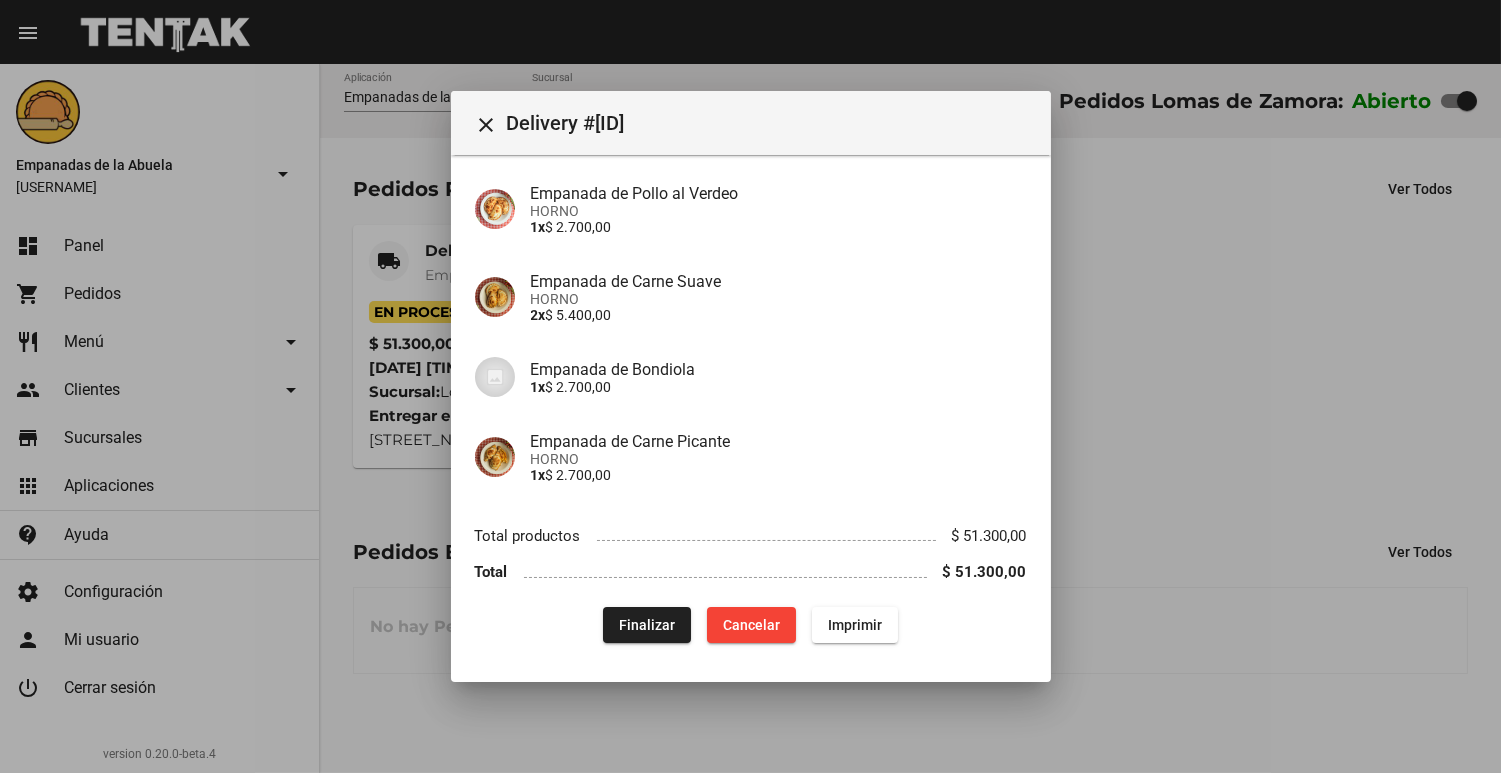 click at bounding box center [750, 386] 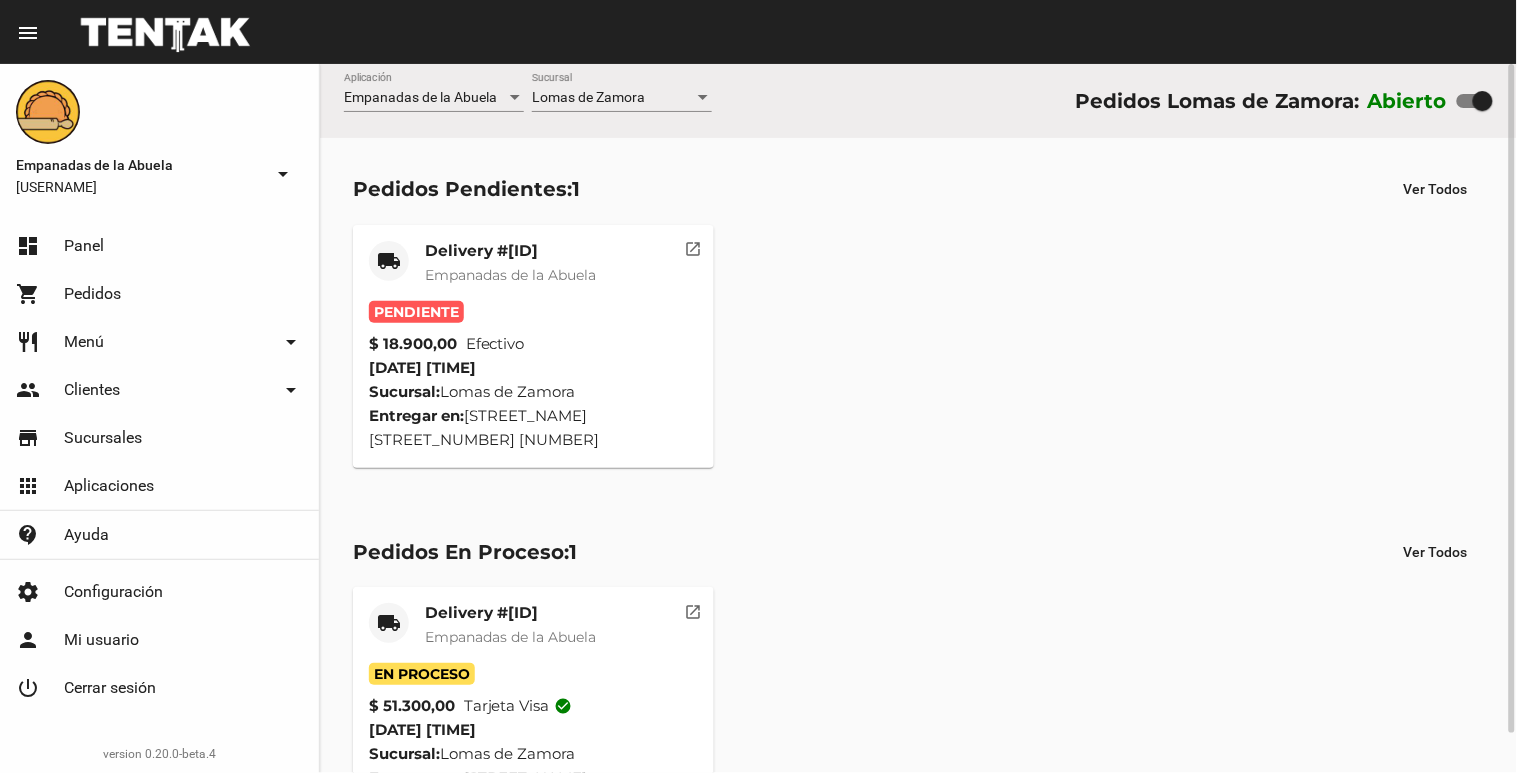 click on "Delivery #[ID]" at bounding box center (510, 251) 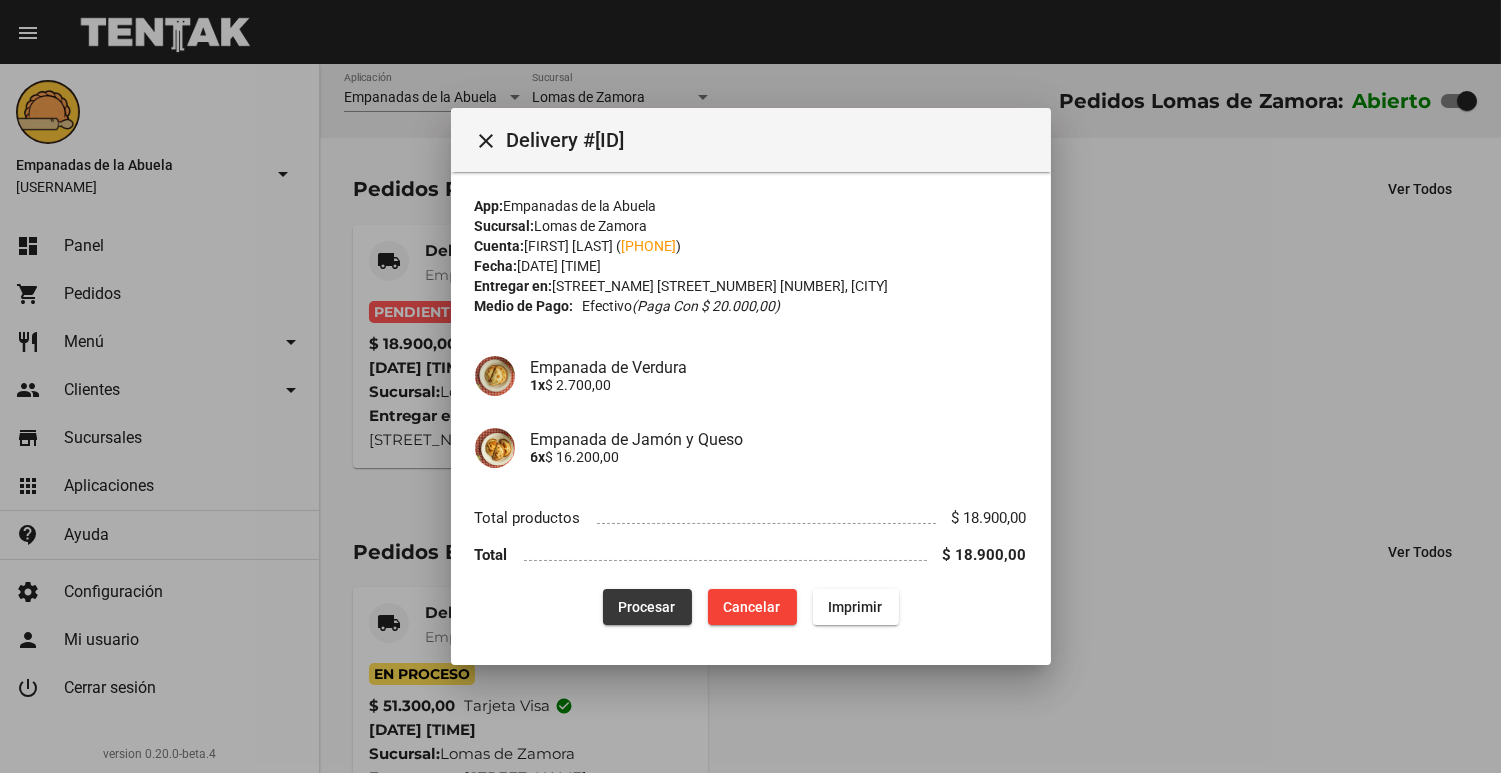 click on "Procesar" at bounding box center [647, 607] 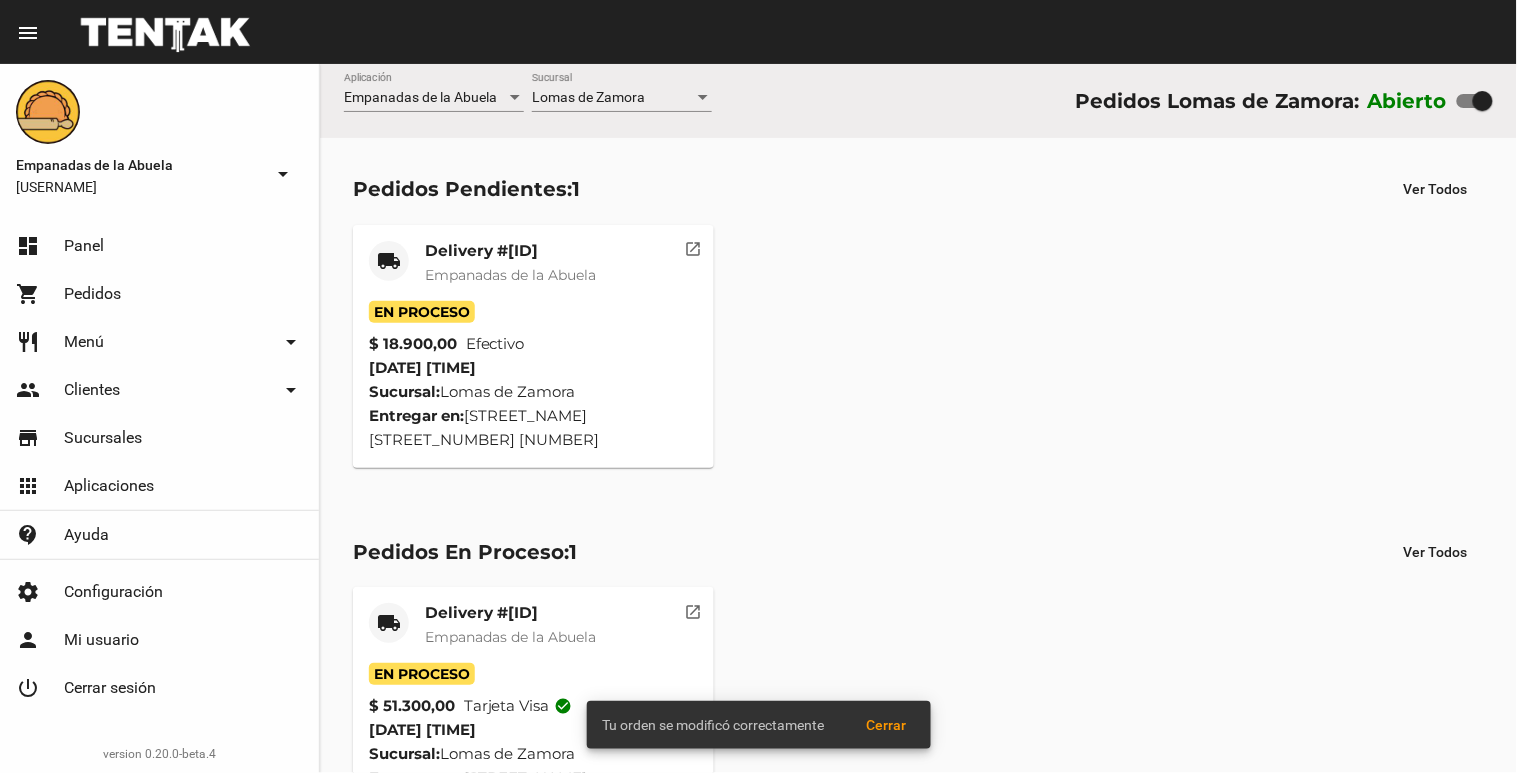 click on "local_shipping Delivery #[ID] Empanadas de la Abuela" at bounding box center (533, 271) 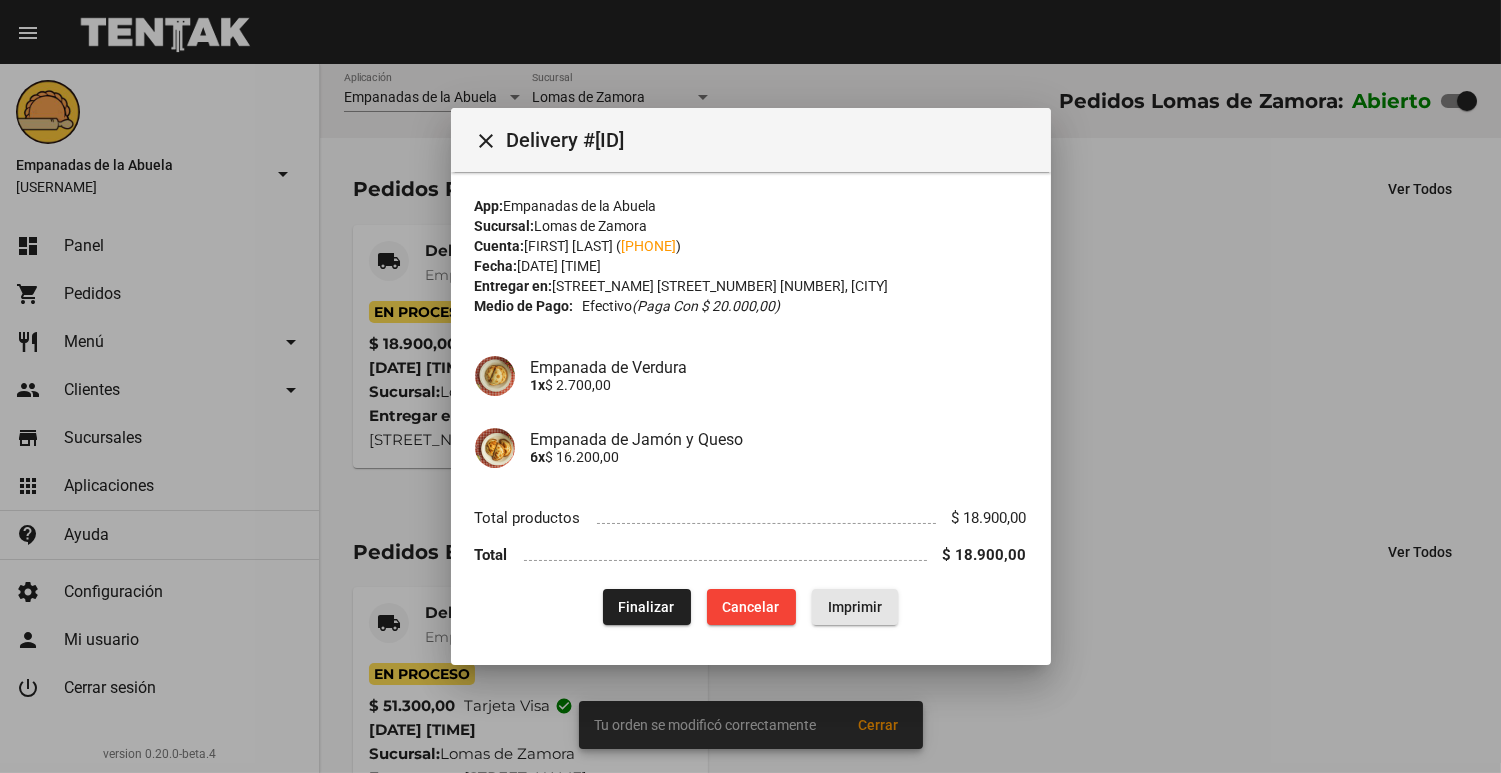 click on "Imprimir" at bounding box center [855, 607] 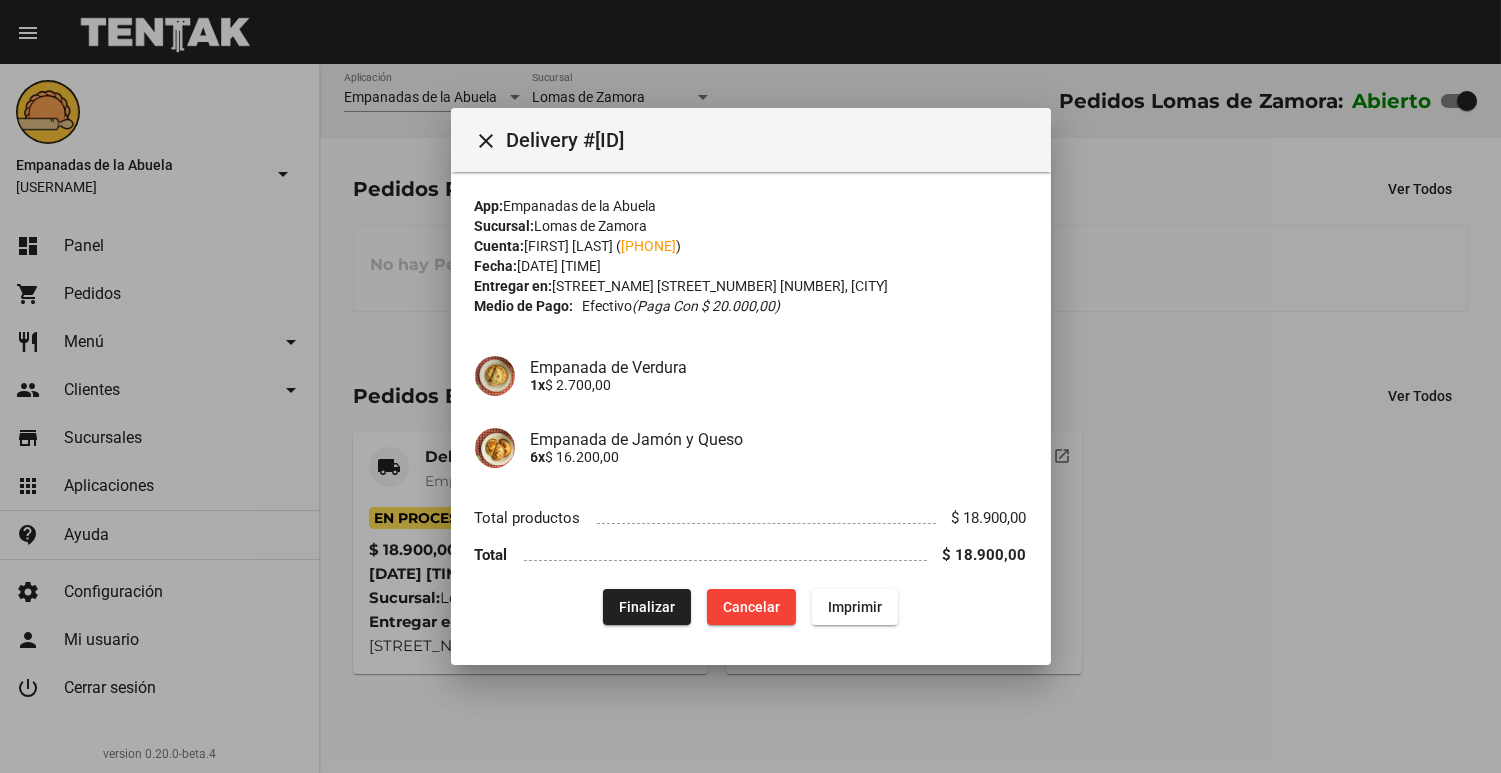 click at bounding box center (750, 386) 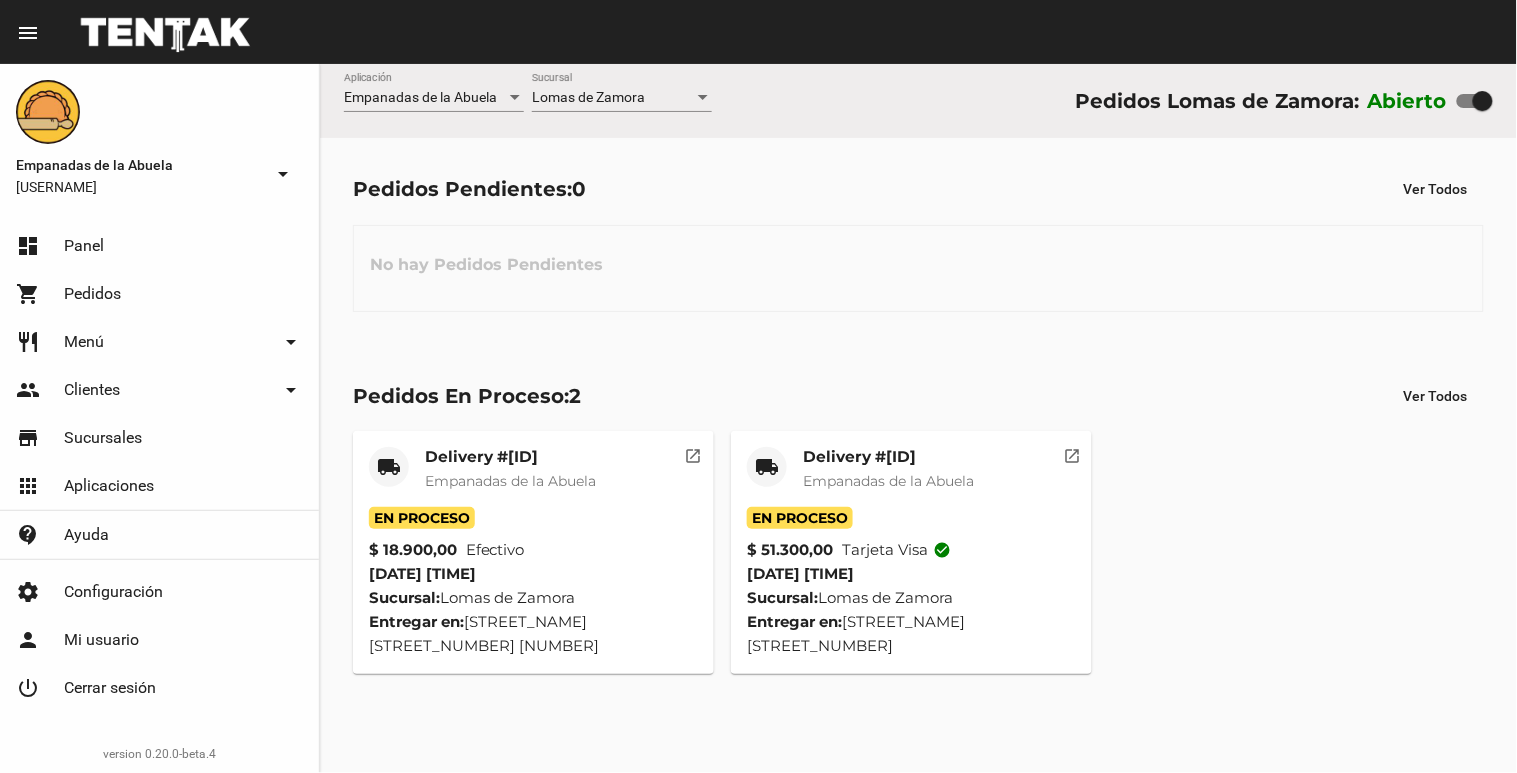 click on "Lomas de Zamora" at bounding box center (588, 97) 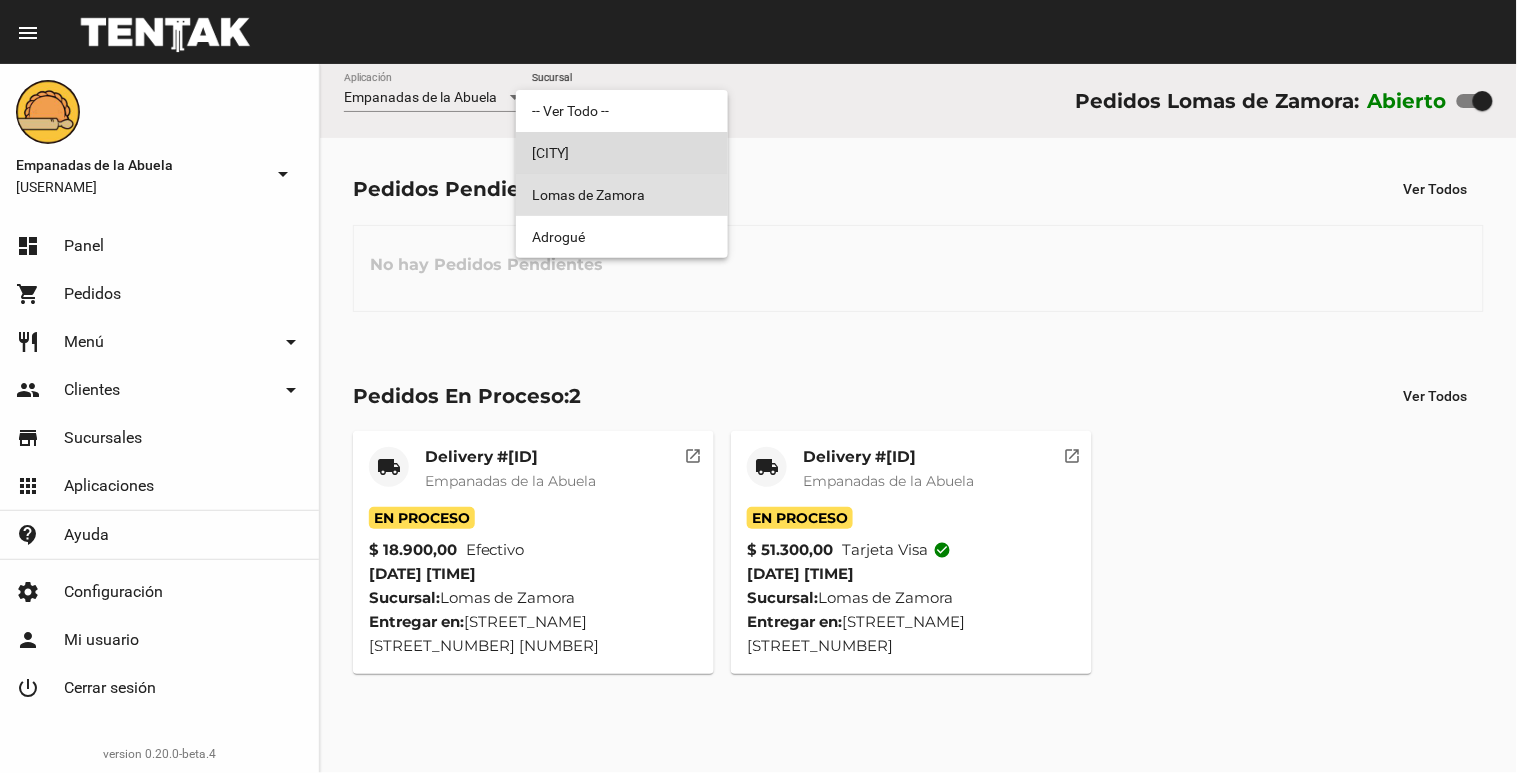 click on "[CITY]" at bounding box center (622, 153) 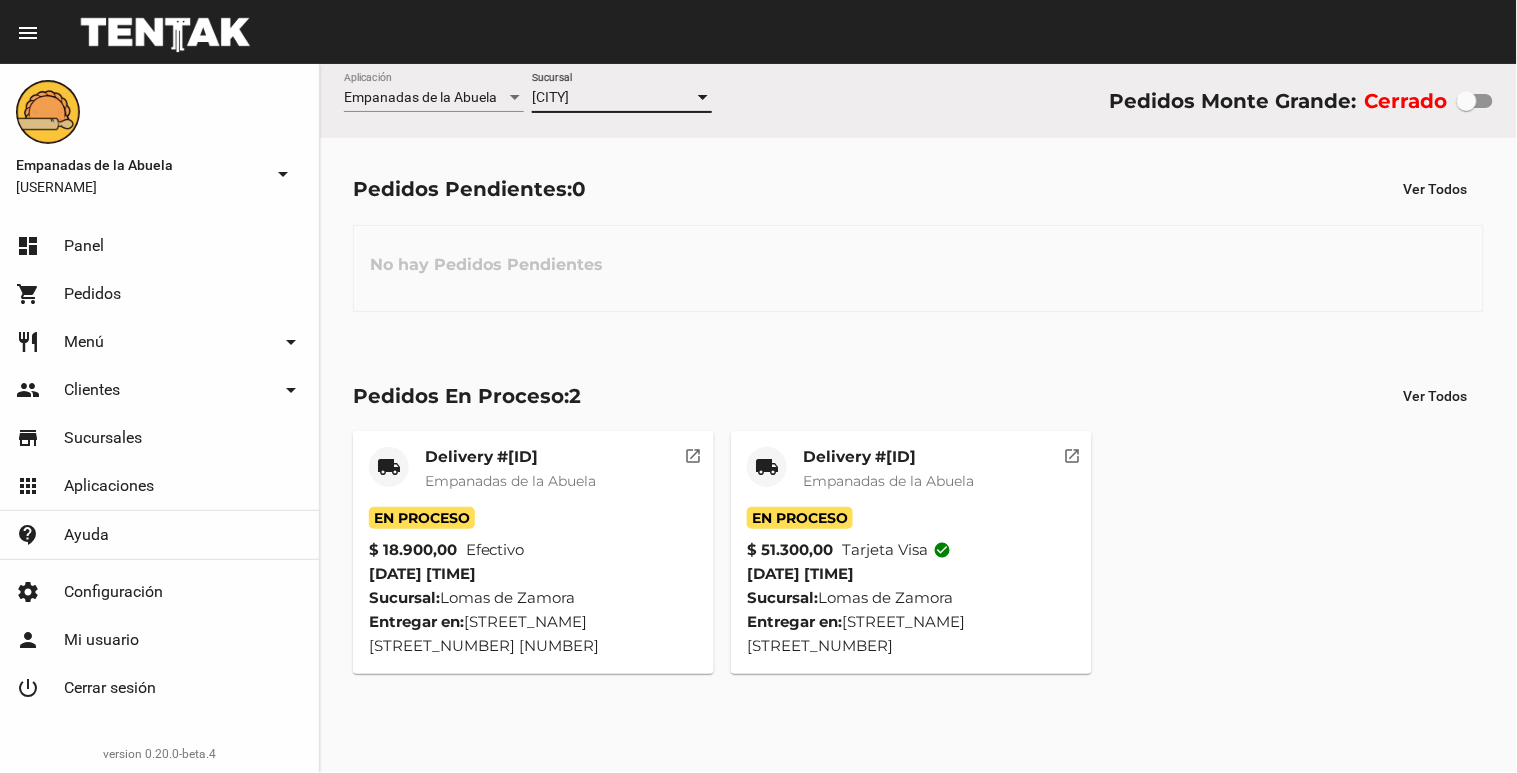 click on "[CITY]" at bounding box center (550, 97) 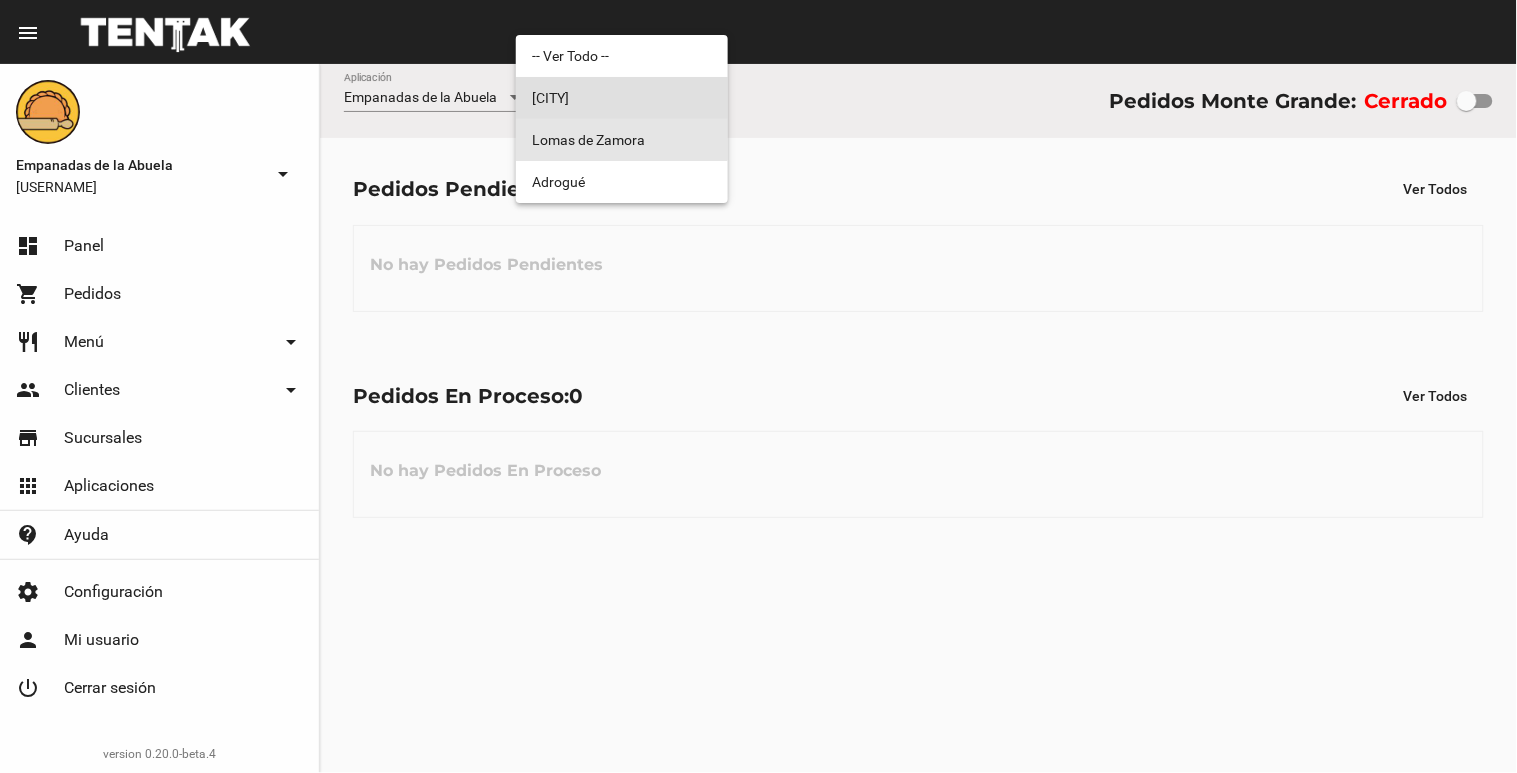 click on "Lomas de Zamora" at bounding box center (622, 140) 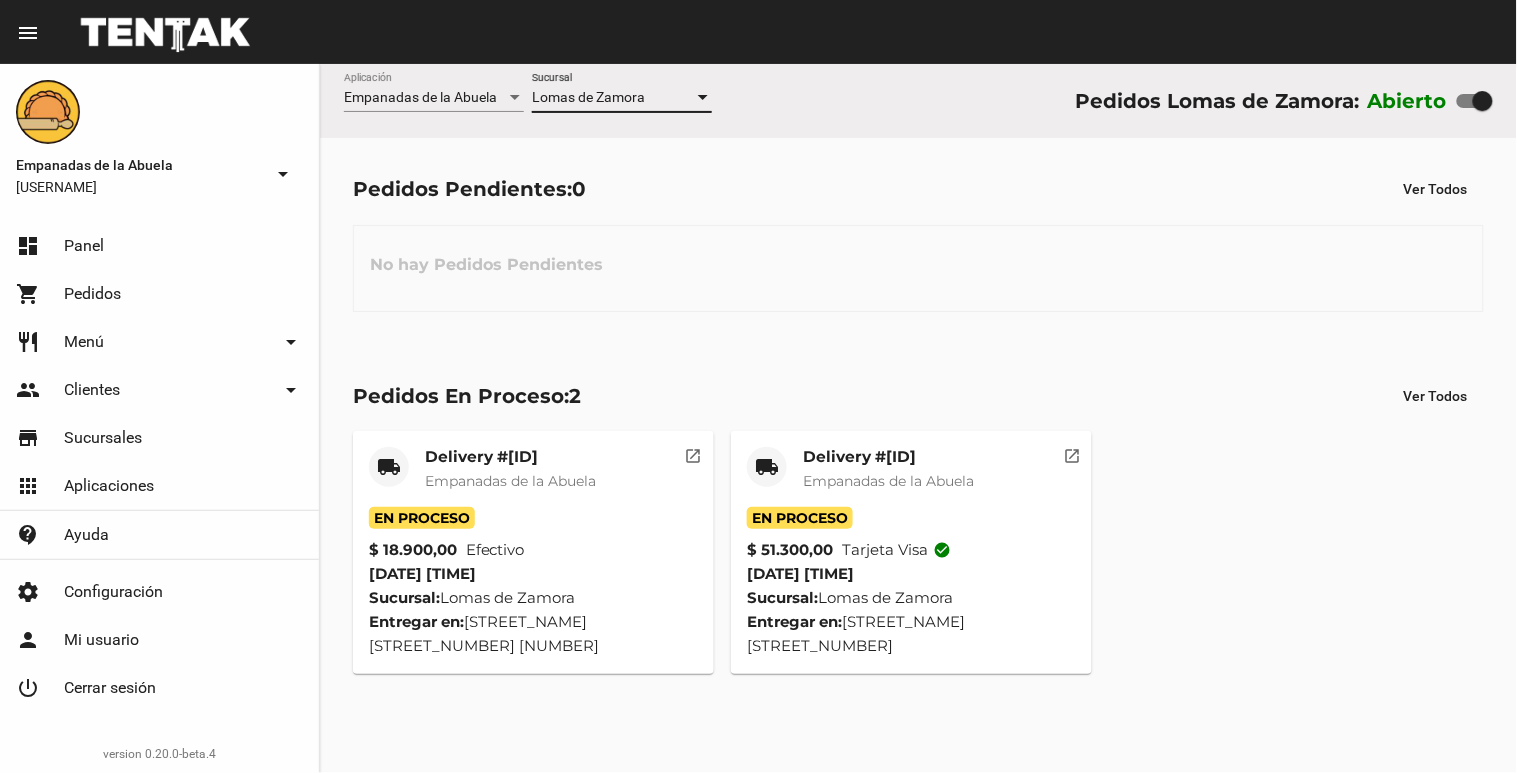 click on "Delivery #[ID]" at bounding box center (510, 457) 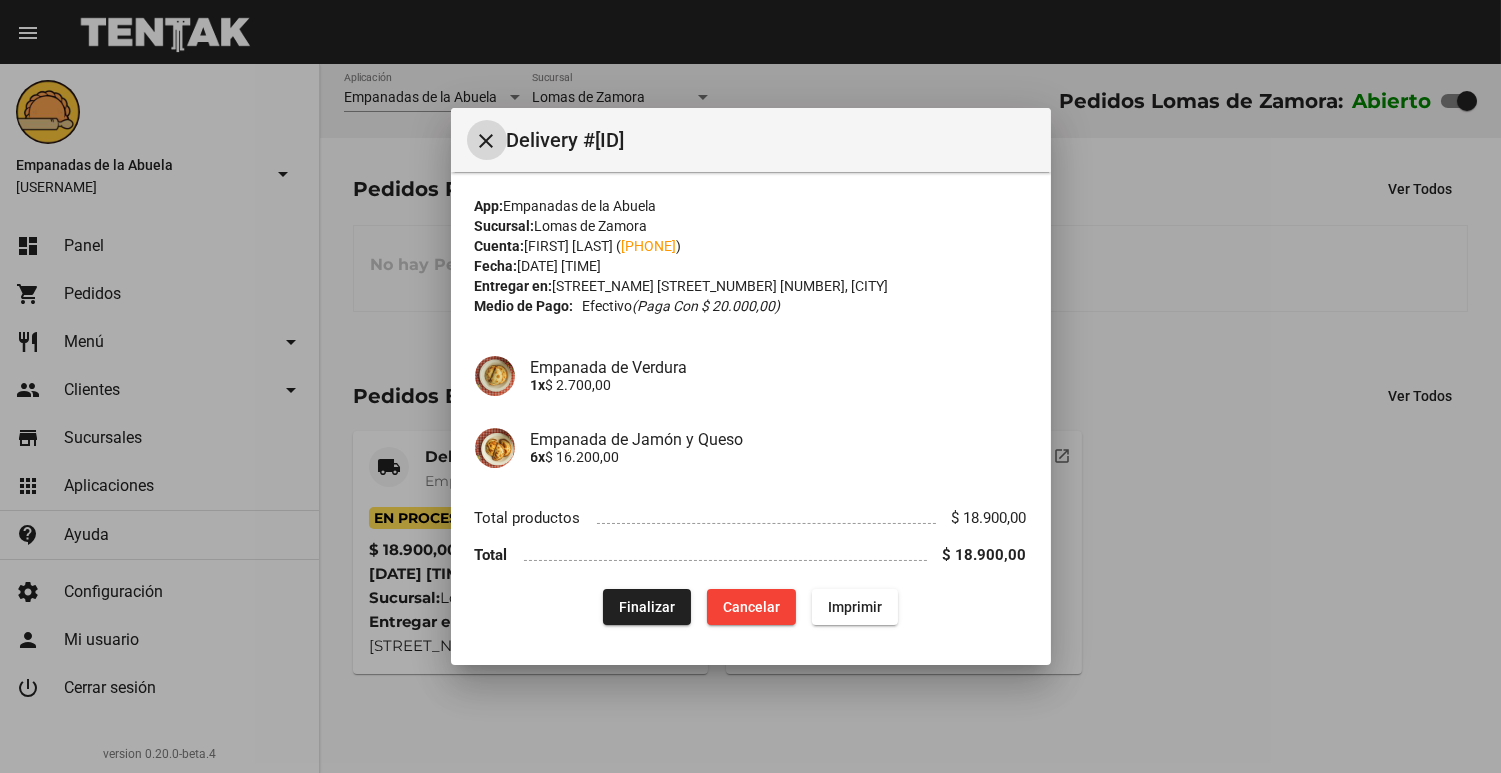 click at bounding box center [750, 386] 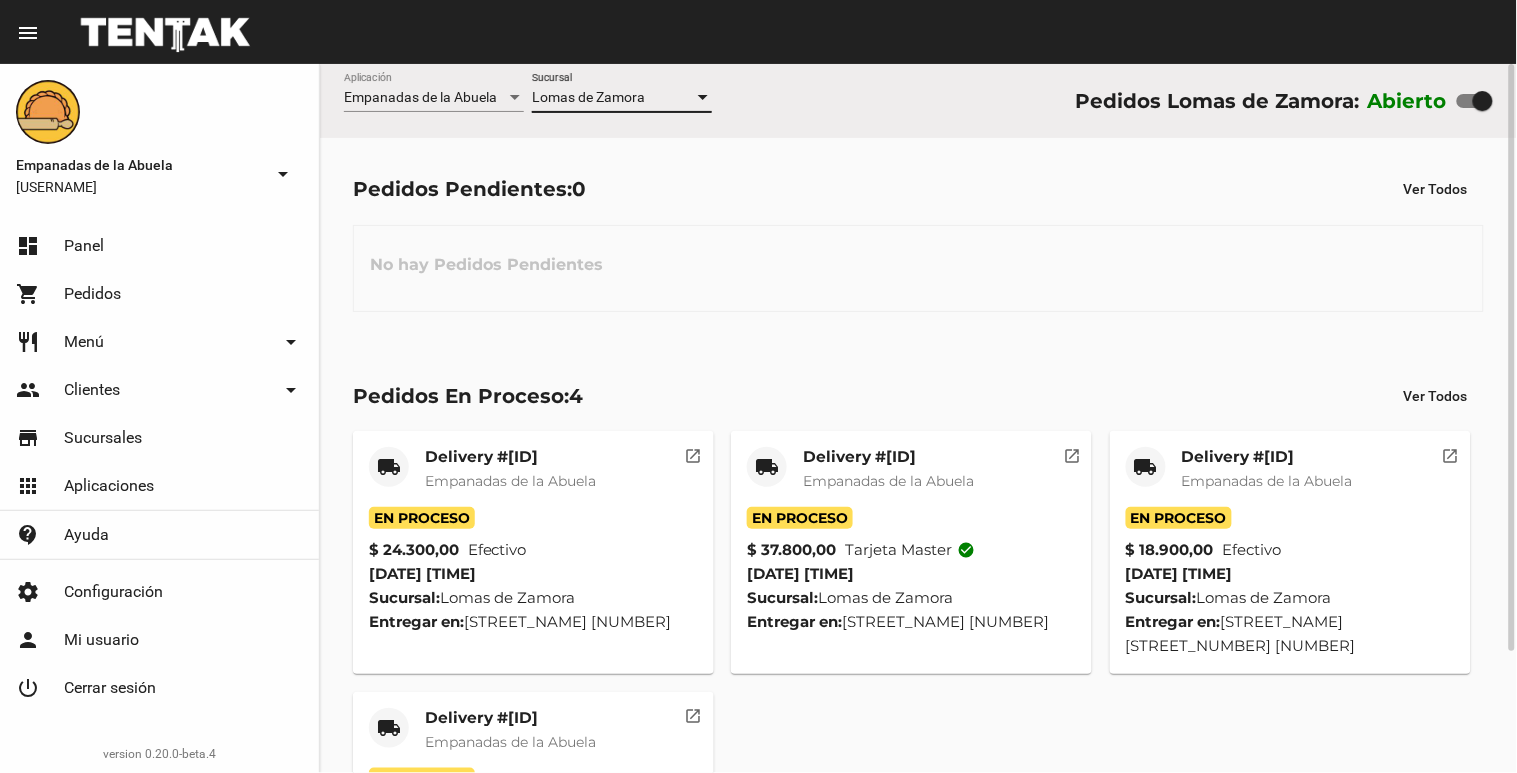 click on "Lomas de Zamora" at bounding box center [588, 97] 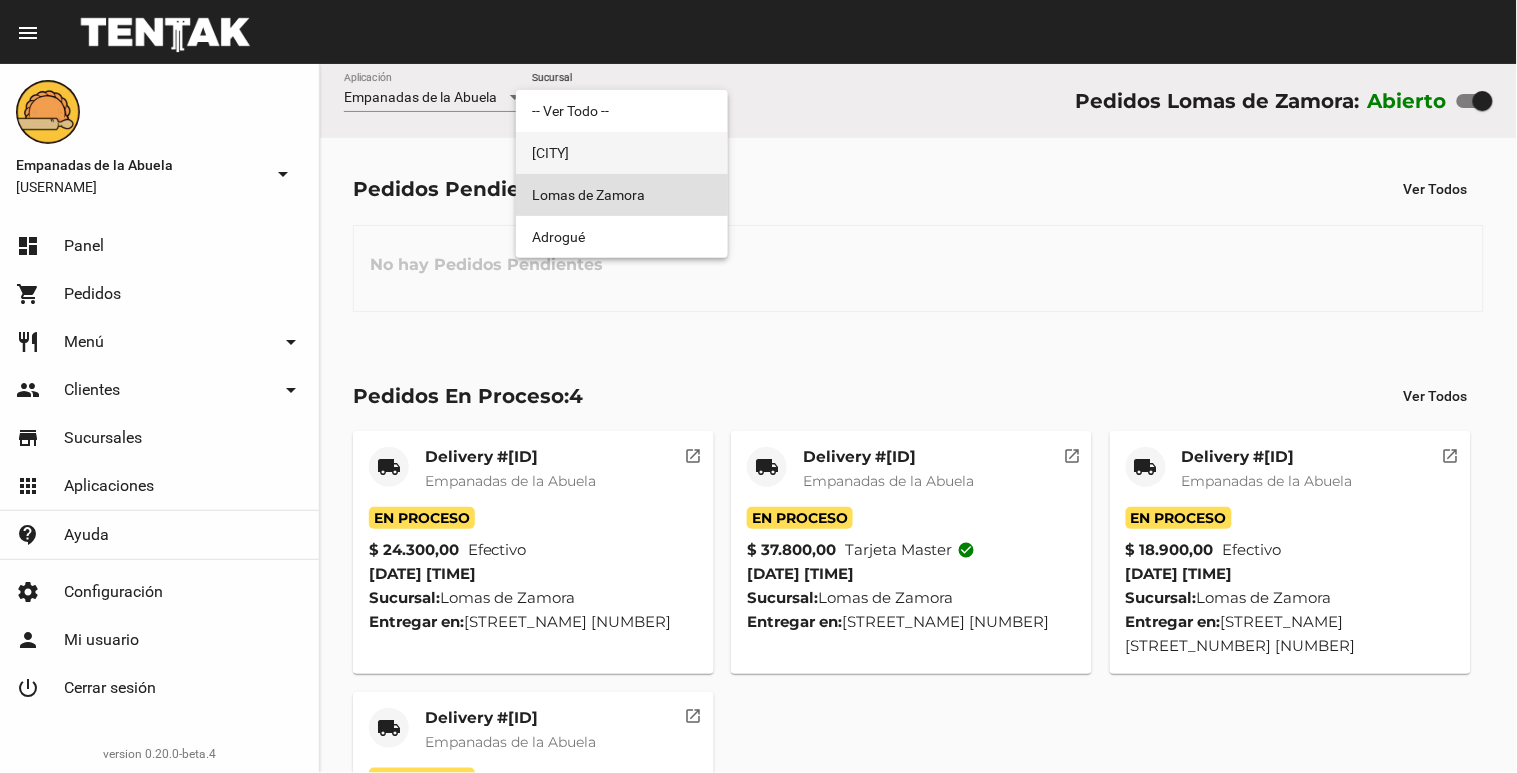 click on "[CITY]" at bounding box center [622, 153] 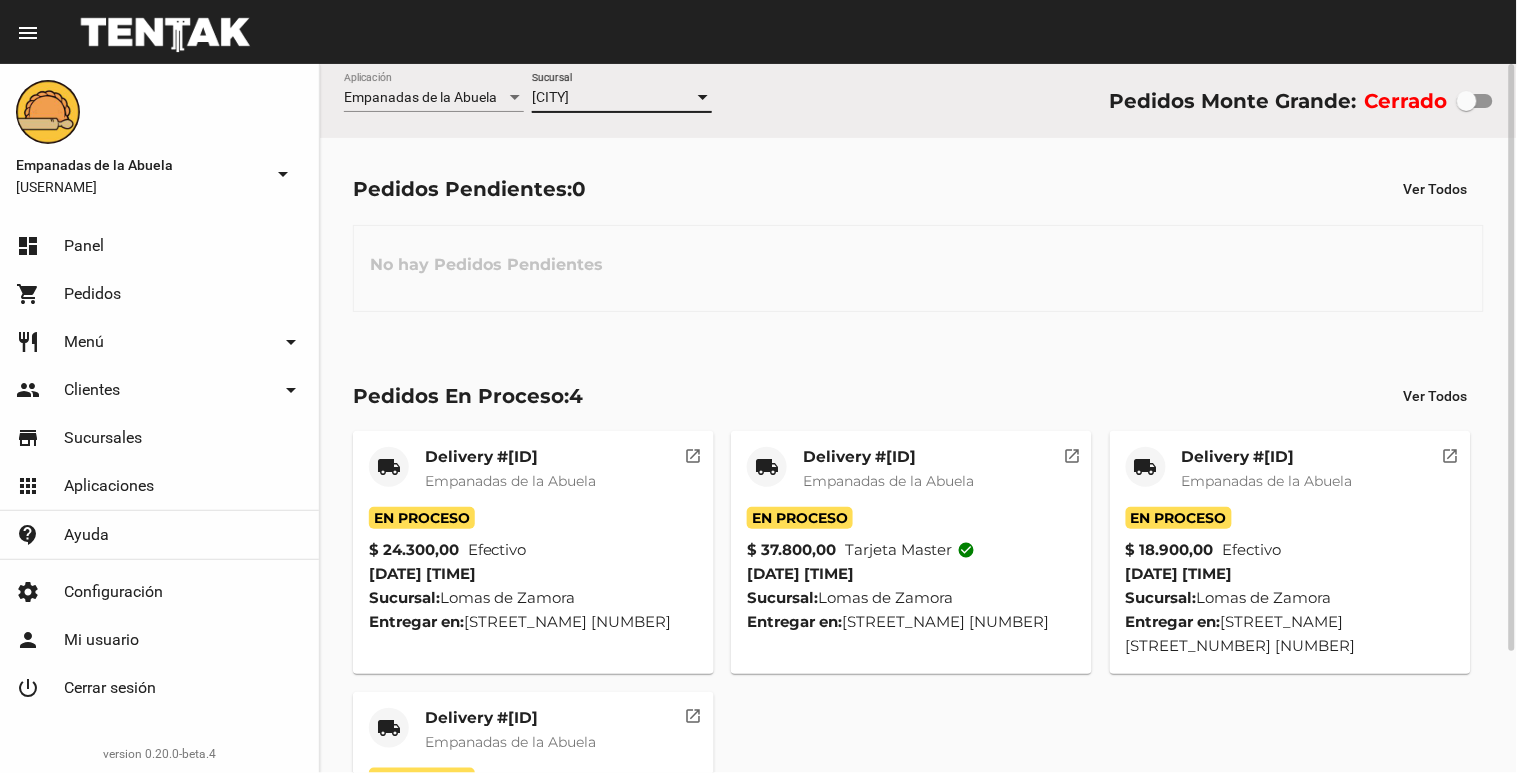 click on "[CITY]" at bounding box center (550, 97) 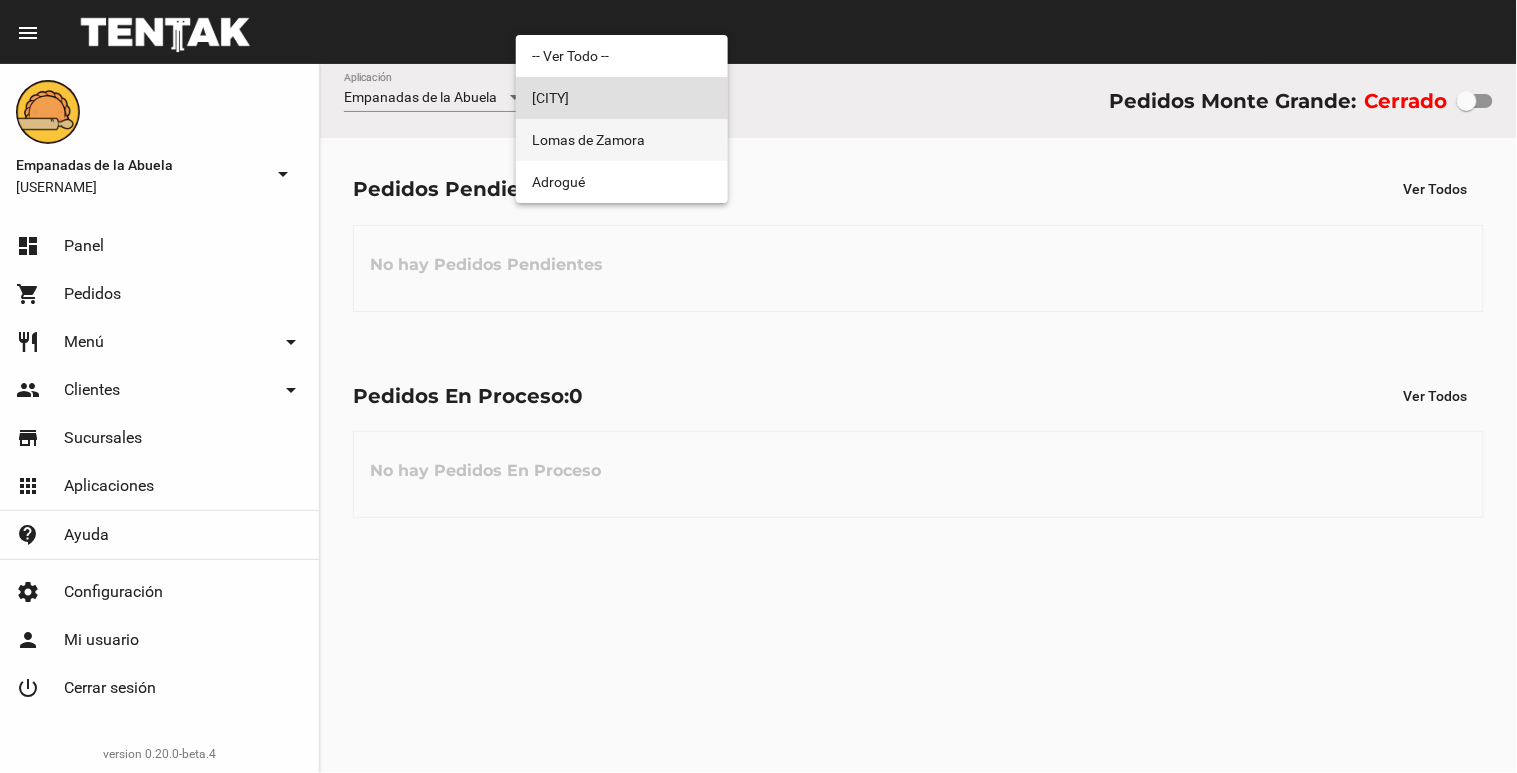click on "Lomas de Zamora" at bounding box center [622, 140] 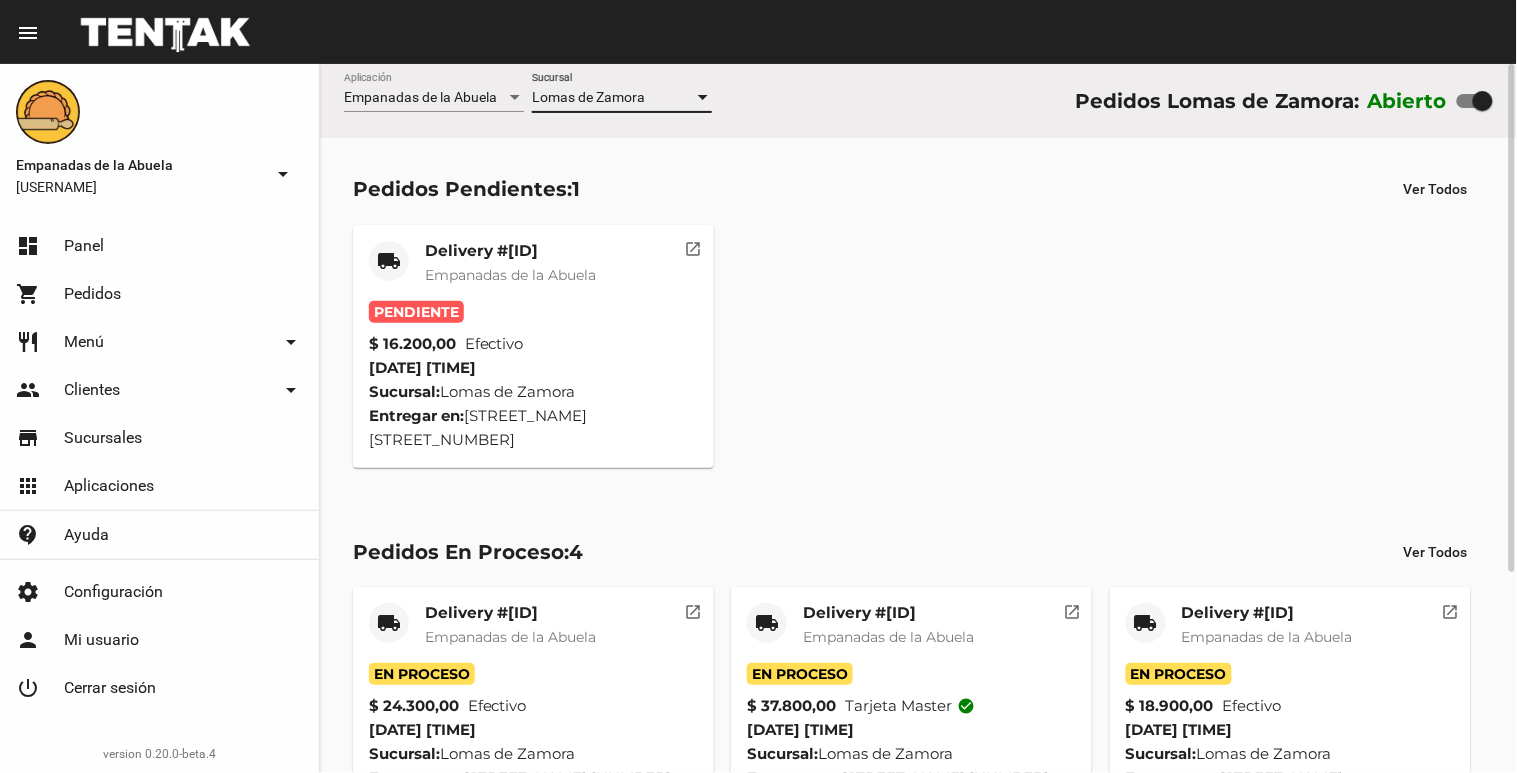 click on "Delivery #[ID] Empanadas de la Abuela" at bounding box center (510, 271) 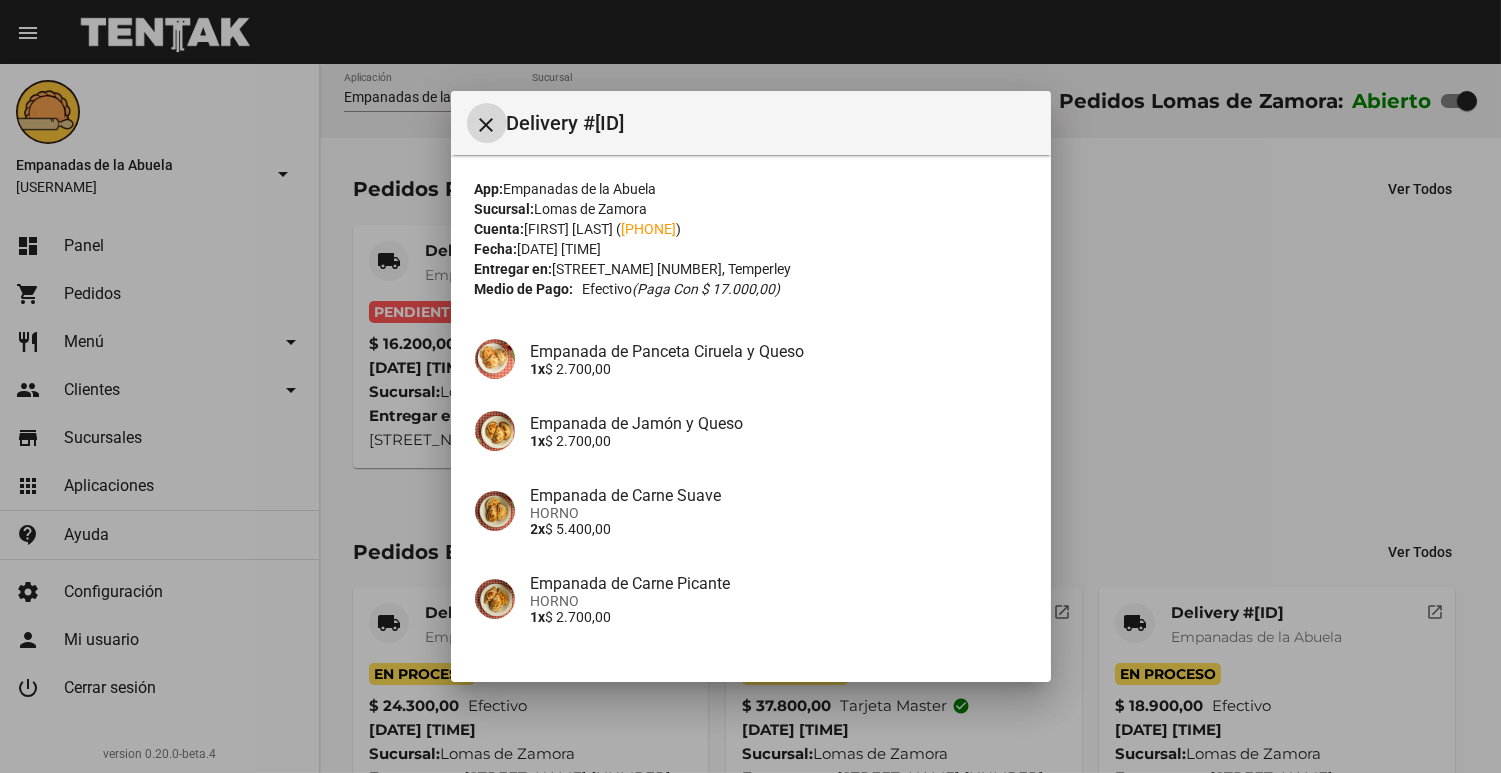scroll, scrollTop: 215, scrollLeft: 0, axis: vertical 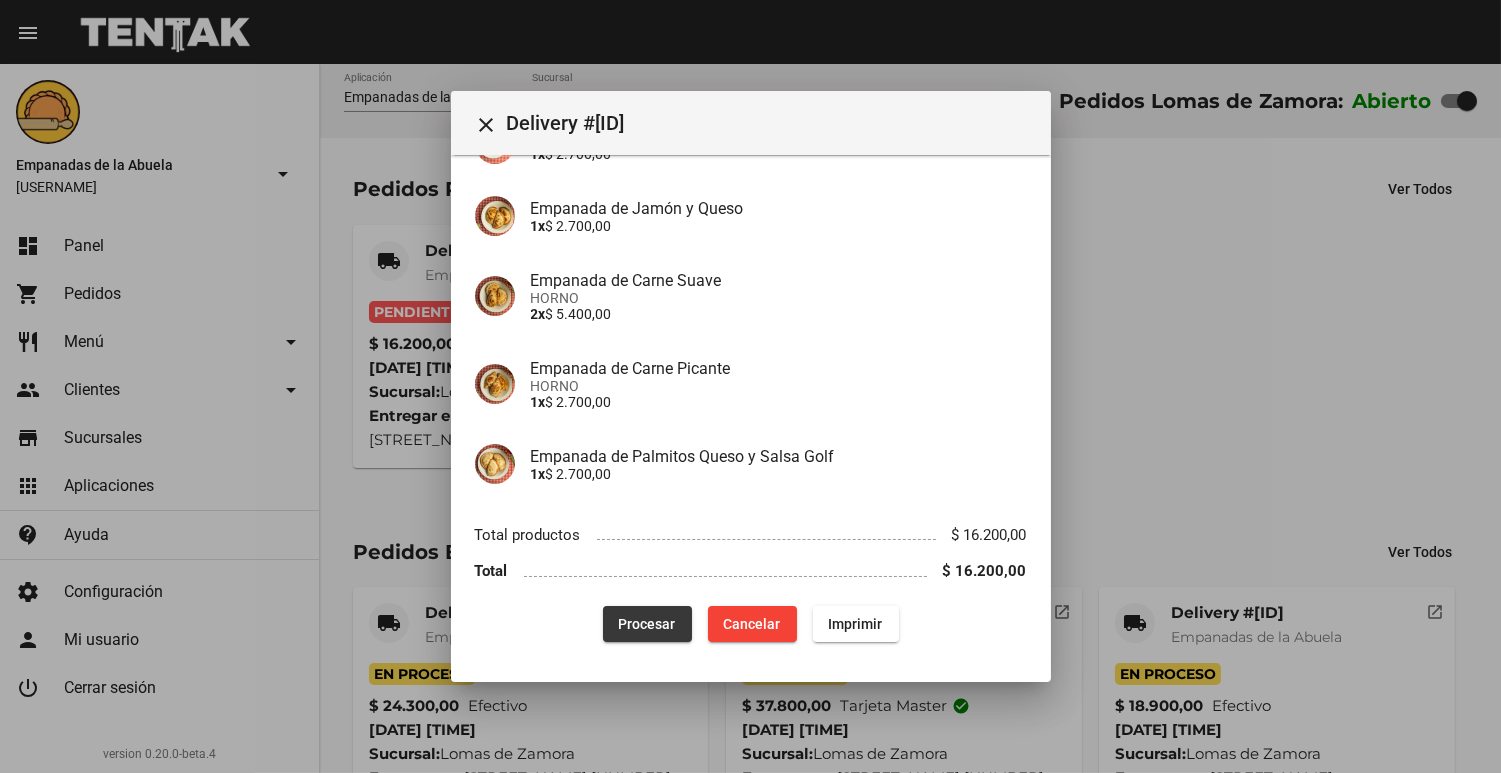 click on "Procesar" at bounding box center (647, 624) 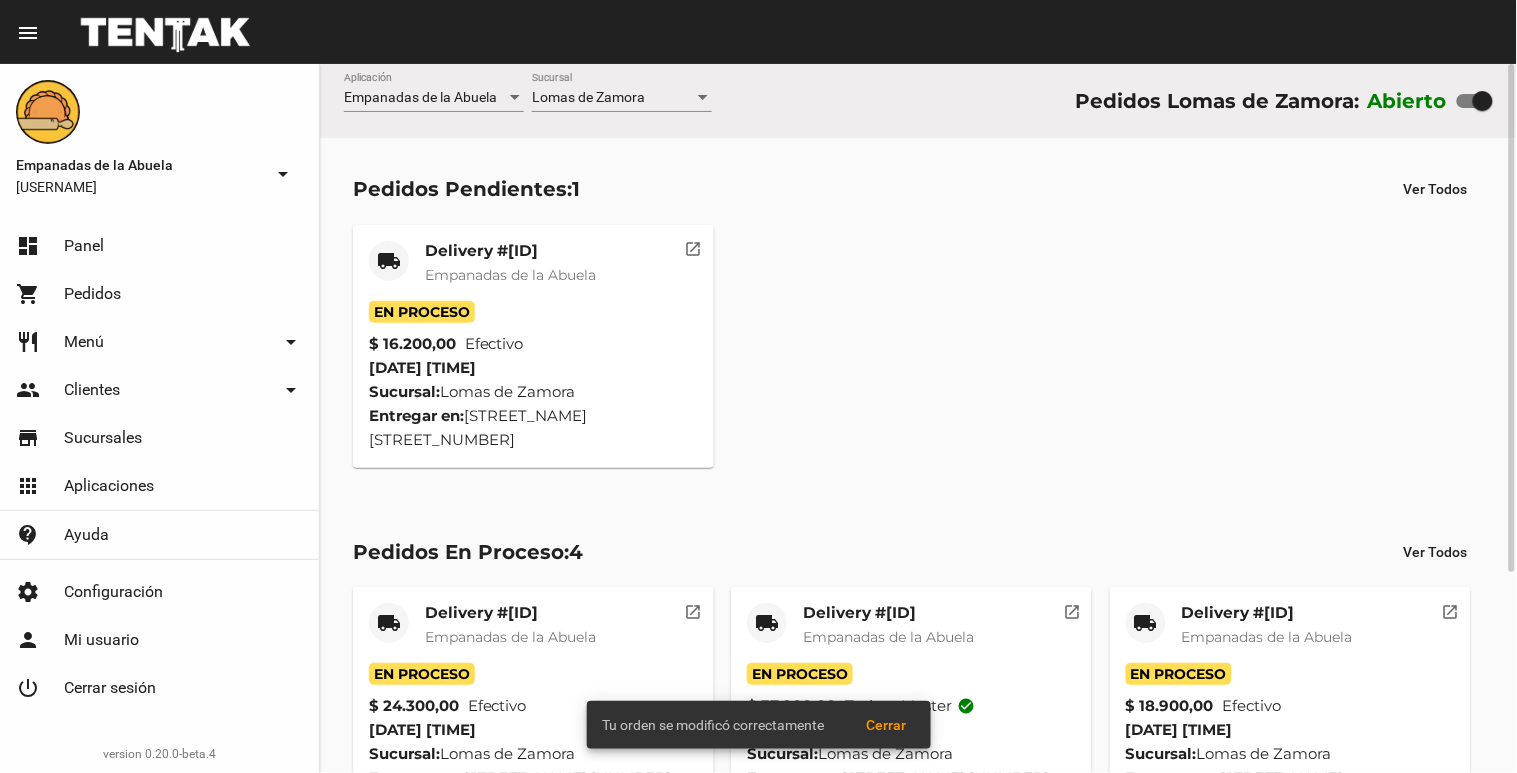 click on "Delivery #[ID]" at bounding box center (510, 251) 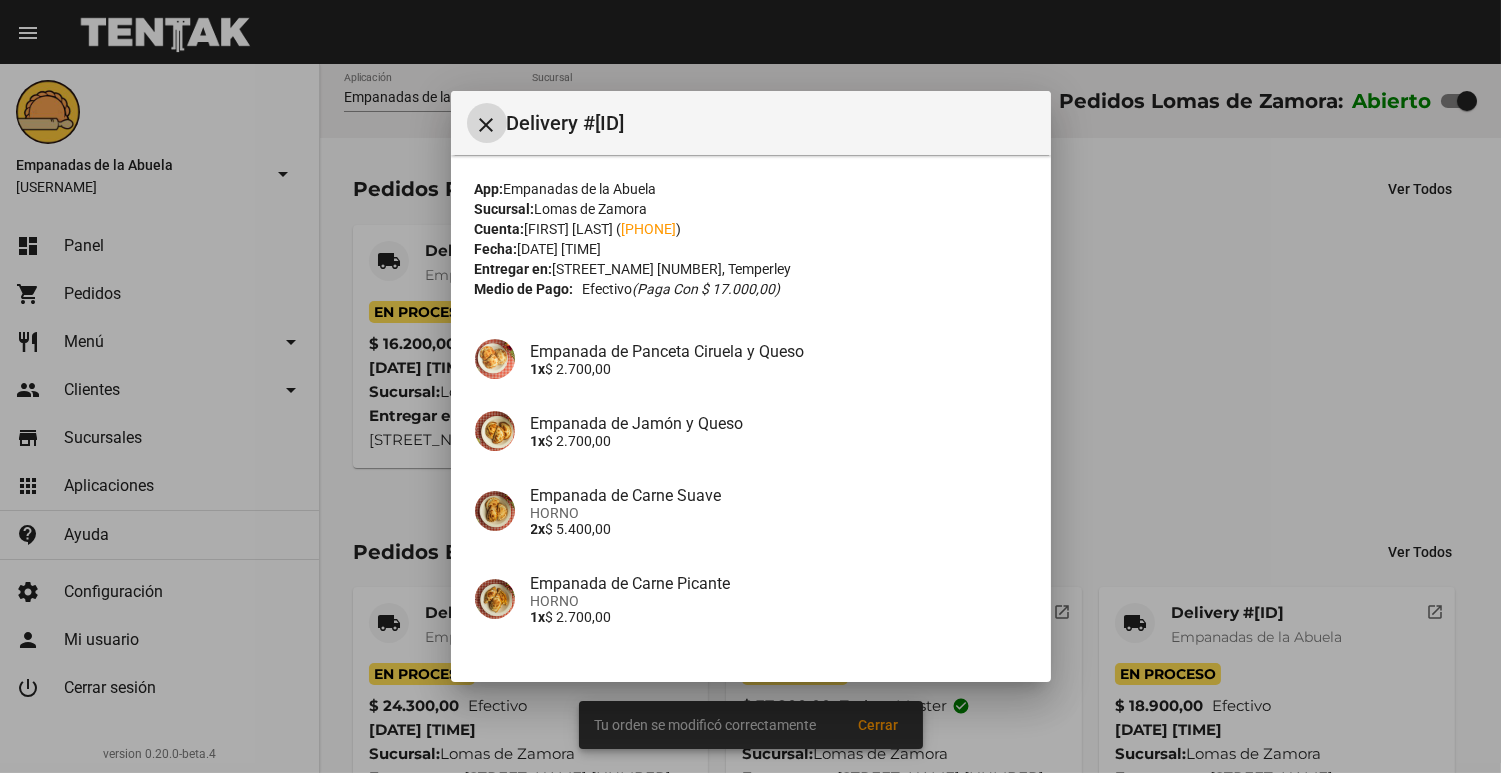 scroll, scrollTop: 215, scrollLeft: 0, axis: vertical 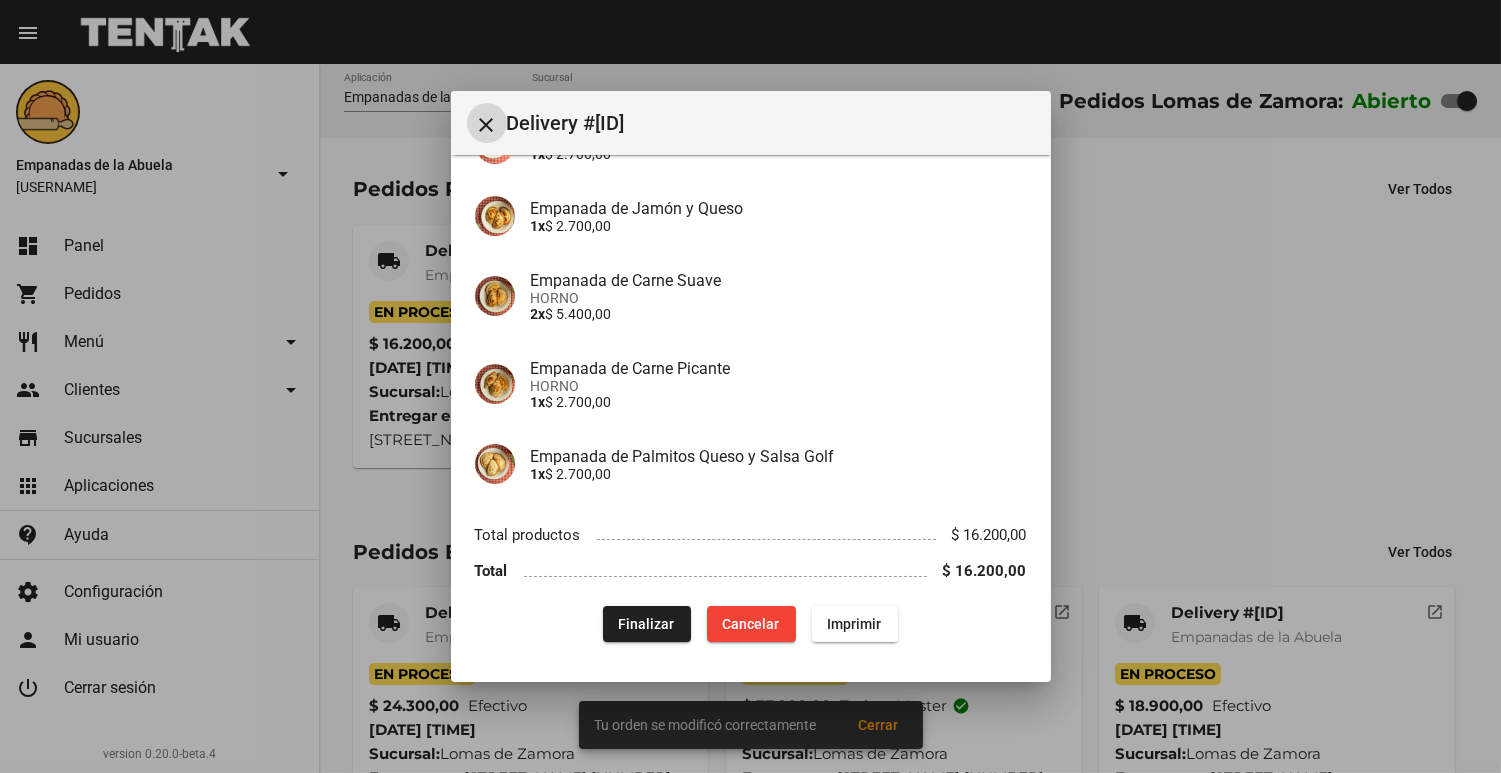 click on "Imprimir" at bounding box center (855, 624) 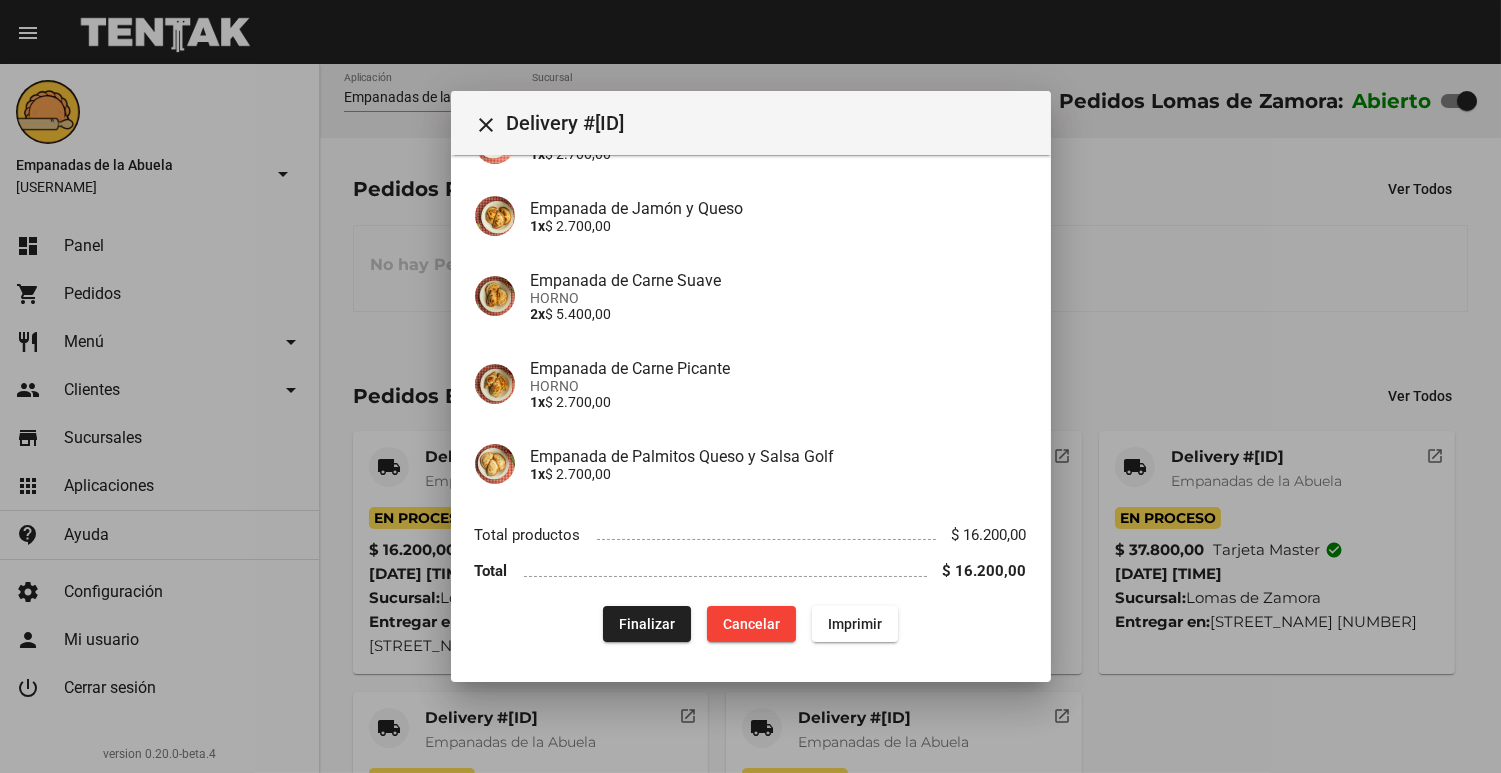 scroll, scrollTop: 0, scrollLeft: 0, axis: both 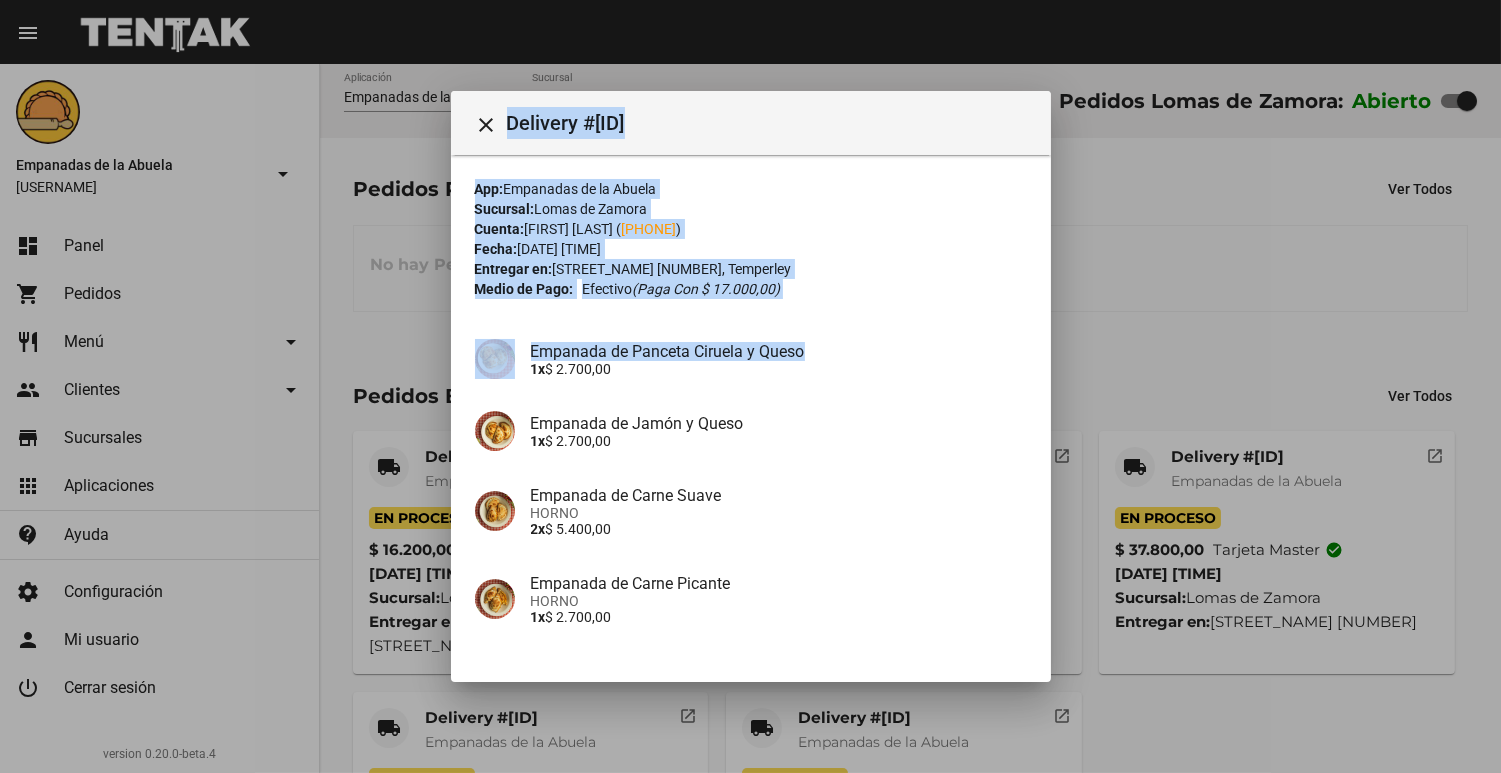 drag, startPoint x: 417, startPoint y: 337, endPoint x: 944, endPoint y: 302, distance: 528.16095 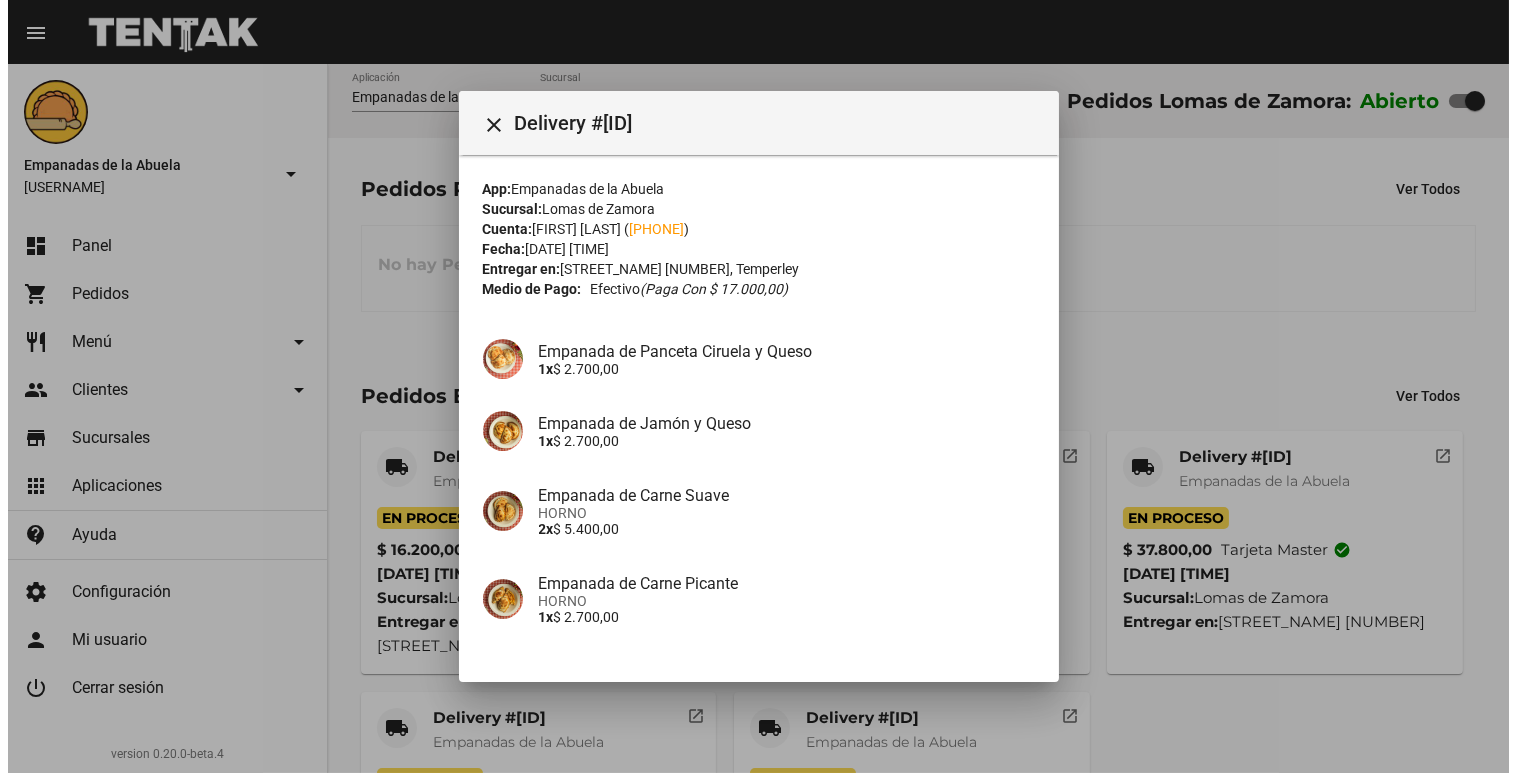 scroll, scrollTop: 215, scrollLeft: 0, axis: vertical 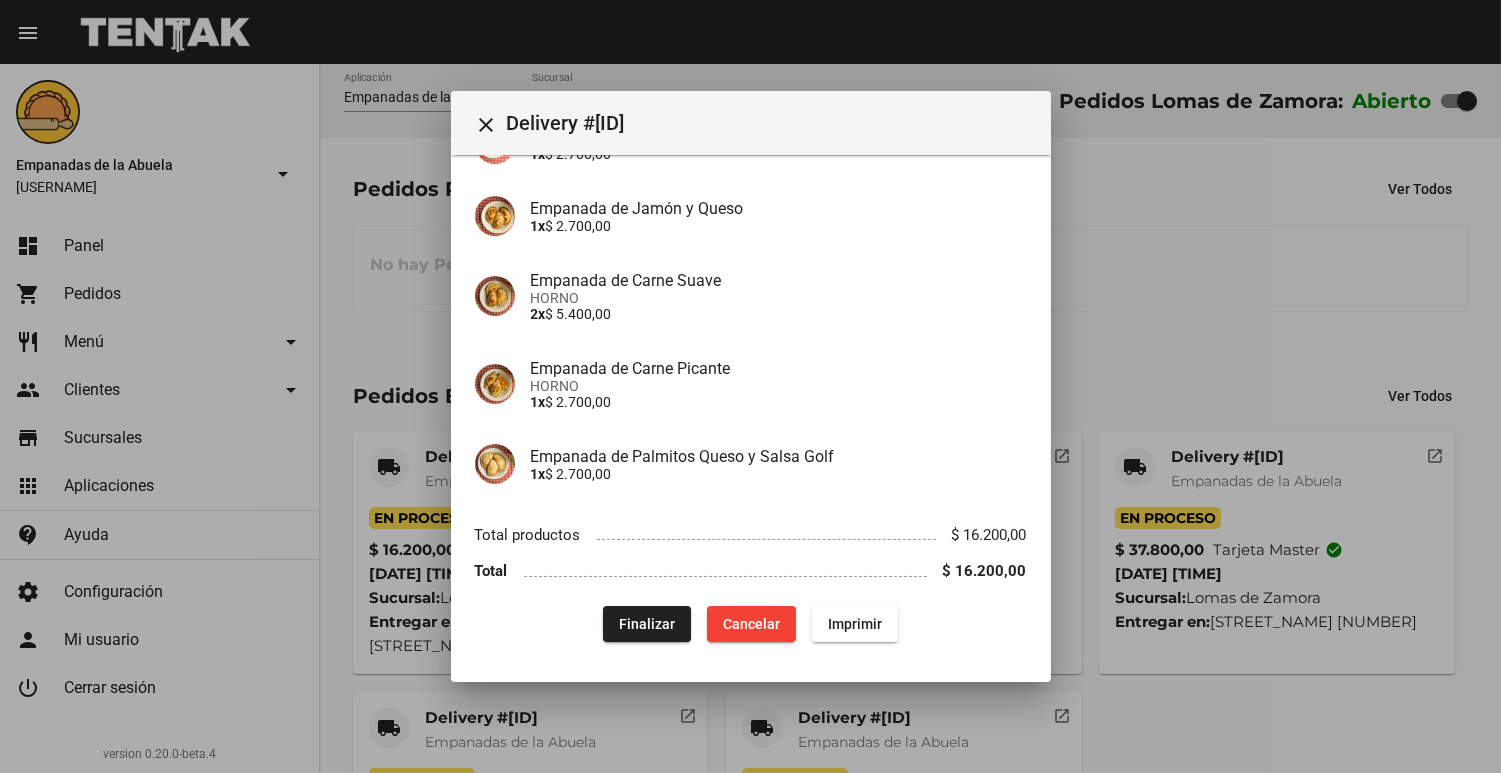 click at bounding box center (750, 386) 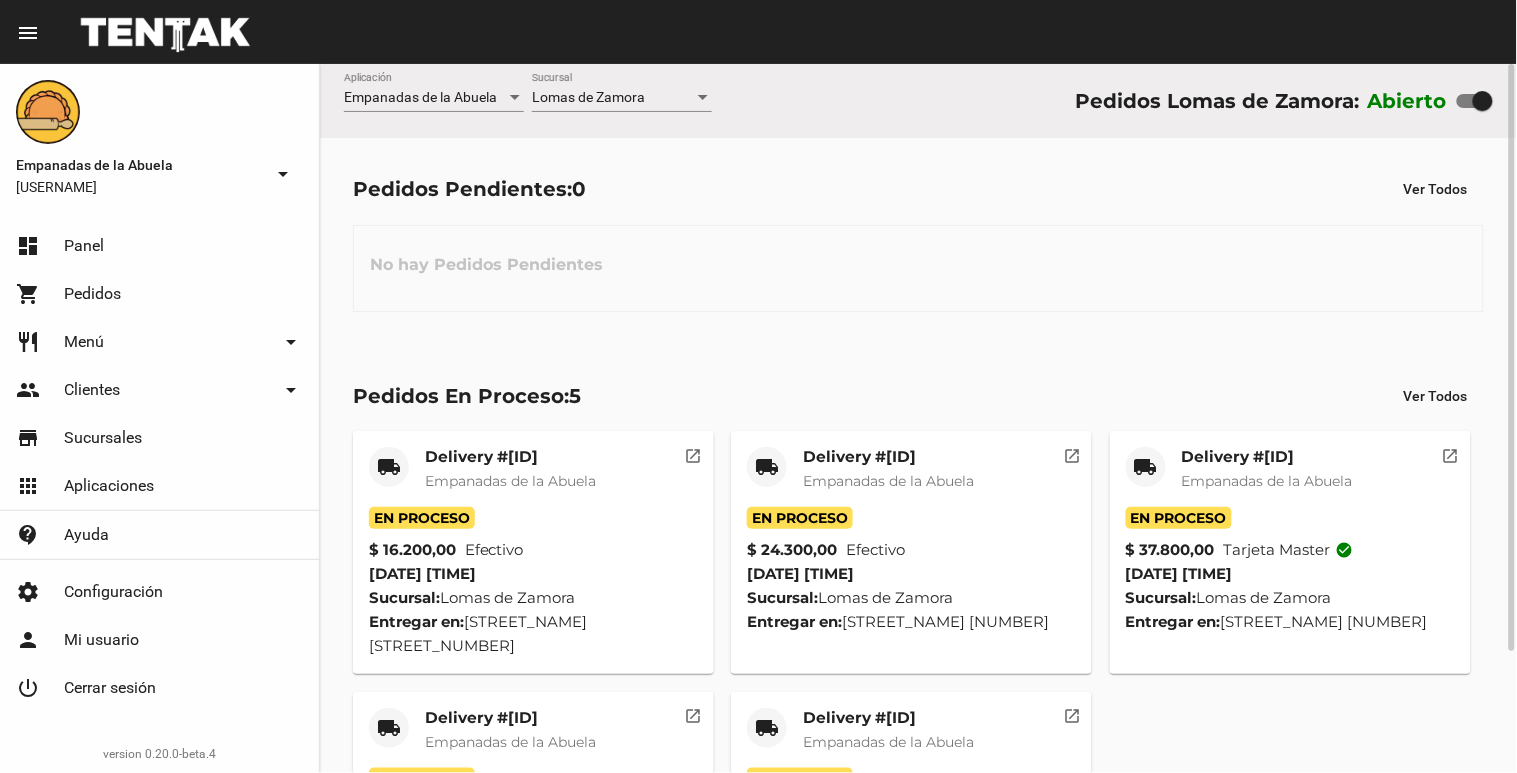 click on "Empanadas de la Abuela" at bounding box center (510, 481) 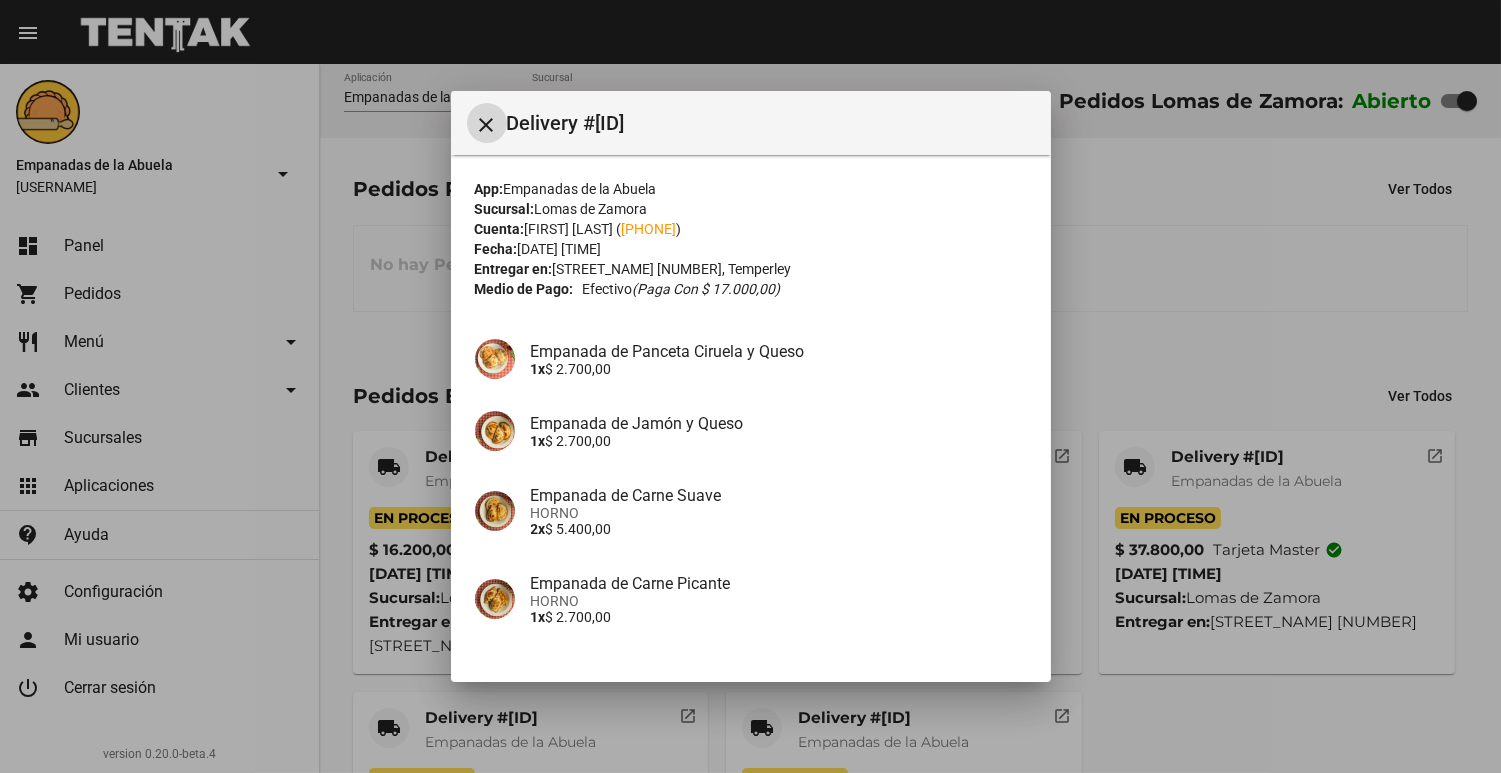 click at bounding box center (750, 386) 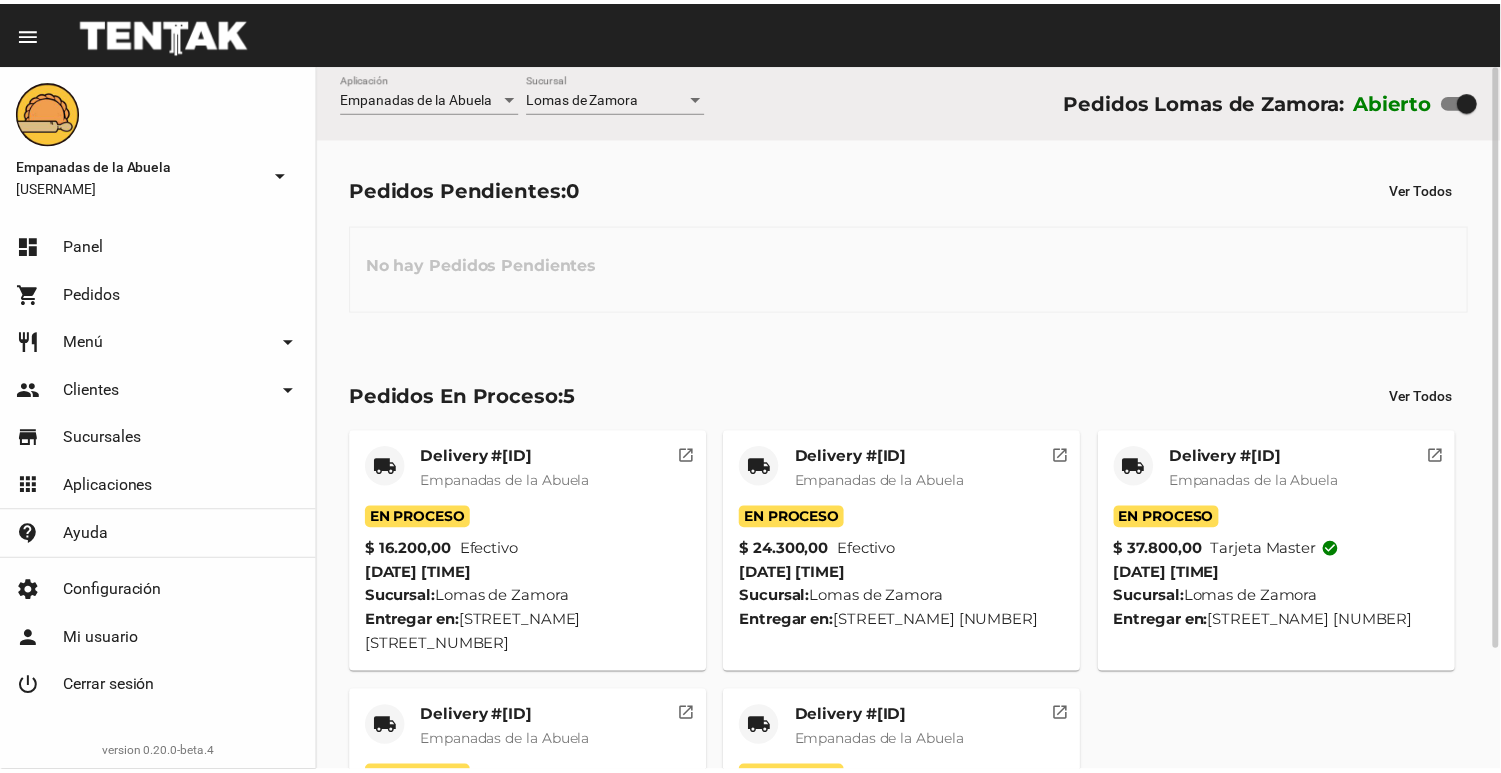 scroll, scrollTop: 146, scrollLeft: 0, axis: vertical 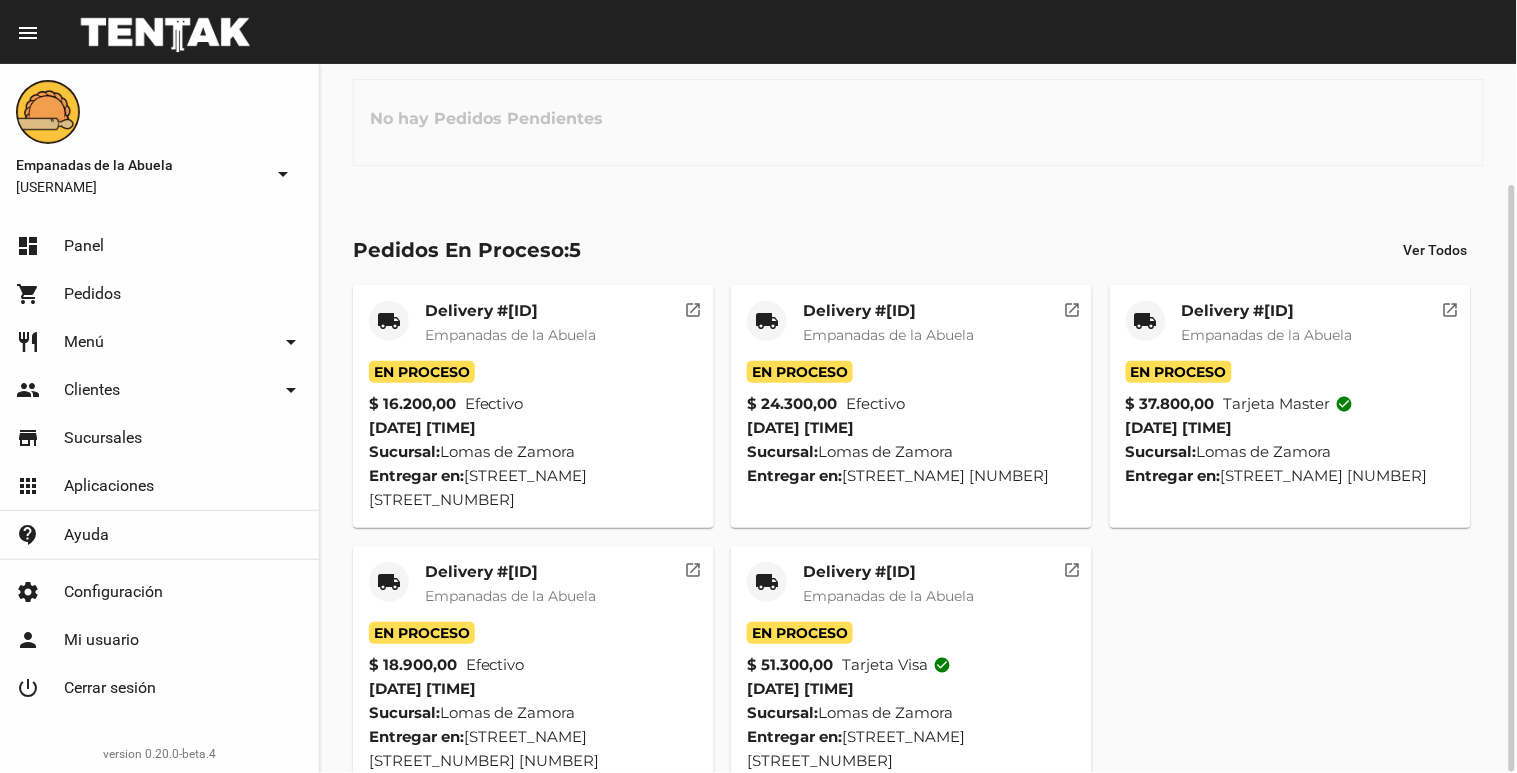 click on "Empanadas de la Abuela" at bounding box center (510, 335) 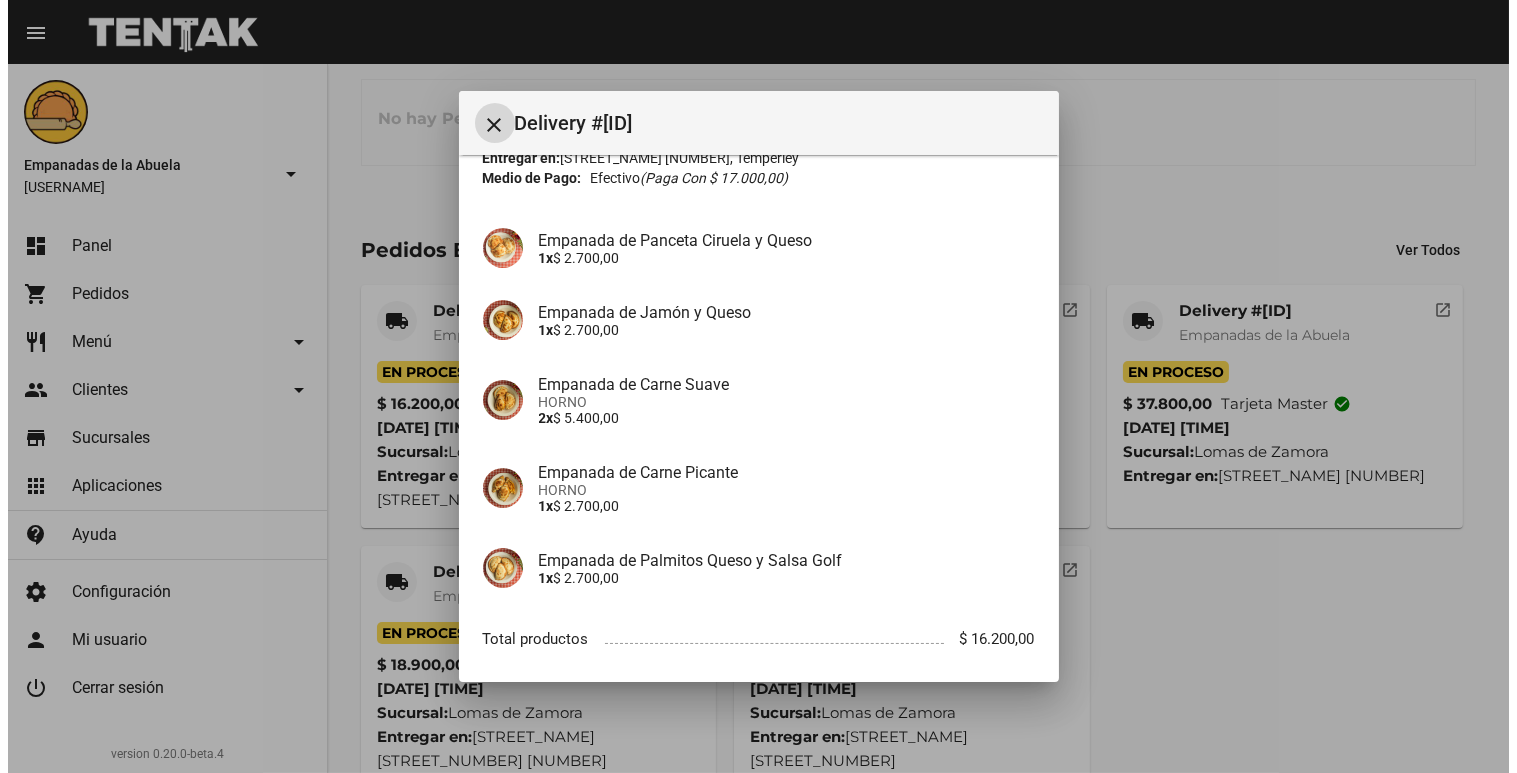 scroll, scrollTop: 215, scrollLeft: 0, axis: vertical 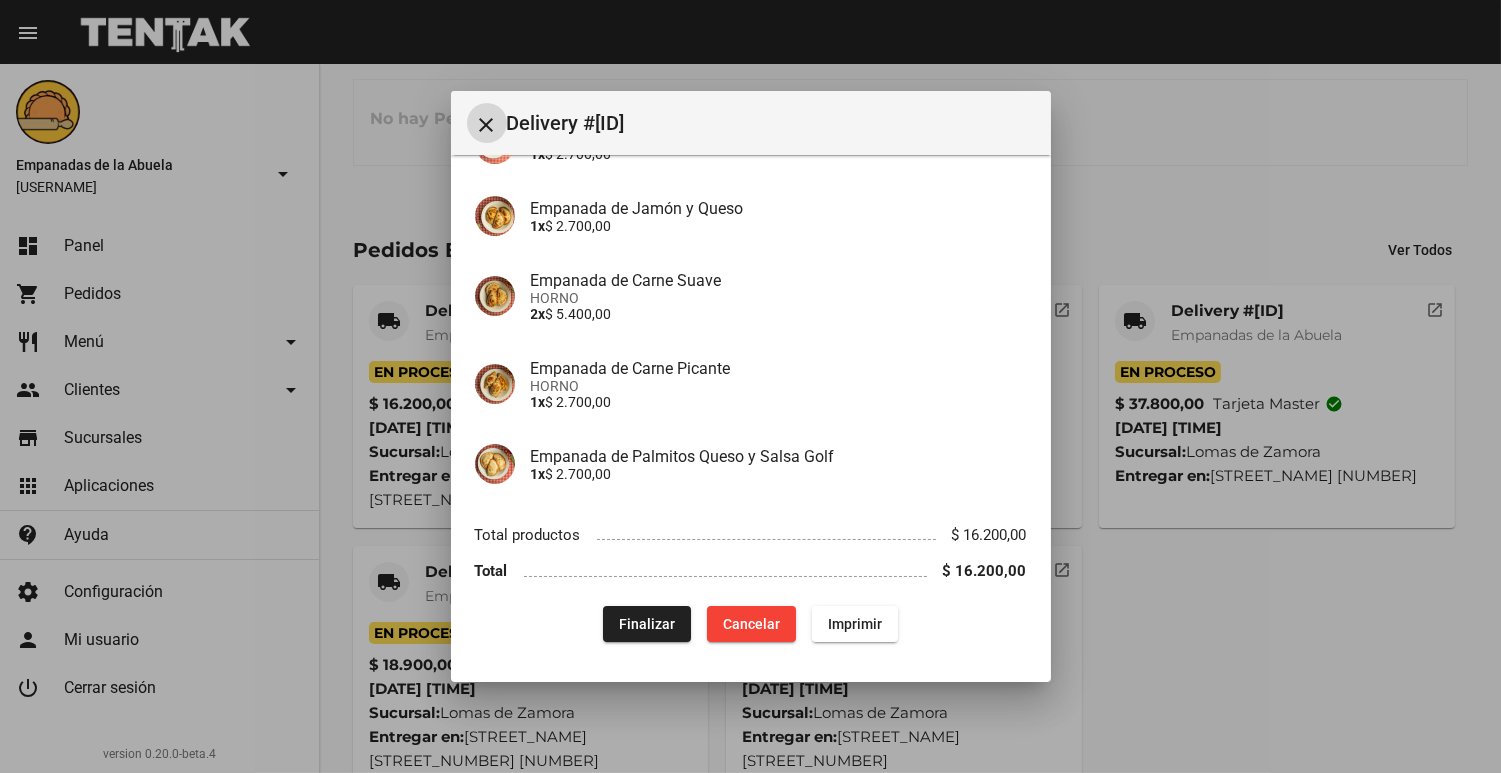 click at bounding box center [750, 386] 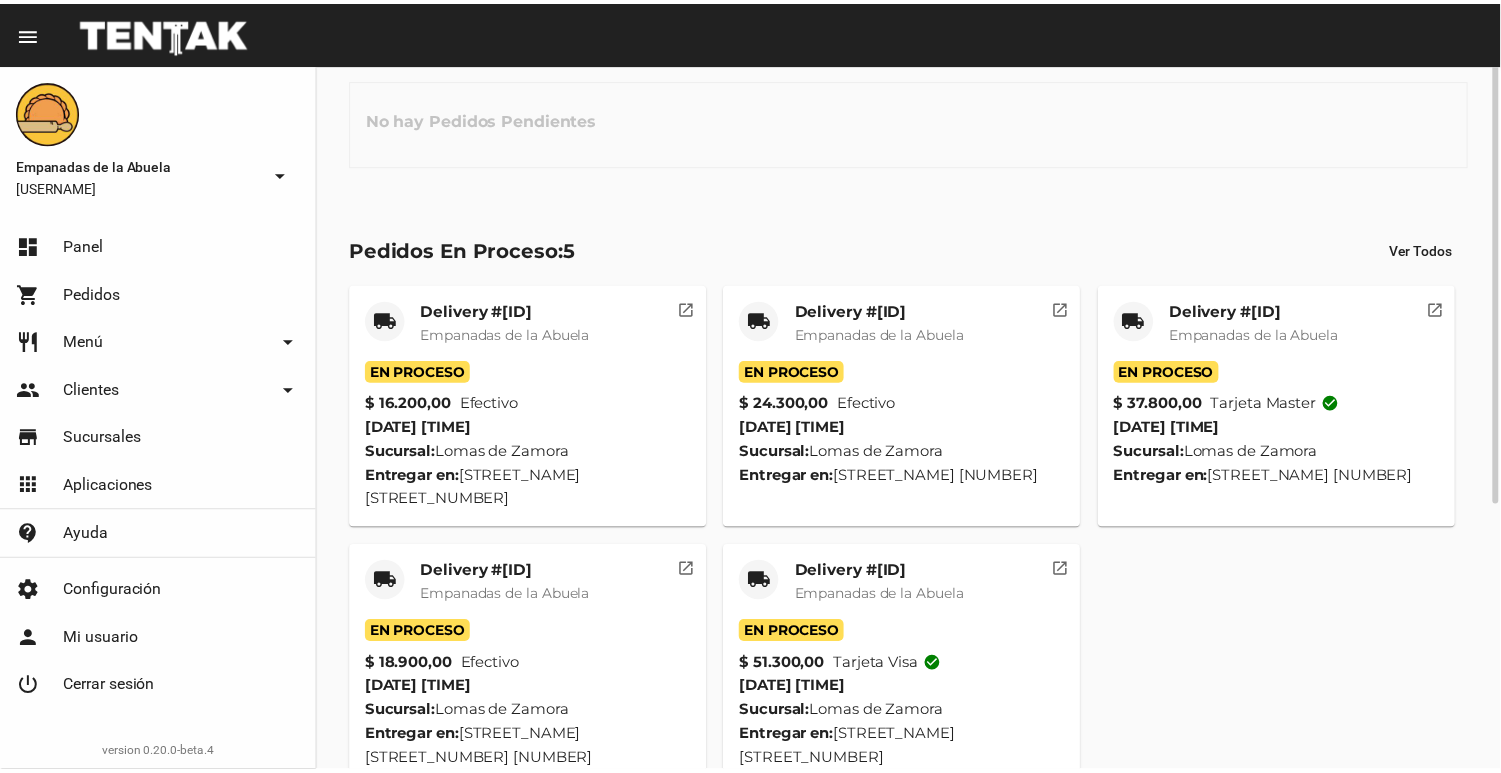 scroll, scrollTop: 0, scrollLeft: 0, axis: both 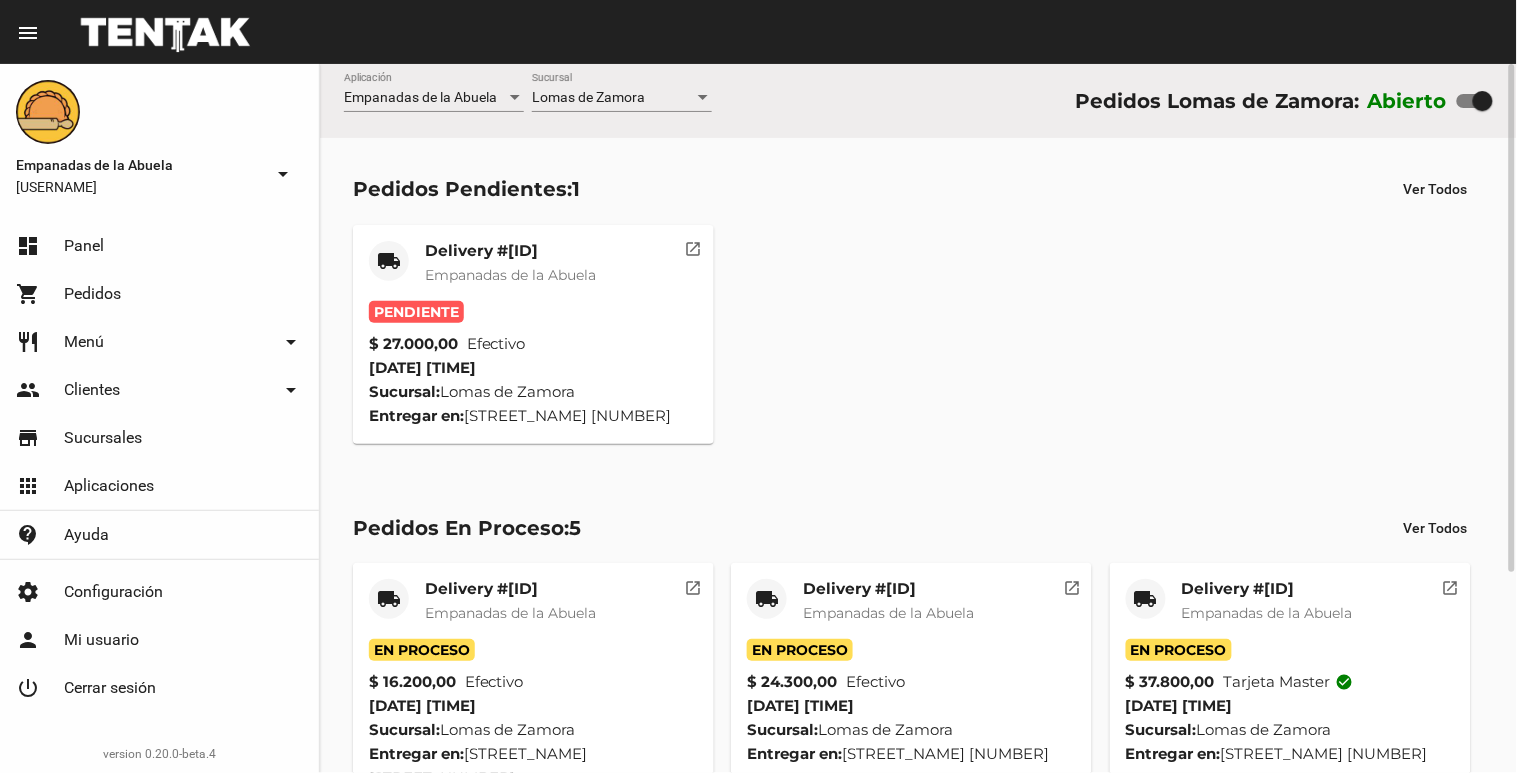 click on "Delivery #[ID]" at bounding box center (510, 251) 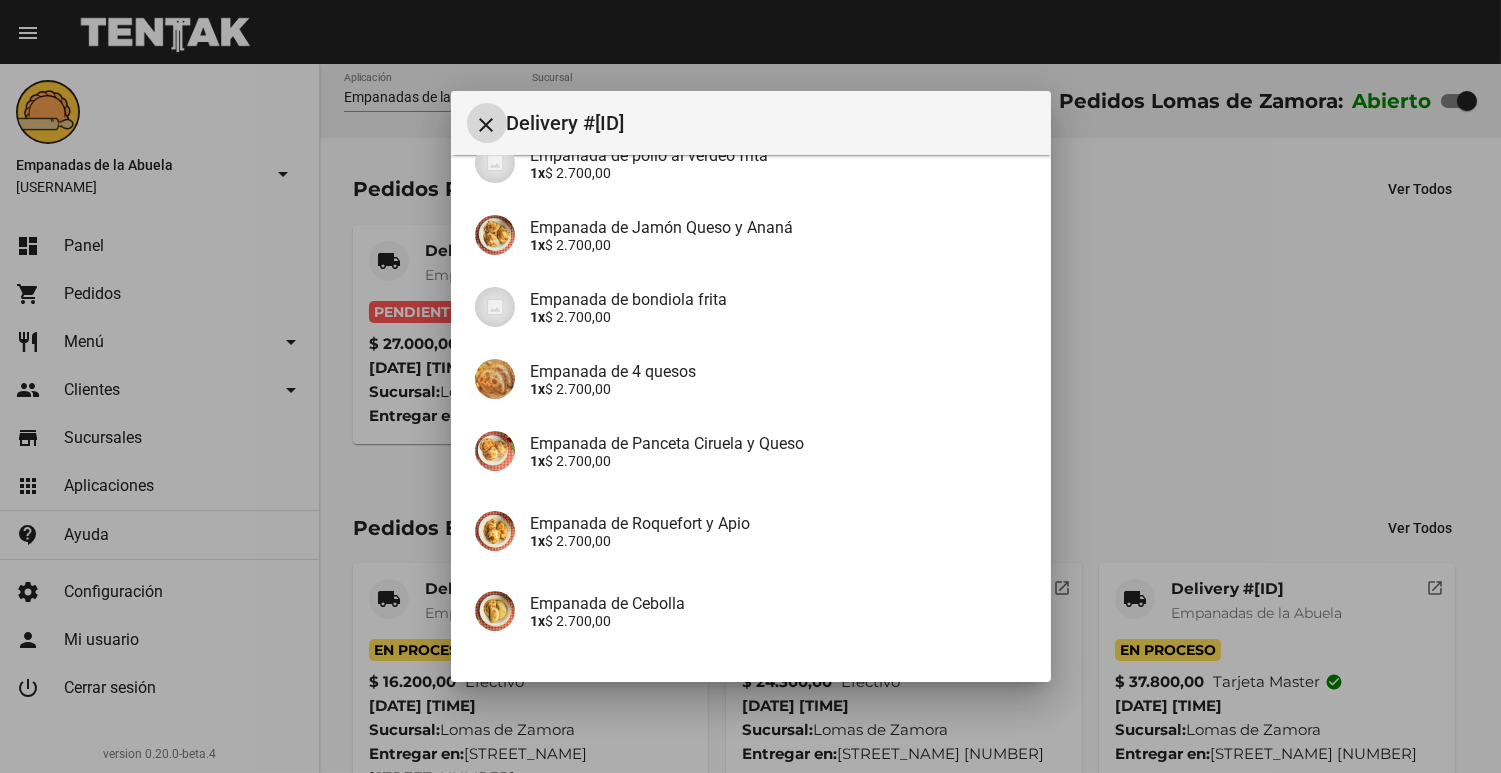 scroll, scrollTop: 591, scrollLeft: 0, axis: vertical 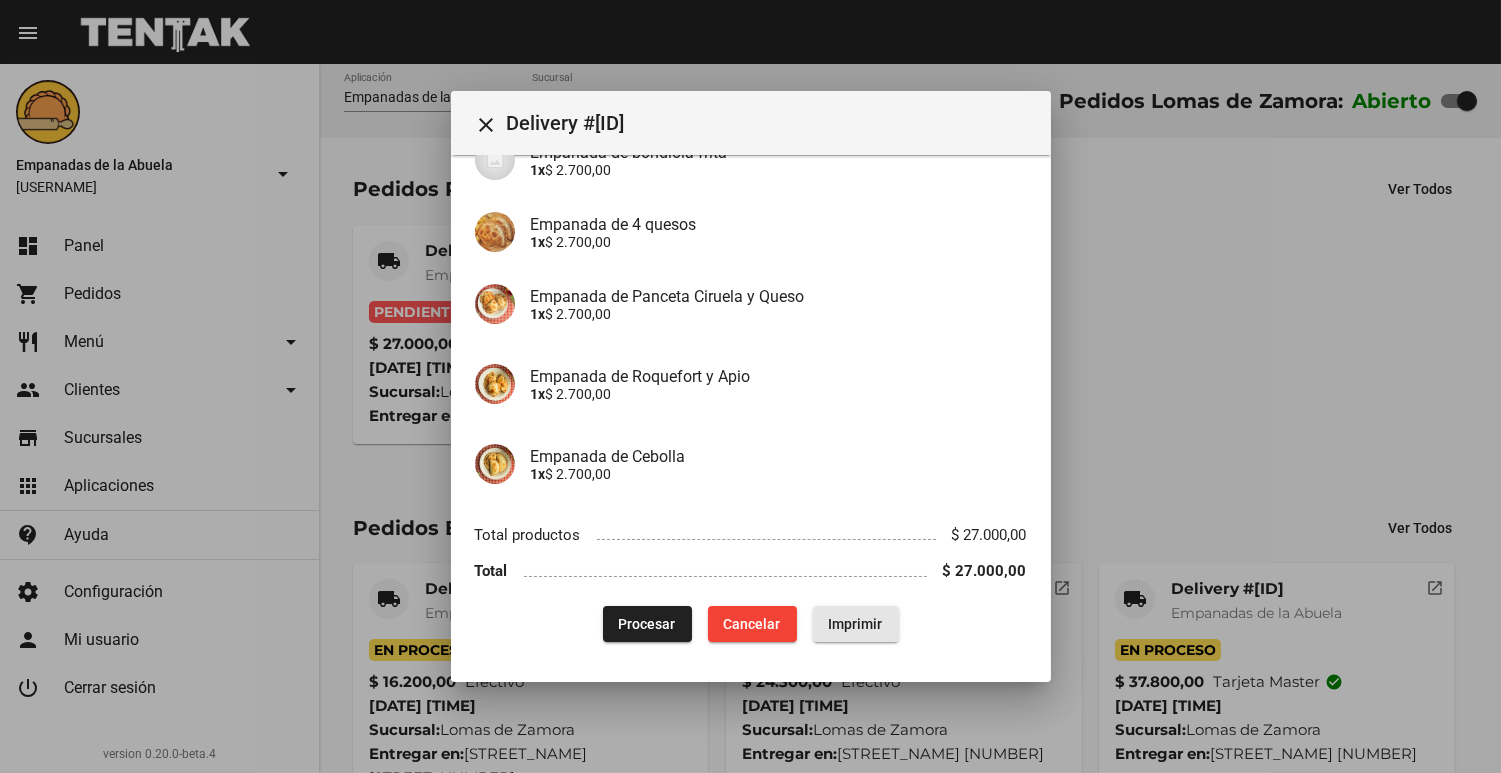 drag, startPoint x: 845, startPoint y: 611, endPoint x: 672, endPoint y: 631, distance: 174.15224 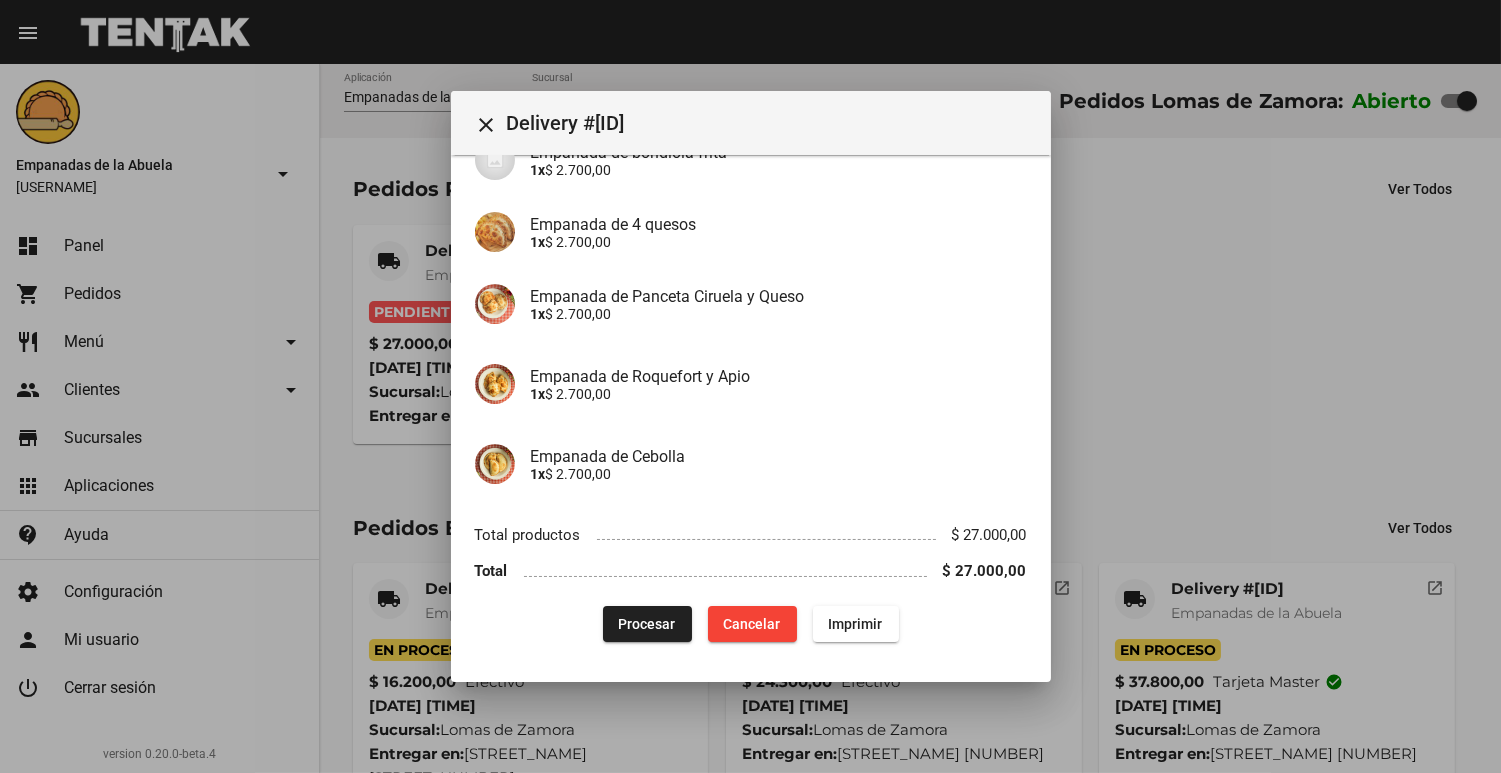 click on "Procesar" at bounding box center [647, 624] 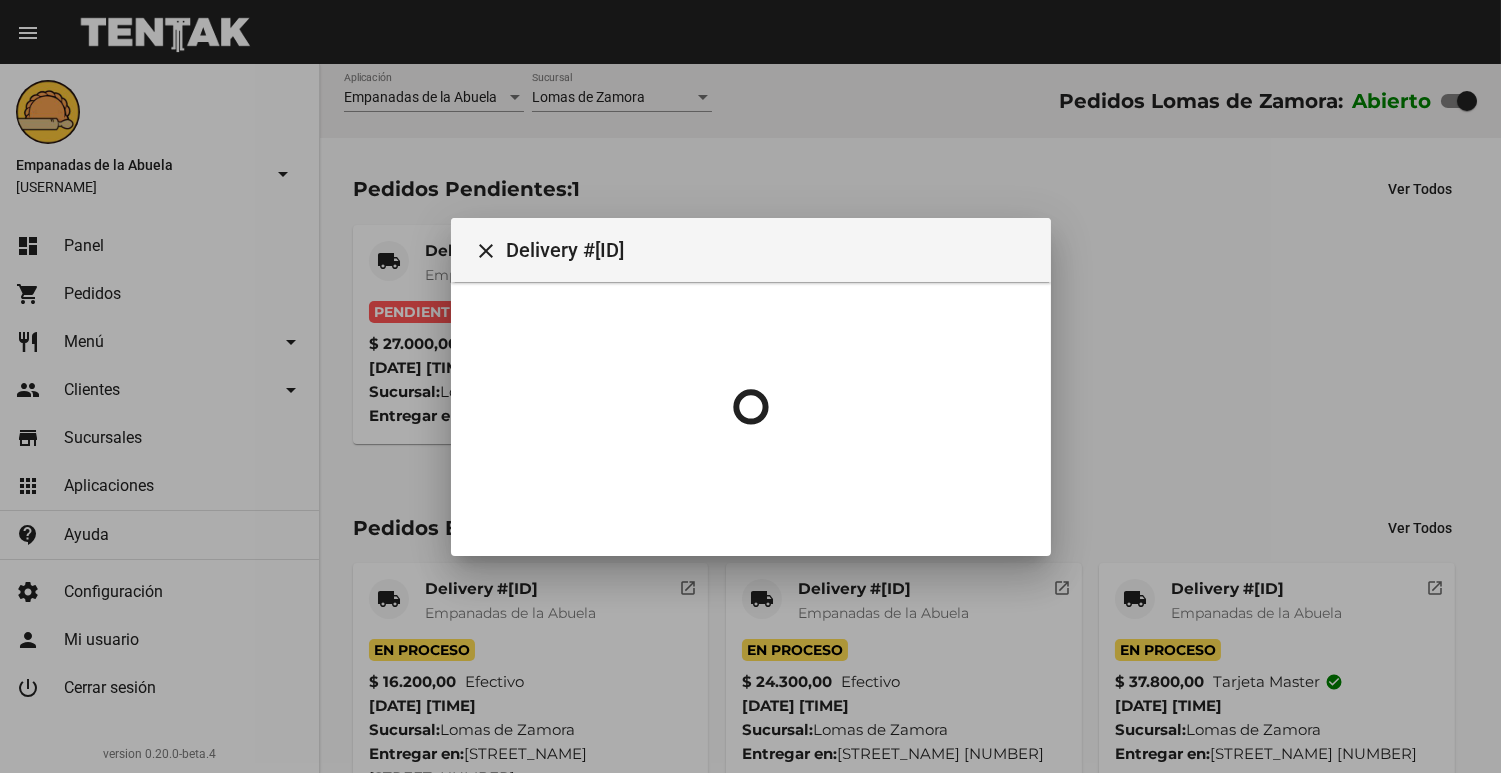 scroll, scrollTop: 0, scrollLeft: 0, axis: both 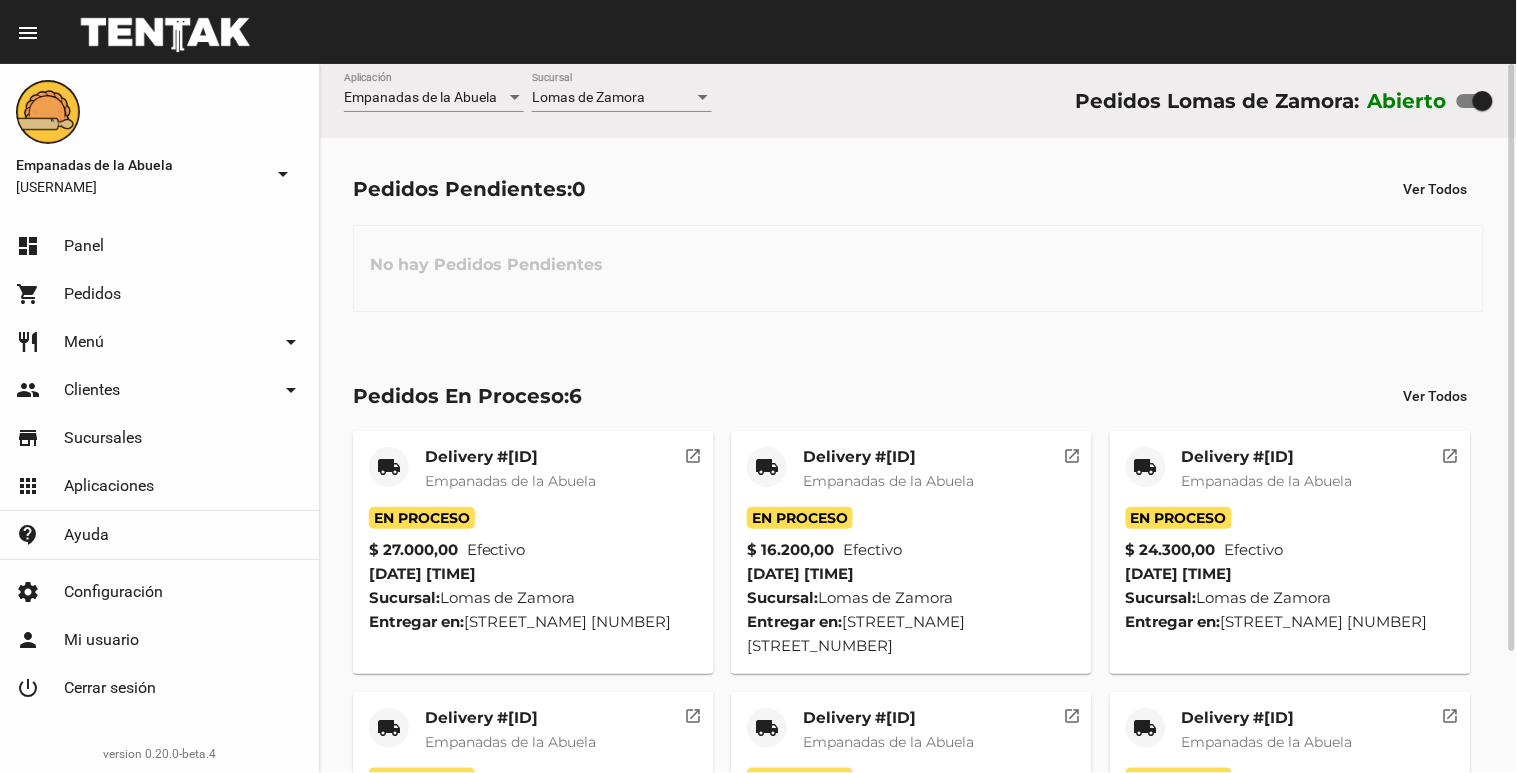 click on "[CITY] Sucursal" at bounding box center (622, 92) 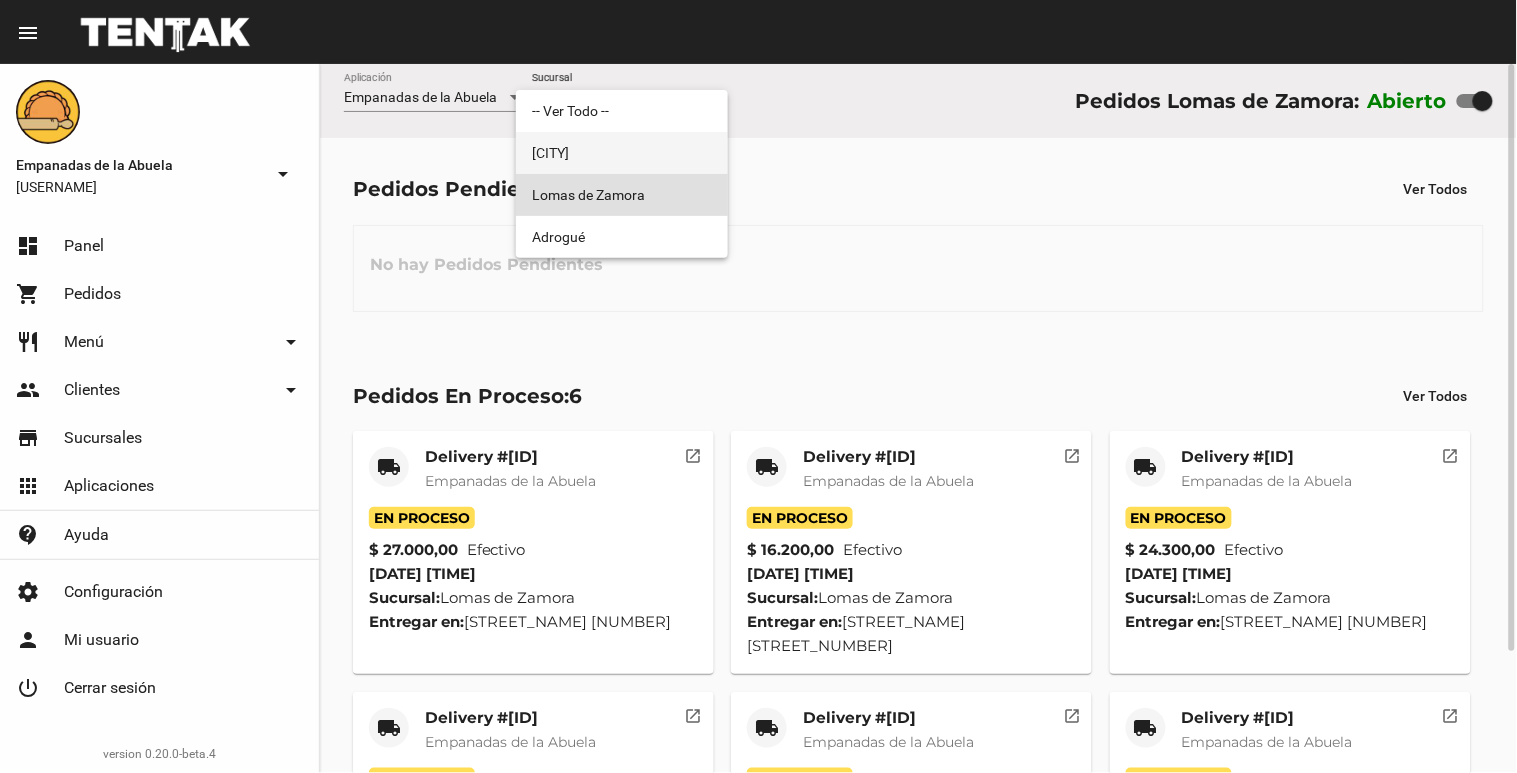 click on "[CITY]" at bounding box center (622, 153) 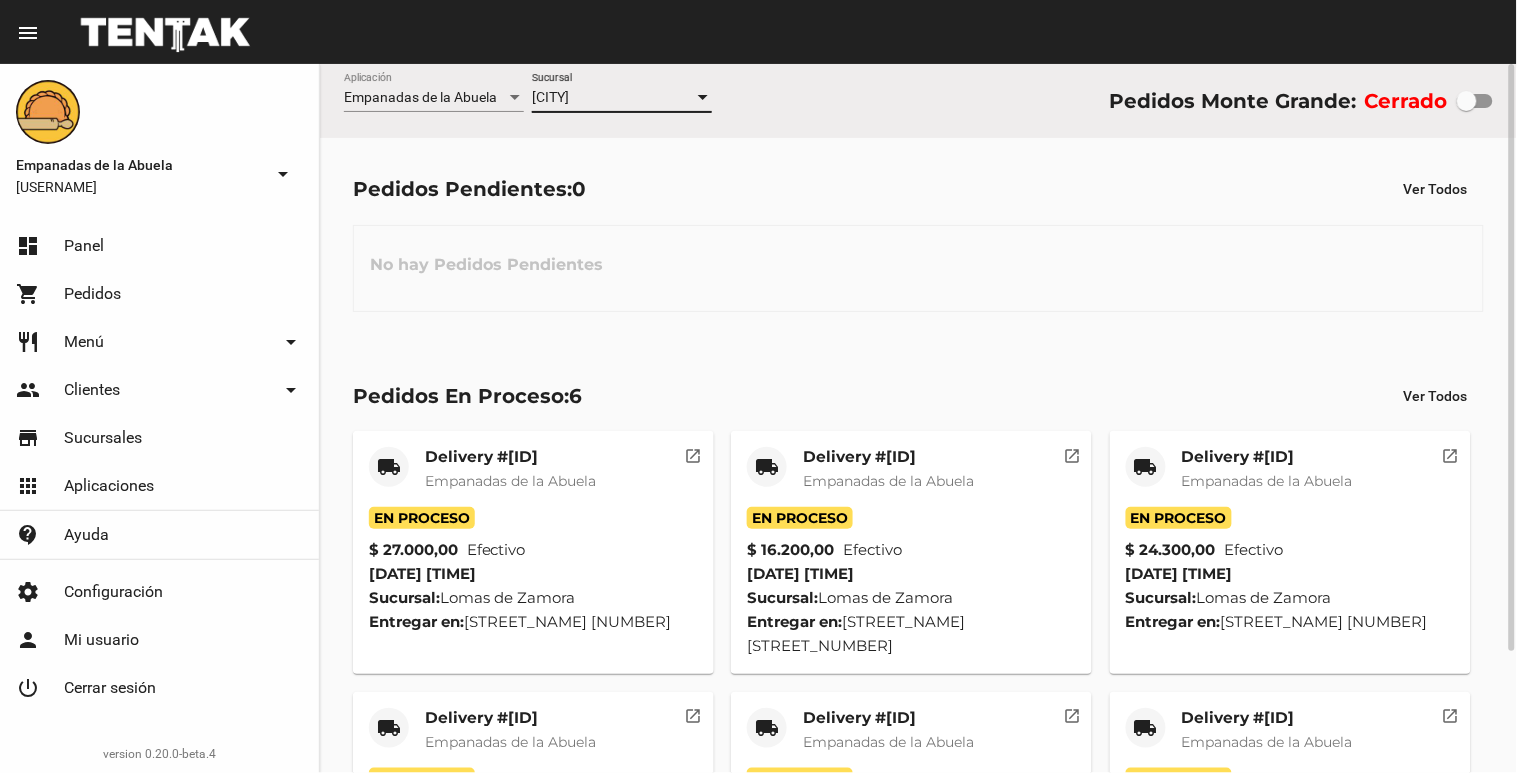 click on "[CITY]" at bounding box center [550, 97] 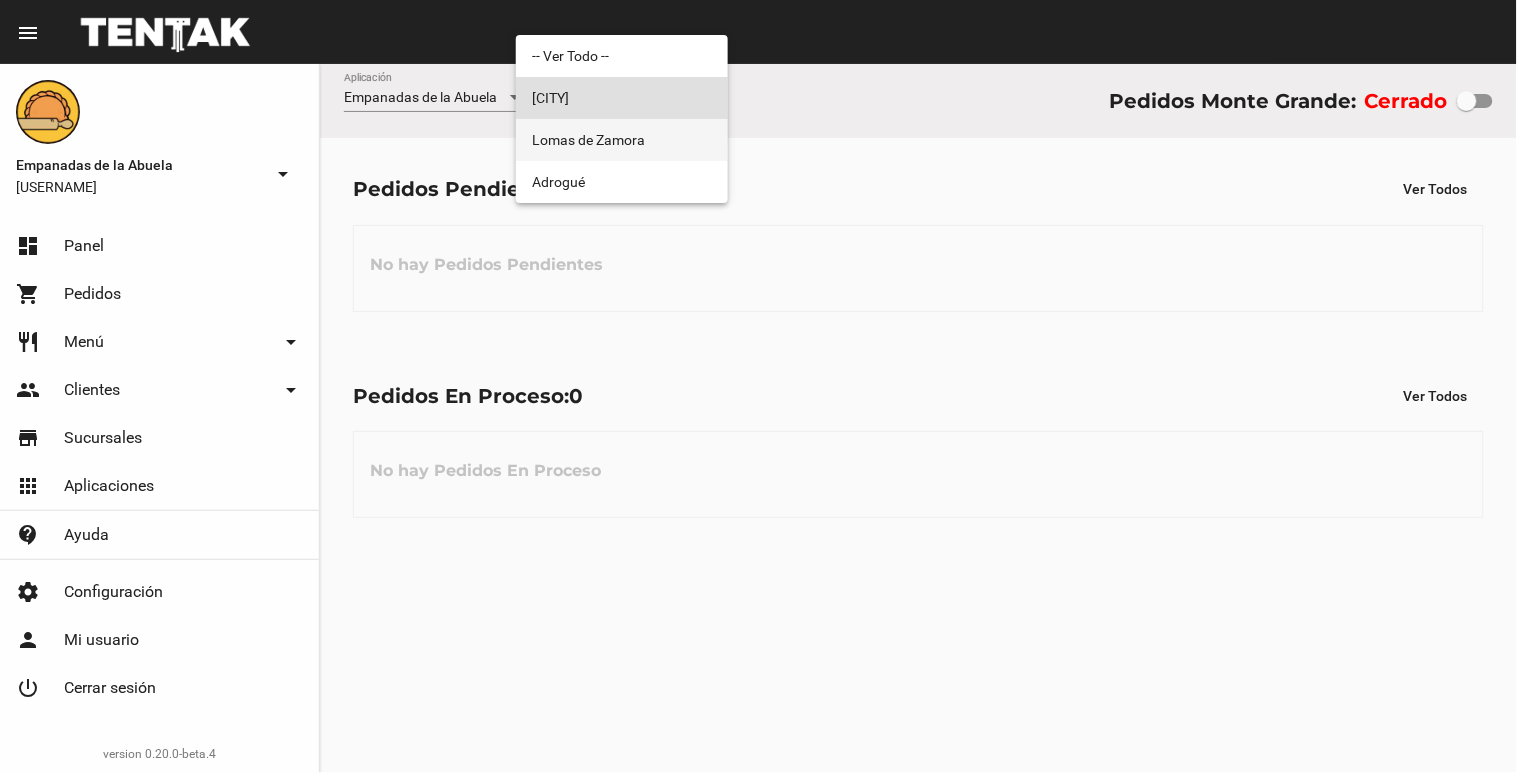 click on "Lomas de Zamora" at bounding box center (622, 140) 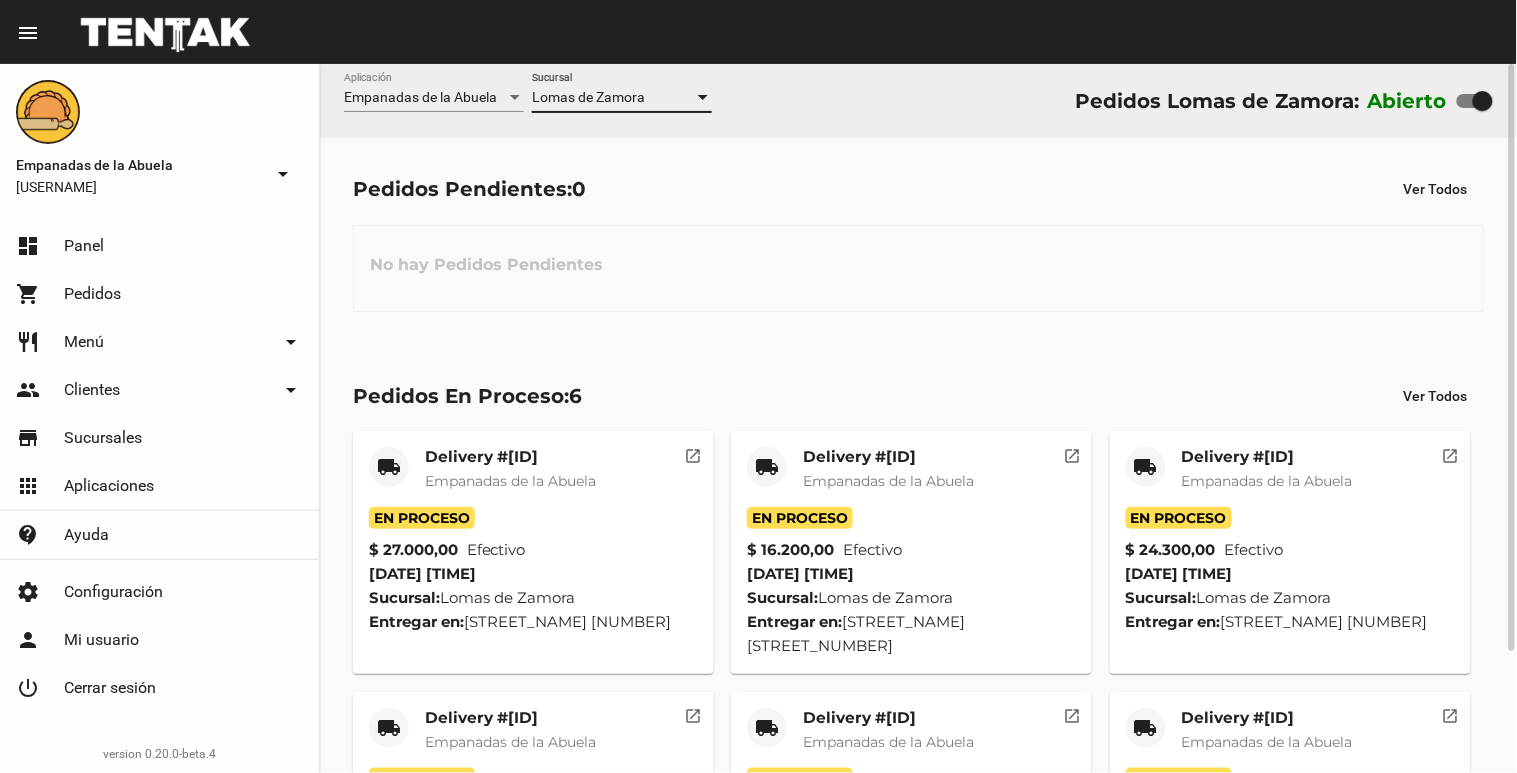 click on "Lomas de Zamora" at bounding box center (588, 97) 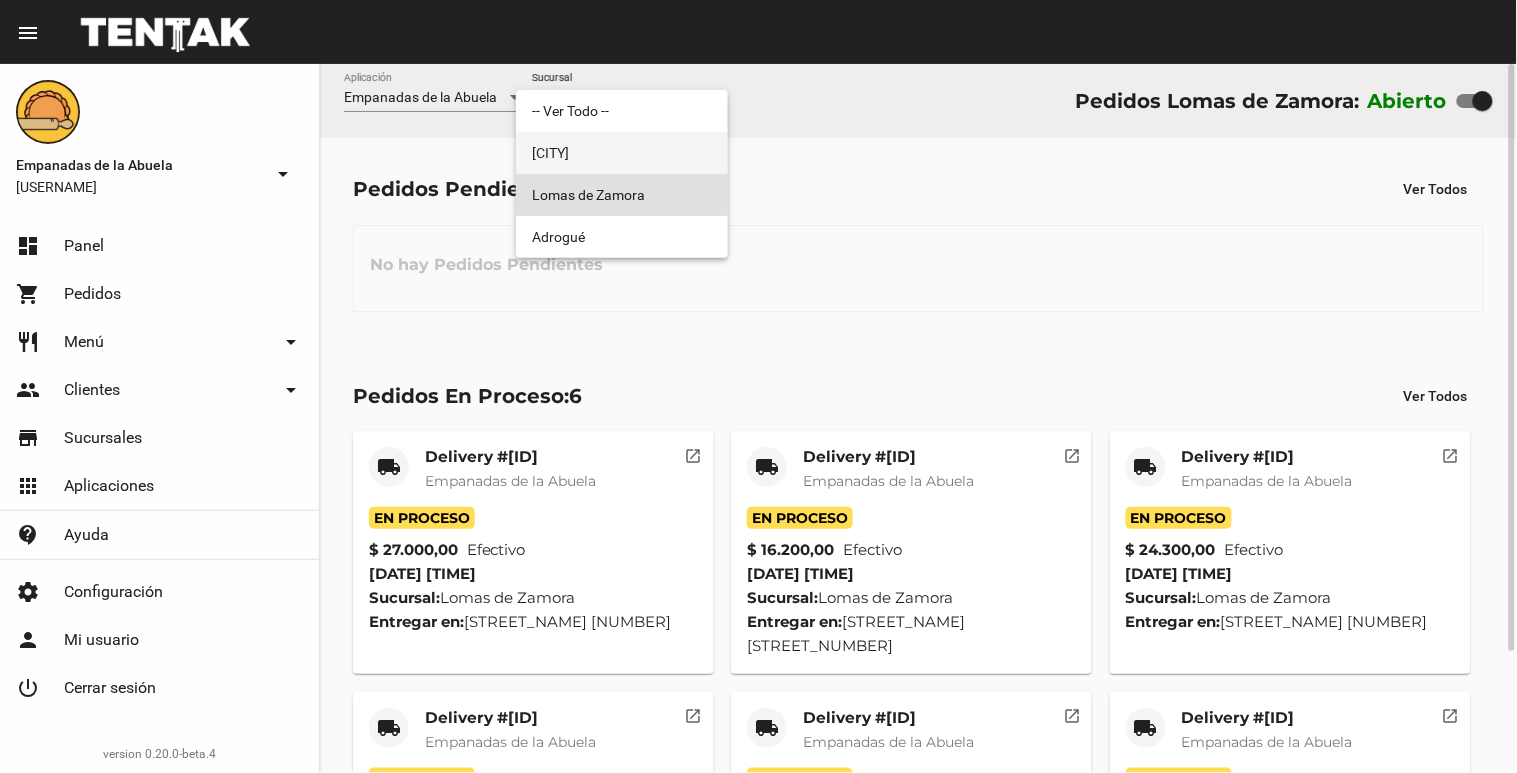 click on "[CITY]" at bounding box center [622, 153] 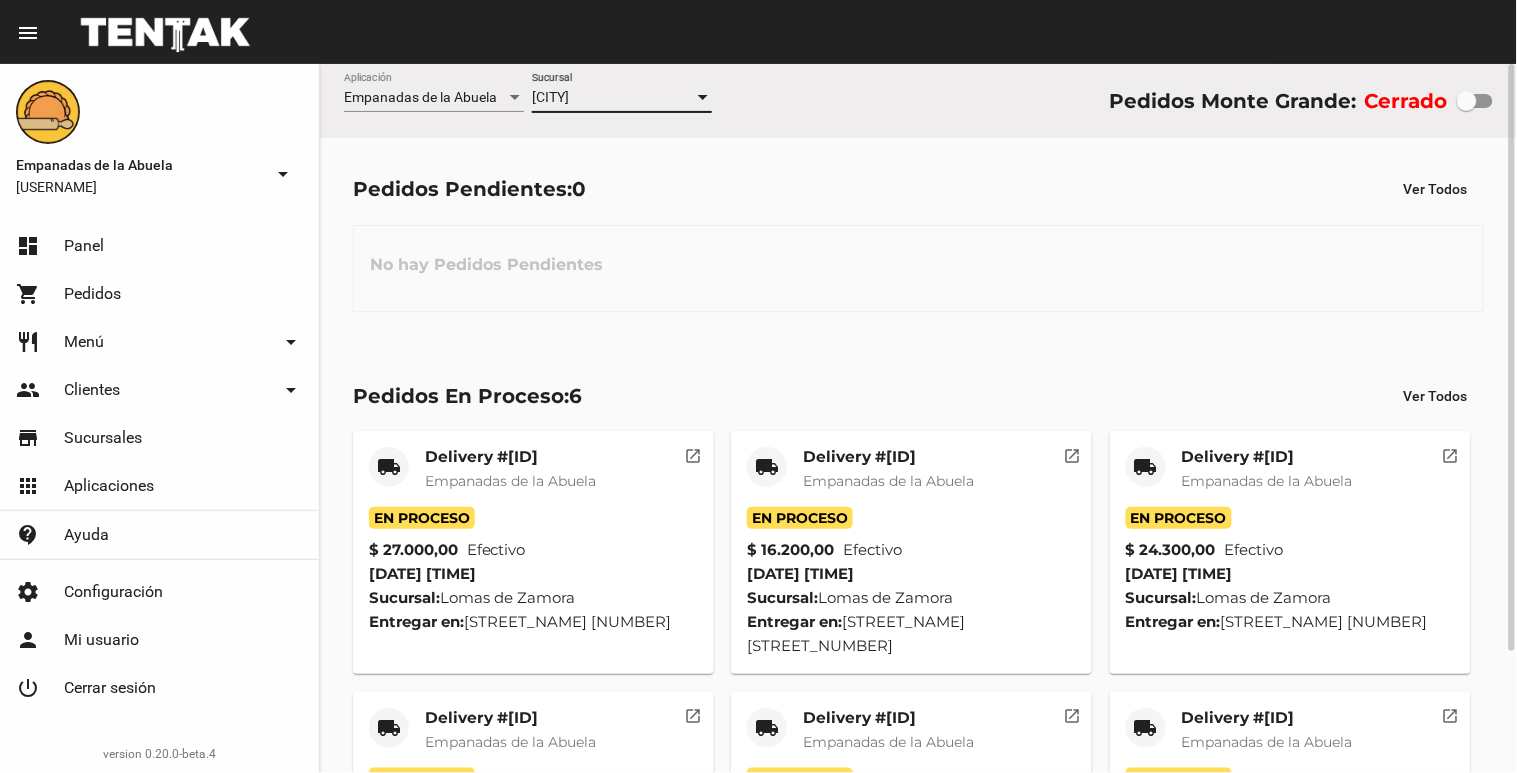 click on "Monte Grande Sucursal" at bounding box center (622, 92) 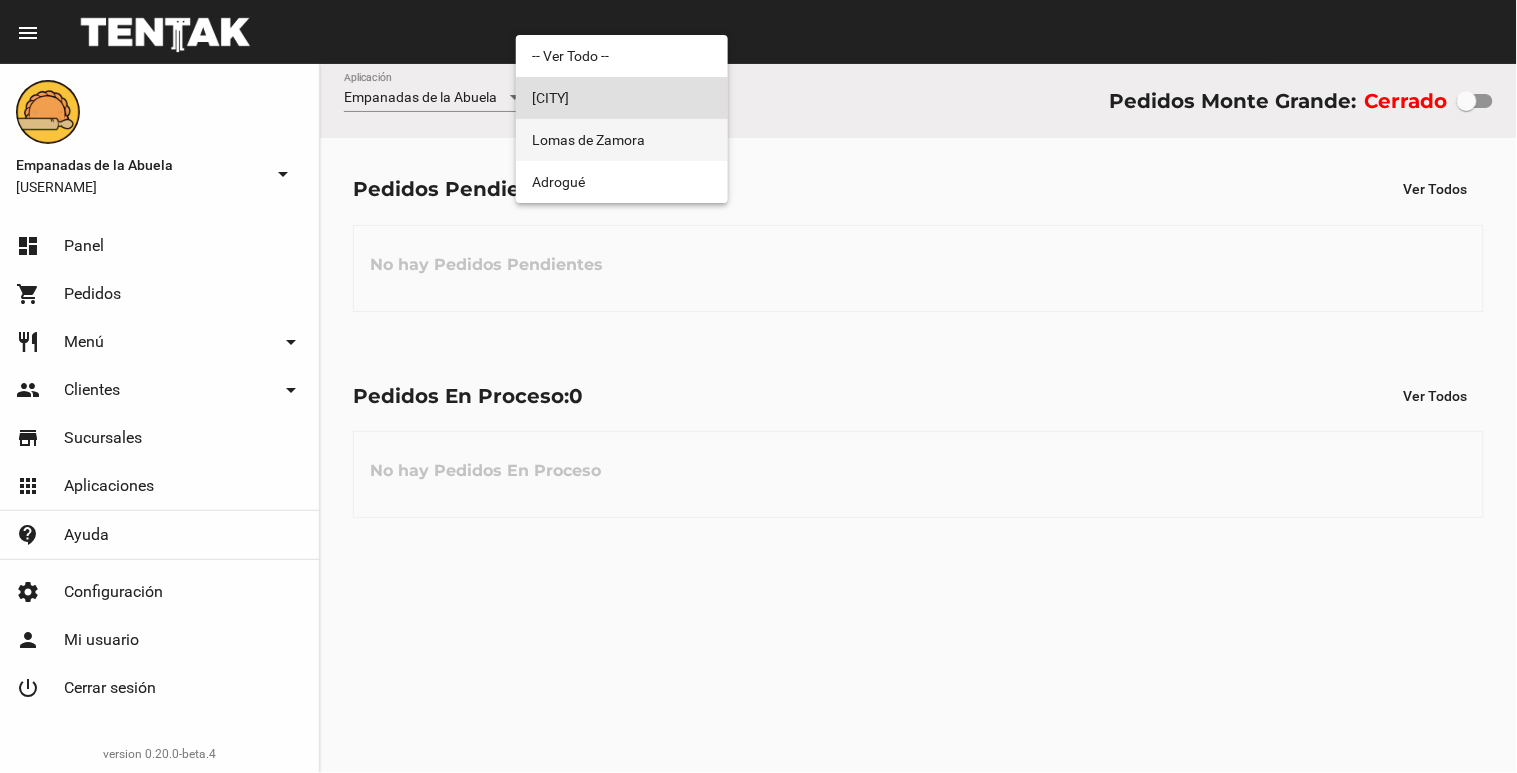 click on "Lomas de Zamora" at bounding box center (622, 140) 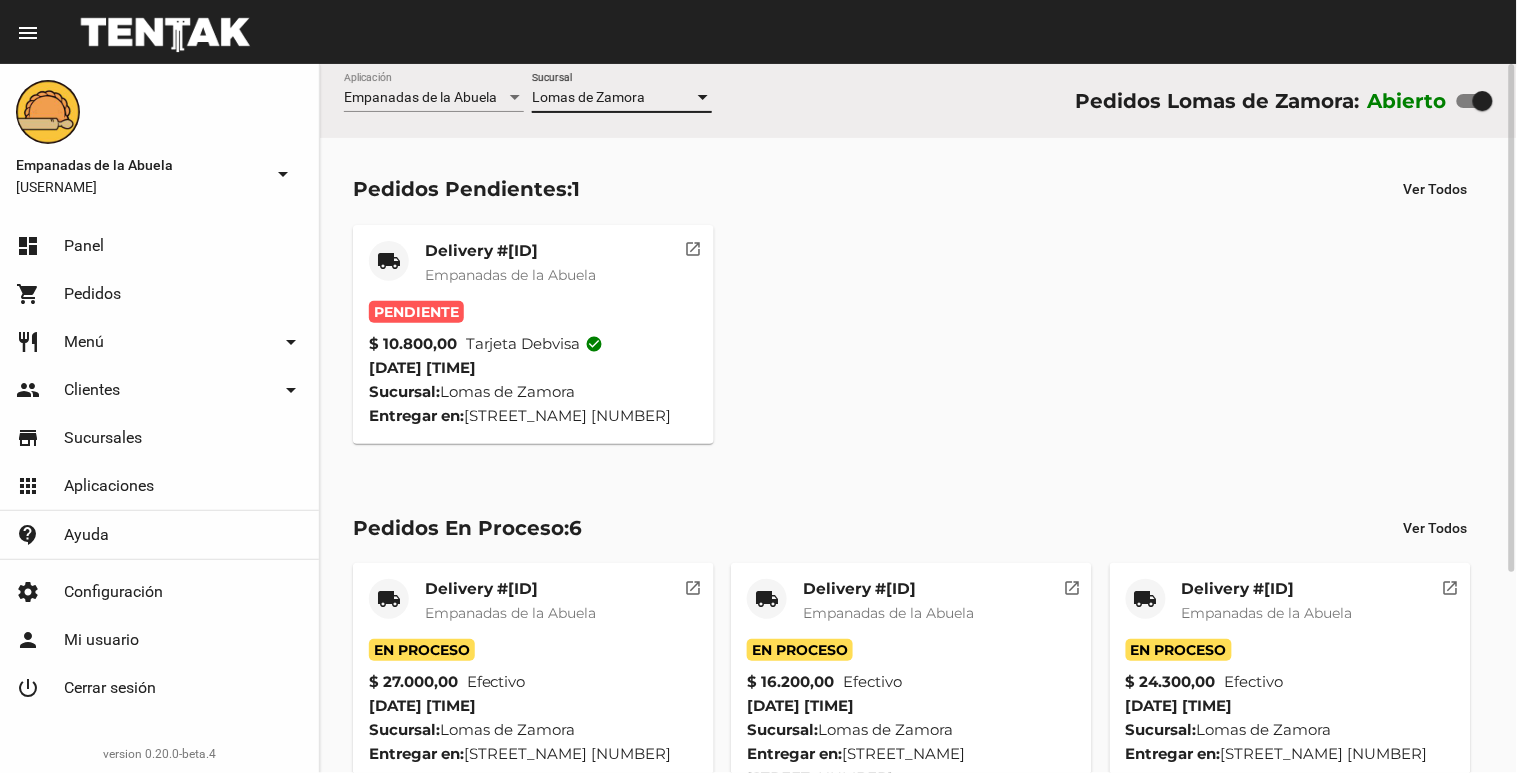 click on "Delivery #[ID] Empanadas de la Abuela" at bounding box center (510, 271) 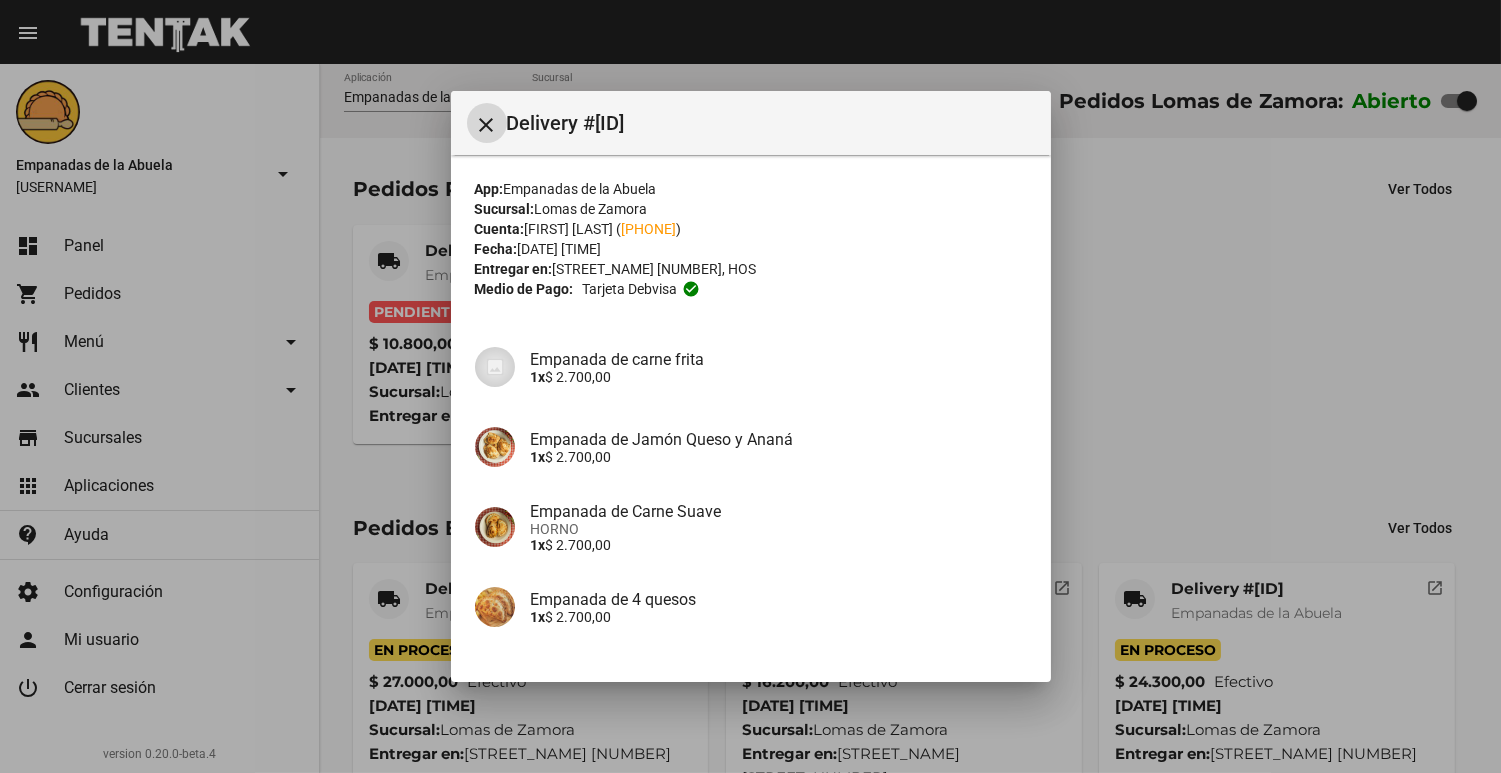 scroll, scrollTop: 143, scrollLeft: 0, axis: vertical 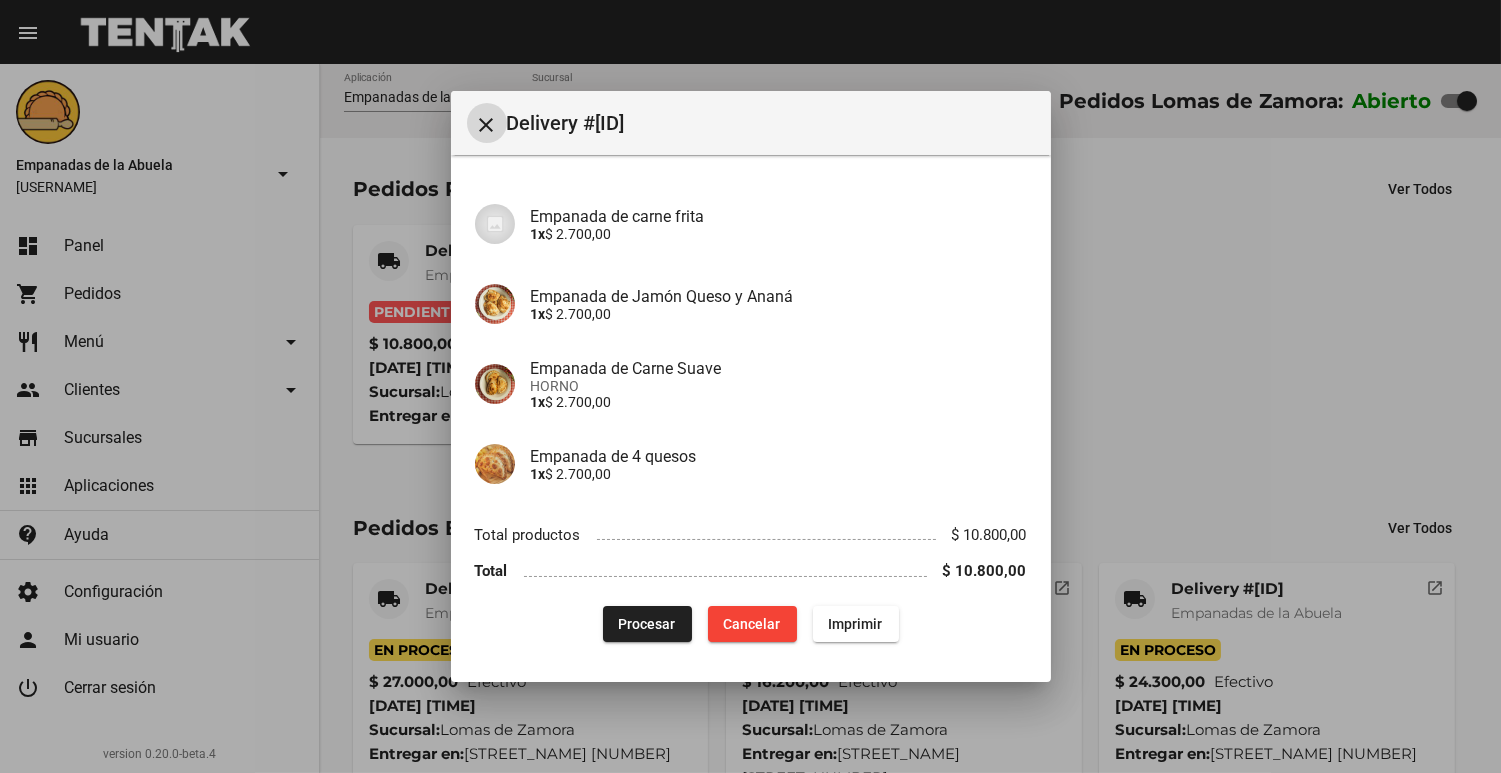 click on "Procesar" at bounding box center [647, 624] 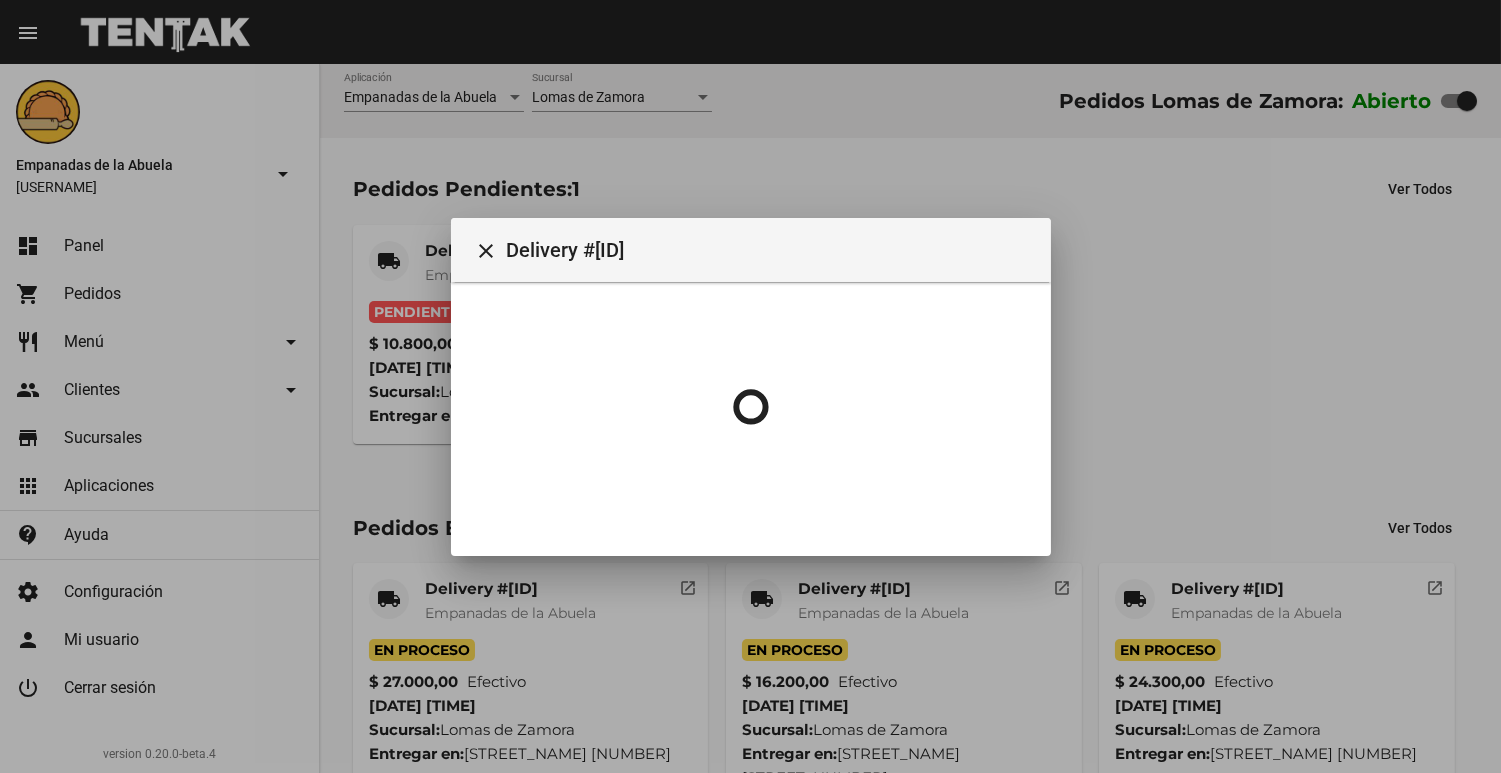 scroll, scrollTop: 0, scrollLeft: 0, axis: both 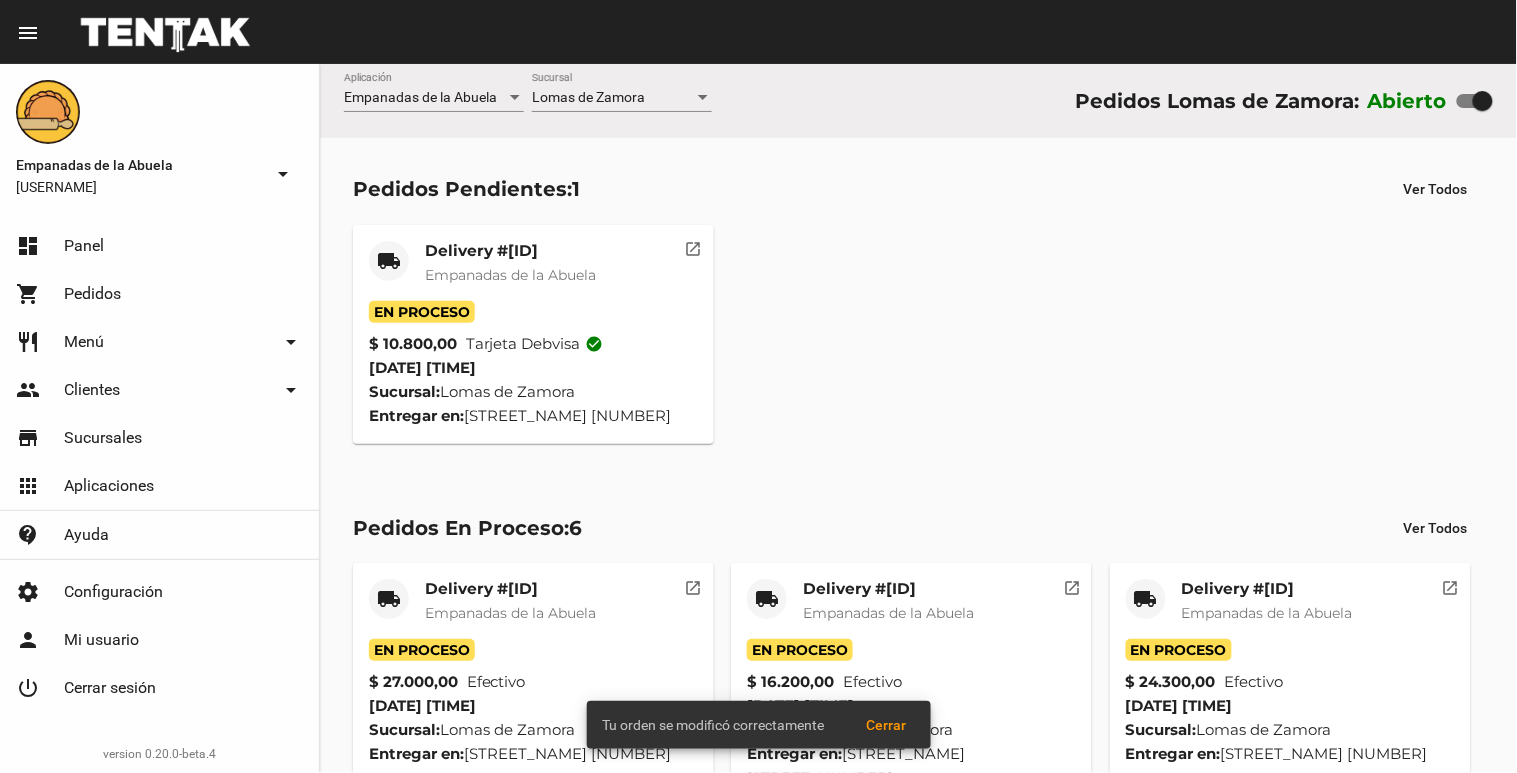 click on "Delivery #[ID]" at bounding box center (510, 251) 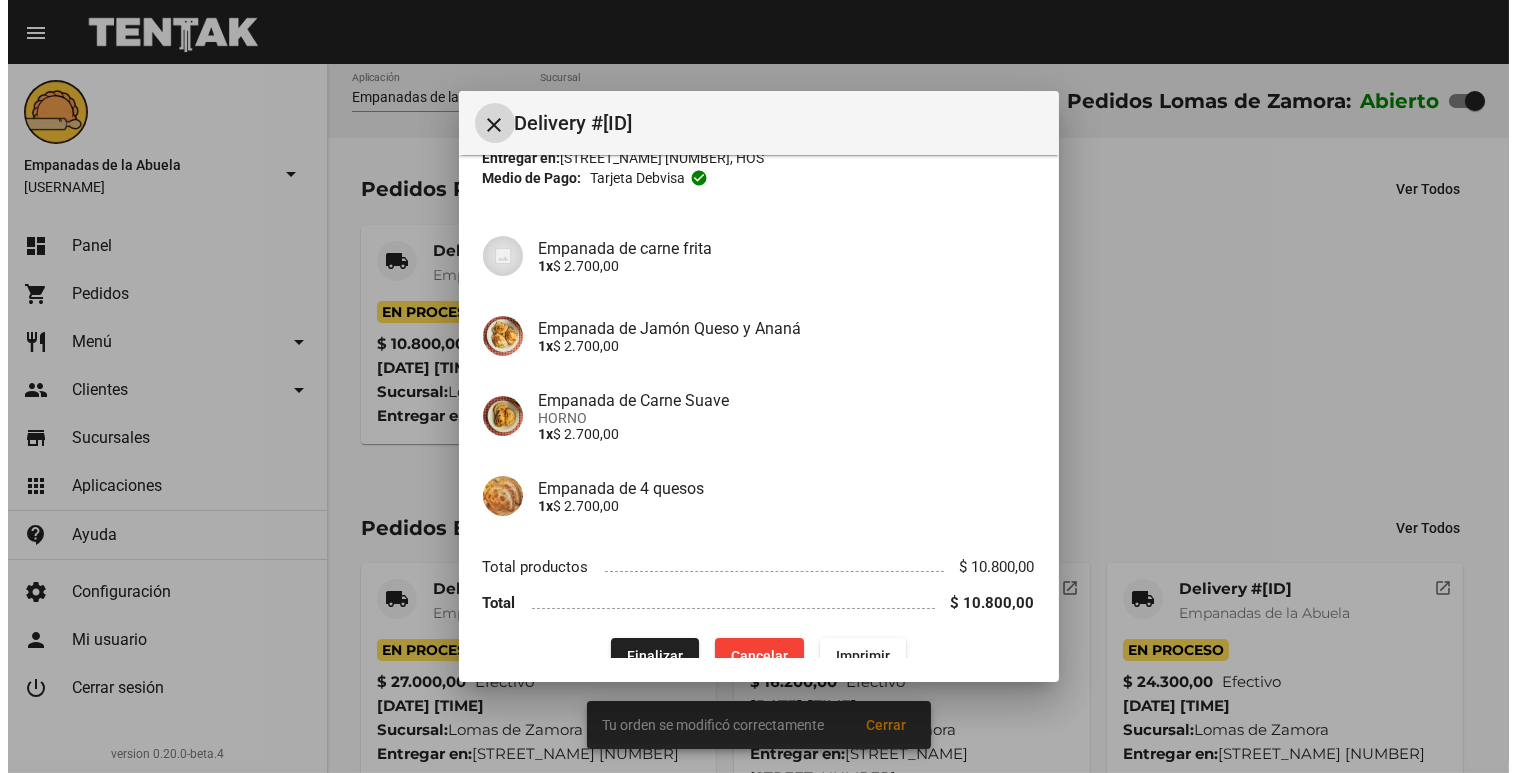 scroll, scrollTop: 143, scrollLeft: 0, axis: vertical 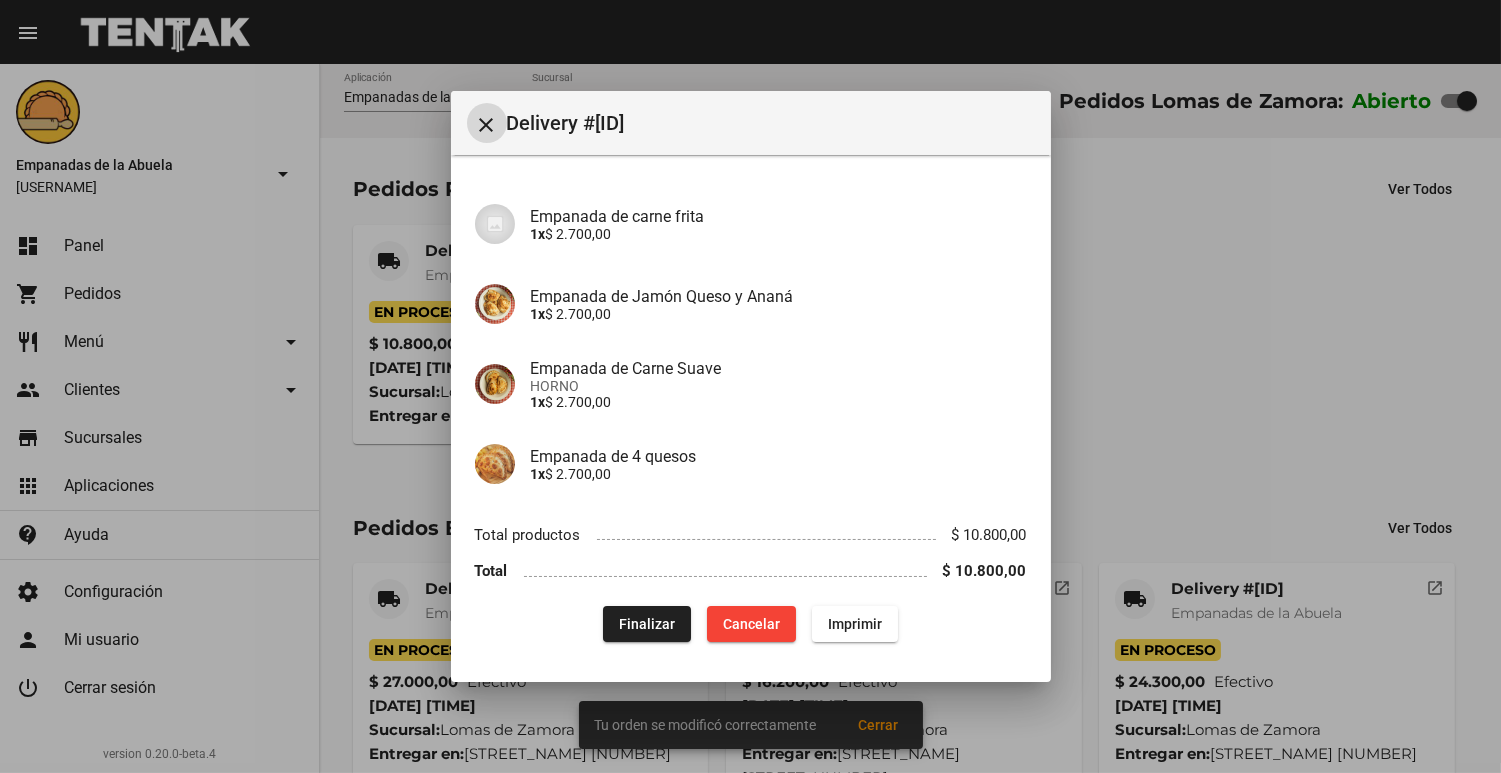 click on "Imprimir" at bounding box center [647, 624] 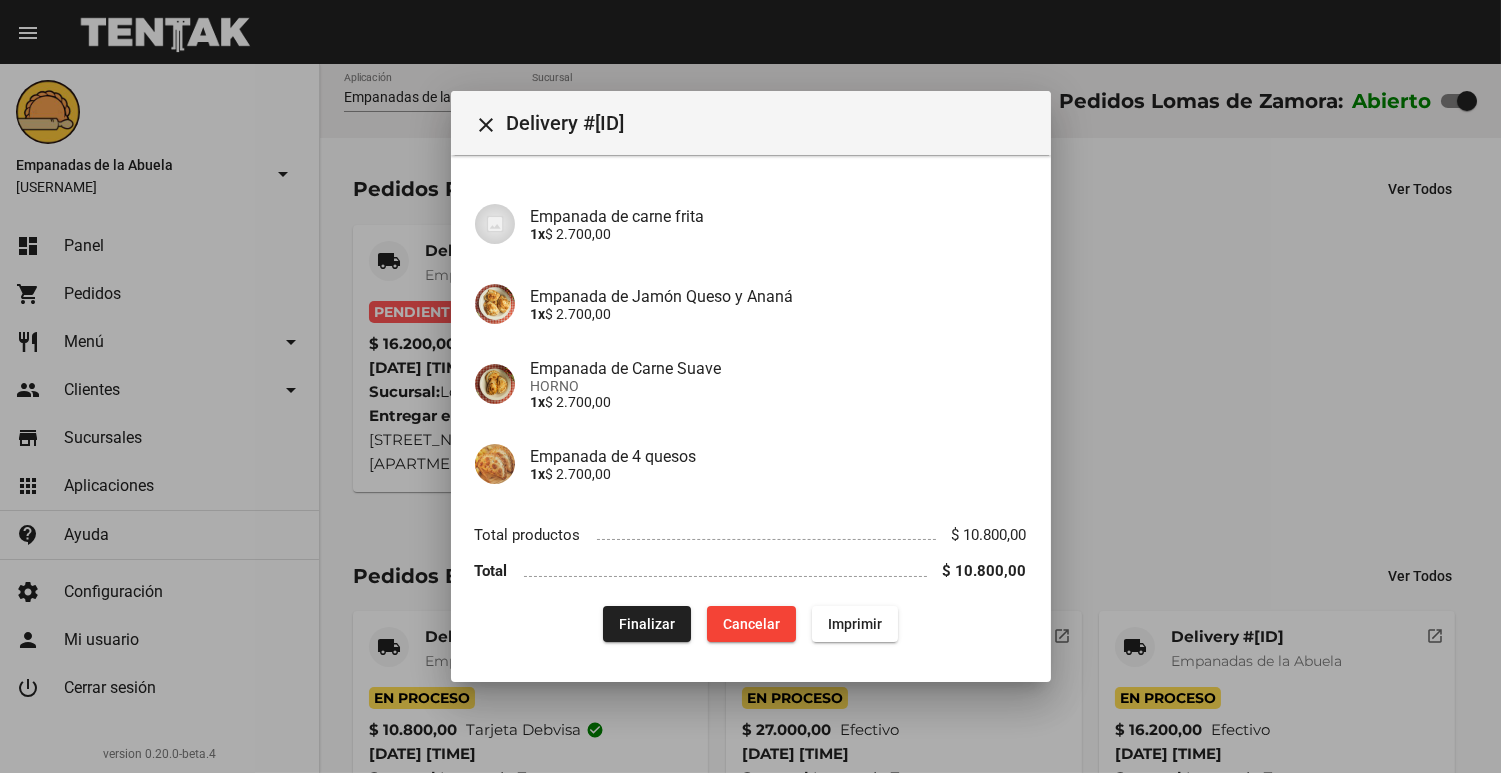click at bounding box center (750, 386) 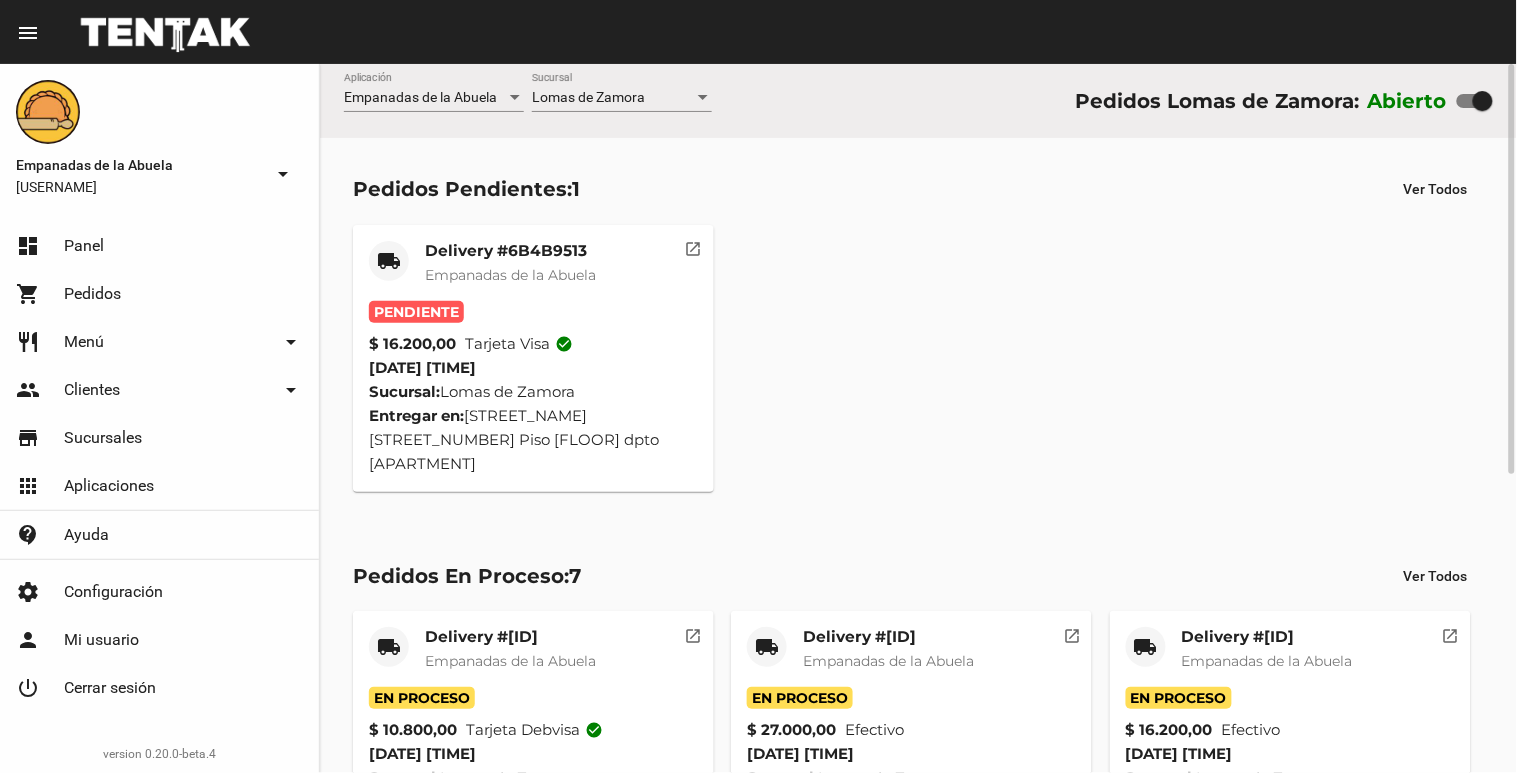 click on "Delivery #6B4B9513" at bounding box center (510, 251) 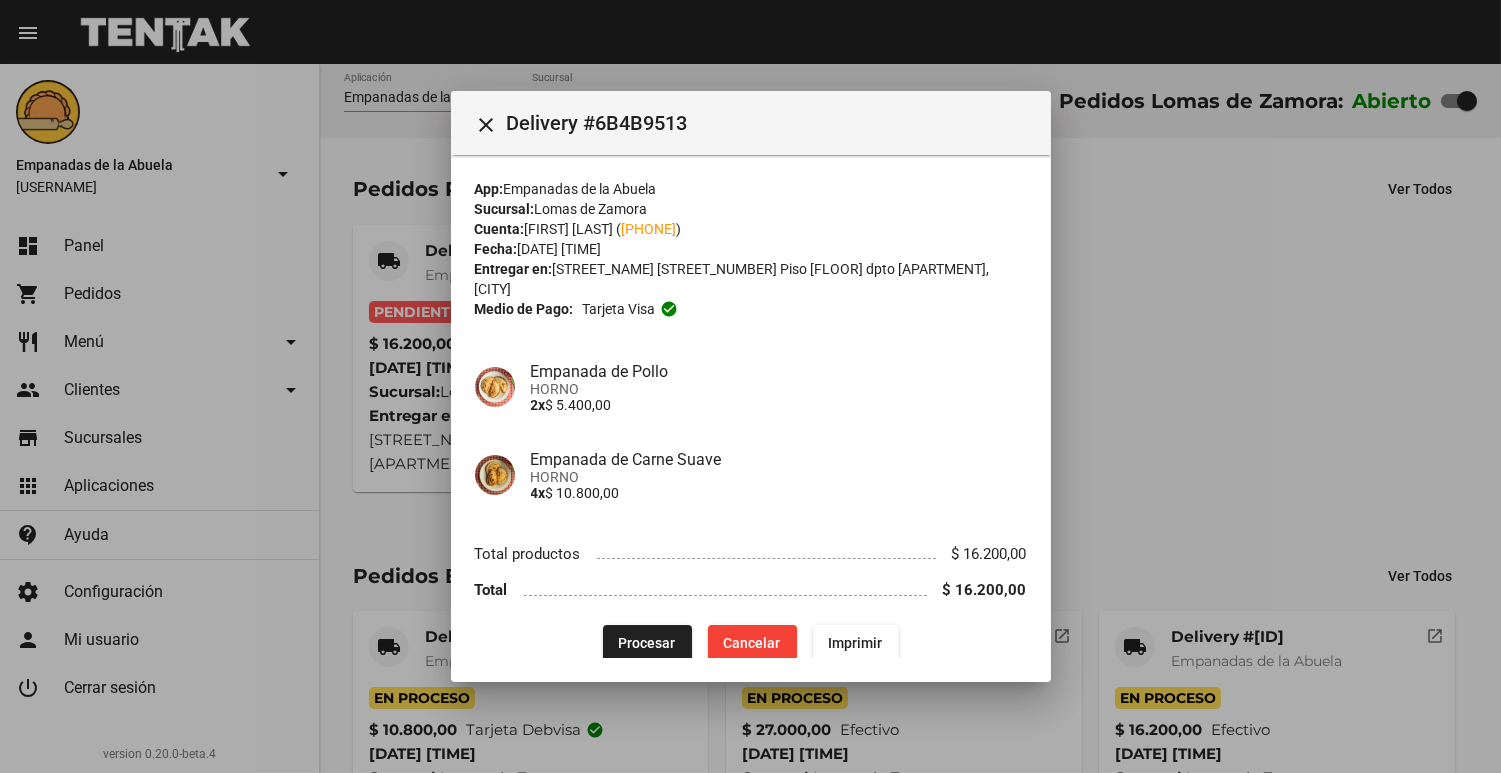 click on "App:  Empanadas de la Abuela  Sucursal:  Lomas de Zamora  Cuenta:  [FIRST]  [LAST] ( [PHONE] )  Fecha:  [DATE] [TIME]  Entregar en:  [STREET_NAME] [STREET_NUMBER] Piso [FLOOR] dpto [APARTMENT], [CITY]  Medio de Pago: Tarjeta visa  check_circle Empanada de Pollo HORNO 2x  $ 5.400,00 Empanada de Carne Suave HORNO 4x  $ 10.800,00 Total productos $ 16.200,00 Total $ 16.200,00  Procesar  Cancelar Imprimir" at bounding box center (751, 406) 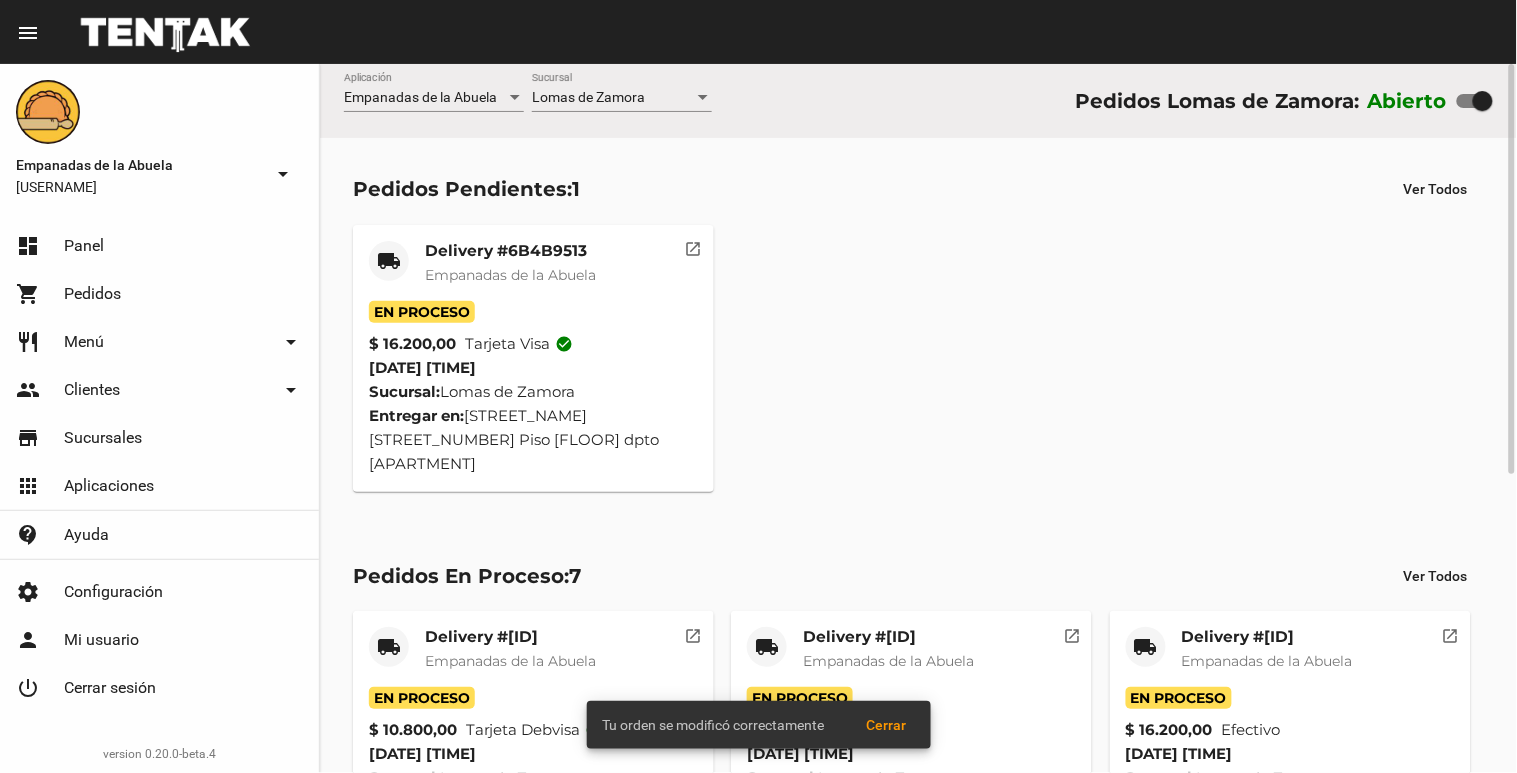 click on "Delivery #6B4B9513" at bounding box center (510, 251) 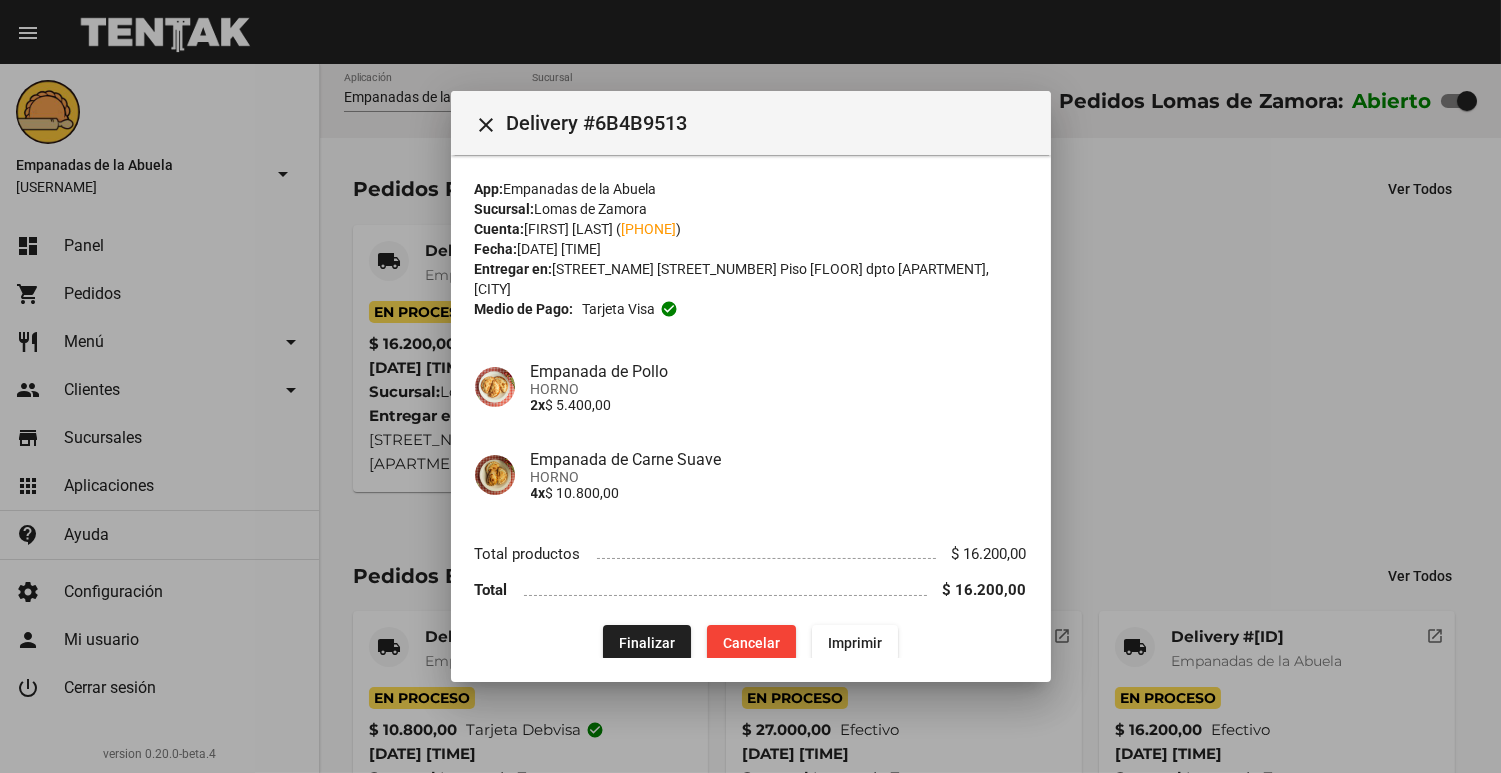 click on "Delivery #[ID] App:  Empanadas de la Abuela  Sucursal:  Lomas de Zamora  Cuenta:  [FIRST]  [LAST] ( [PHONE] )  Fecha:  [DATE] [TIME]  Entregar en:  [STREET_NAME] [STREET_NUMBER] Piso [FLOOR] dpto [APARTMENT], [CITY]  Medio de Pago: Tarjeta visa  check_circle Empanada de Pollo HORNO 2x  $ 5.400,00 Empanada de Carne Suave HORNO 4x  $ 10.800,00 Total productos $ 16.200,00 Total $ 16.200,00  Finalizar  Cancelar Imprimir" at bounding box center [751, 406] 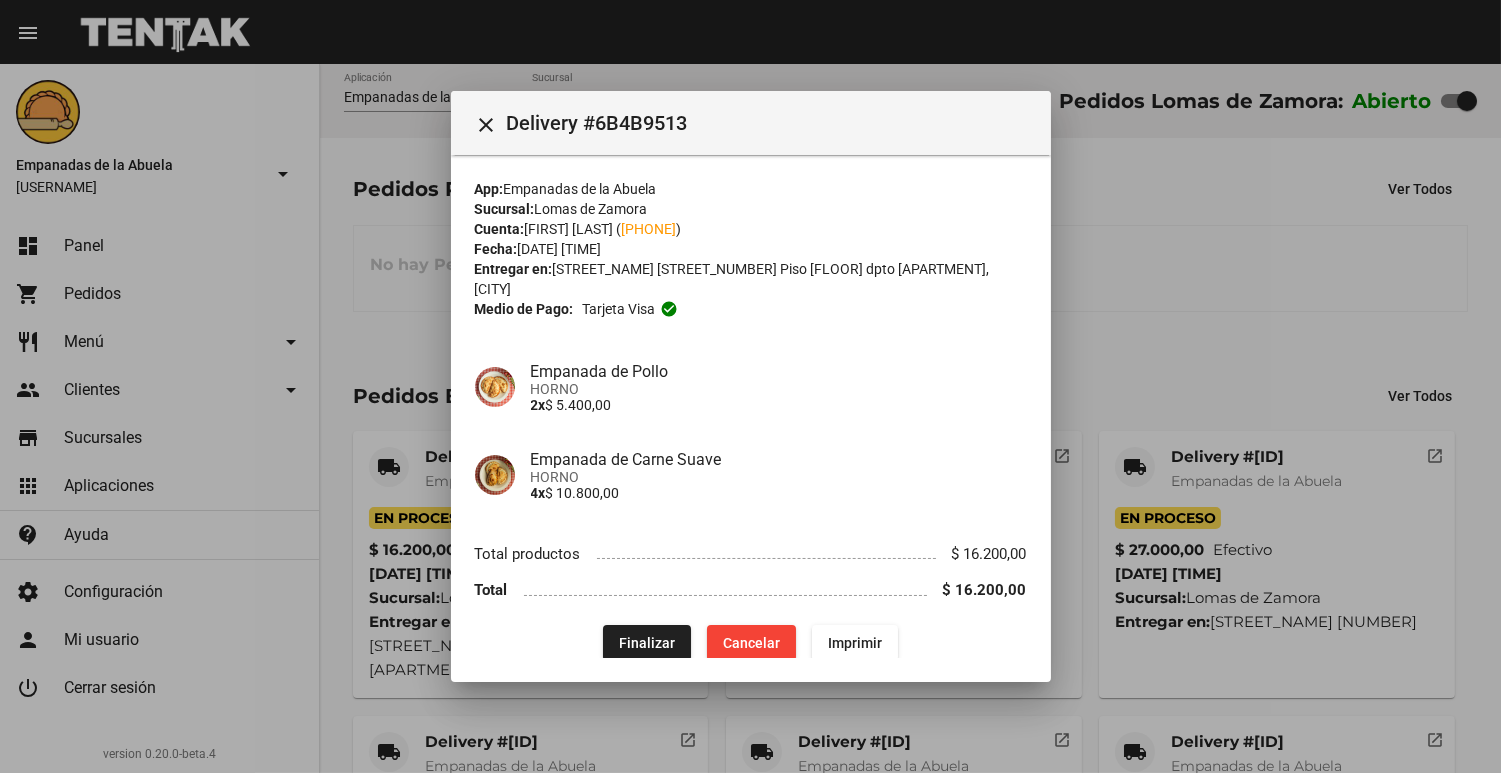 click at bounding box center (750, 386) 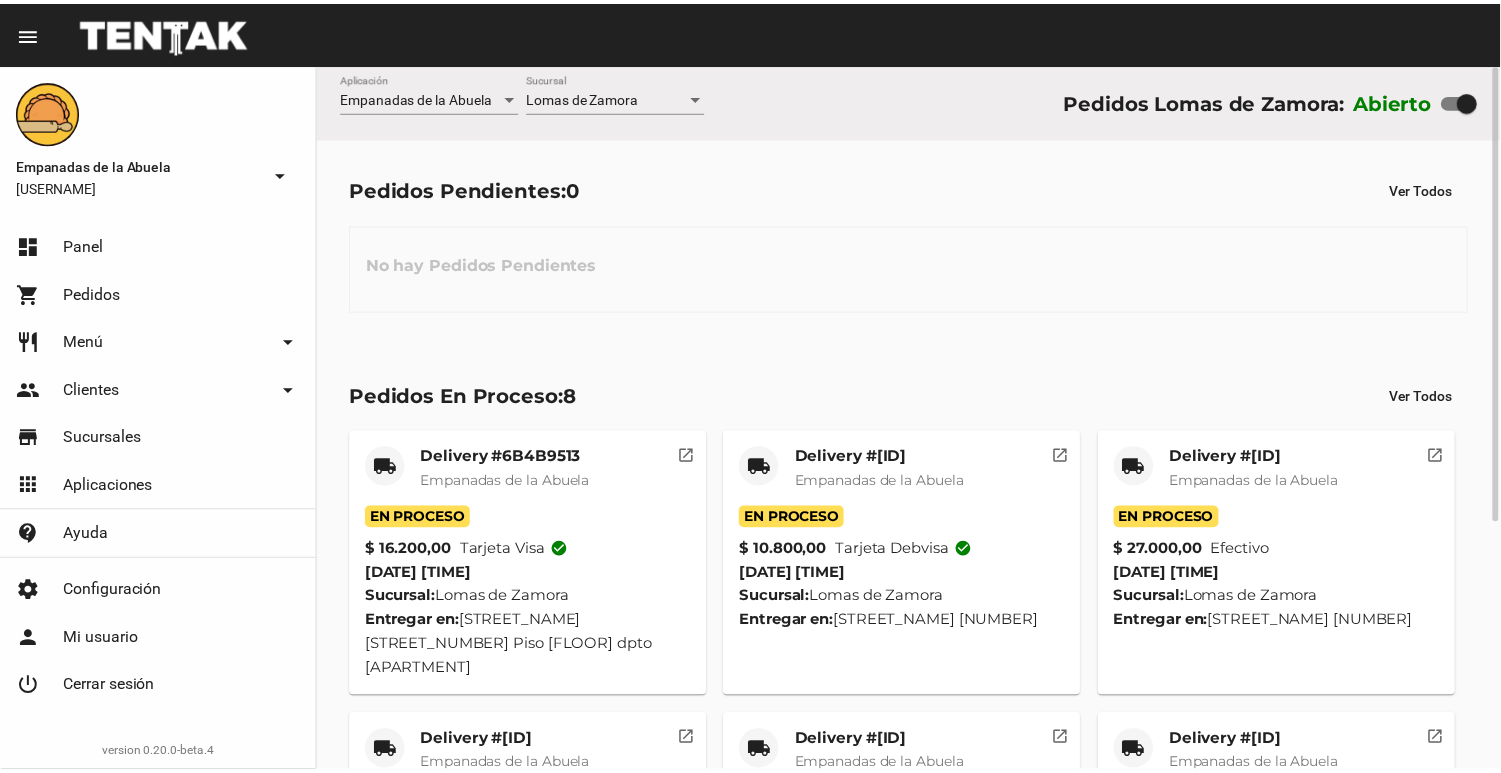 scroll, scrollTop: 383, scrollLeft: 0, axis: vertical 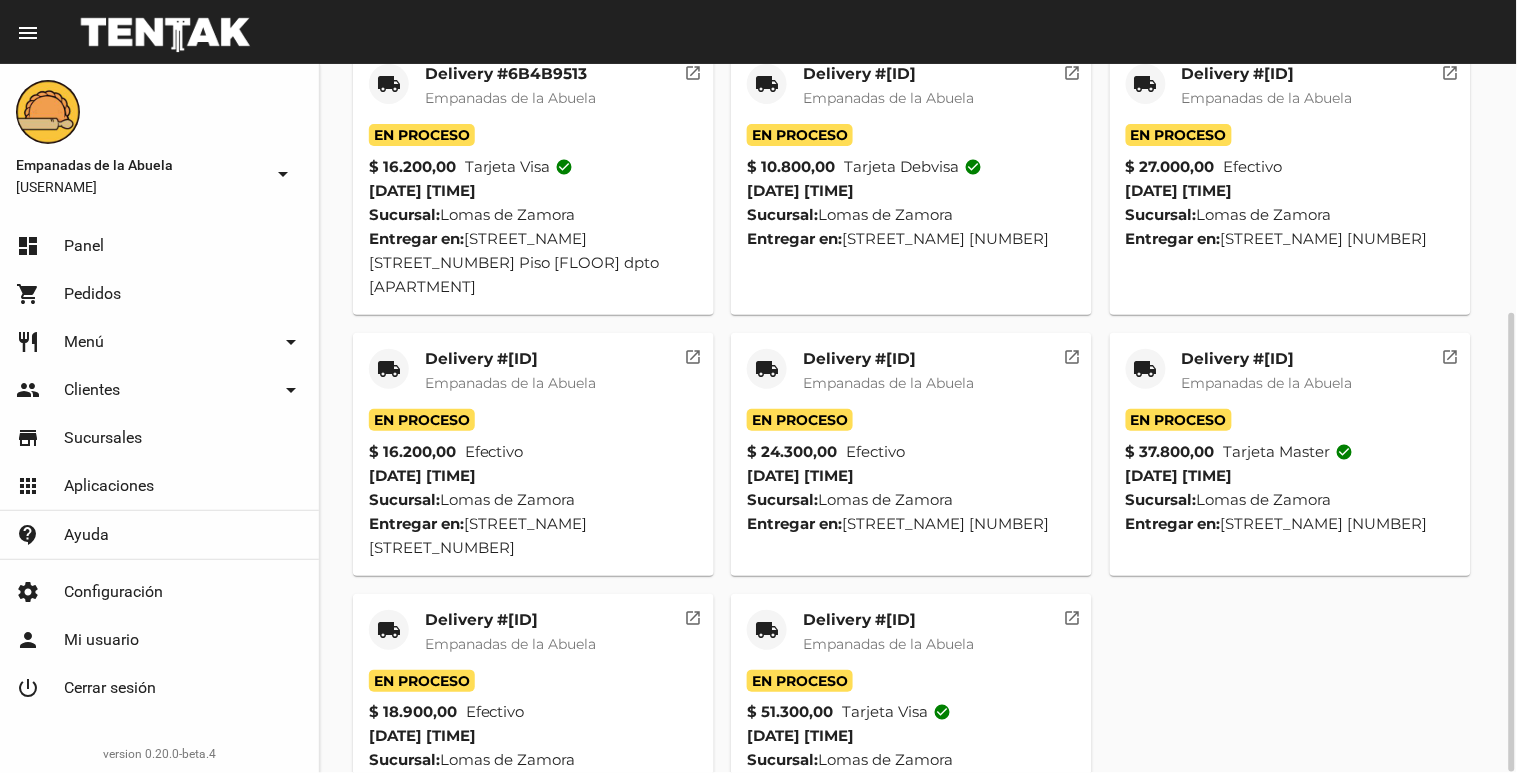click on "Empanadas de la Abuela" at bounding box center [510, 98] 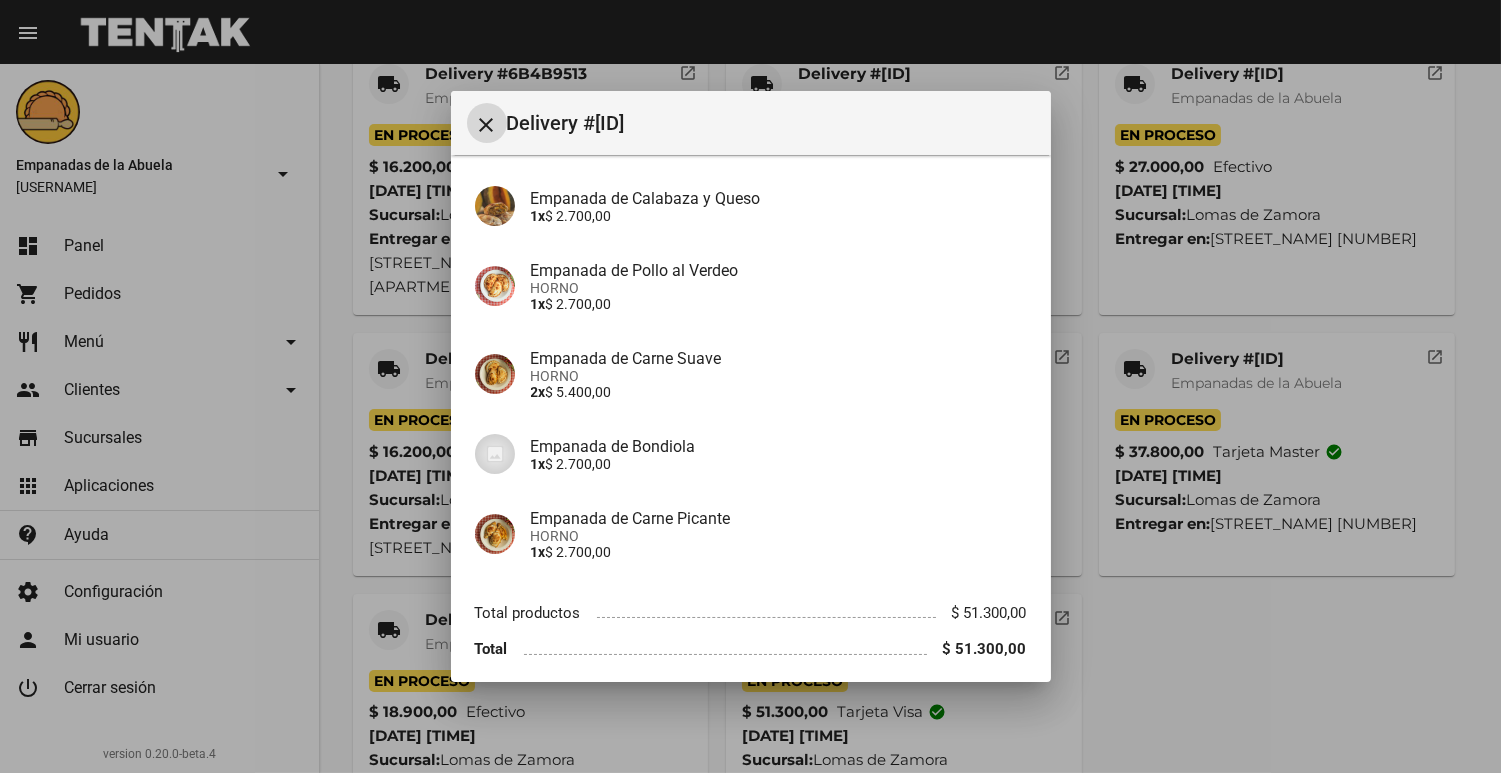 scroll, scrollTop: 854, scrollLeft: 0, axis: vertical 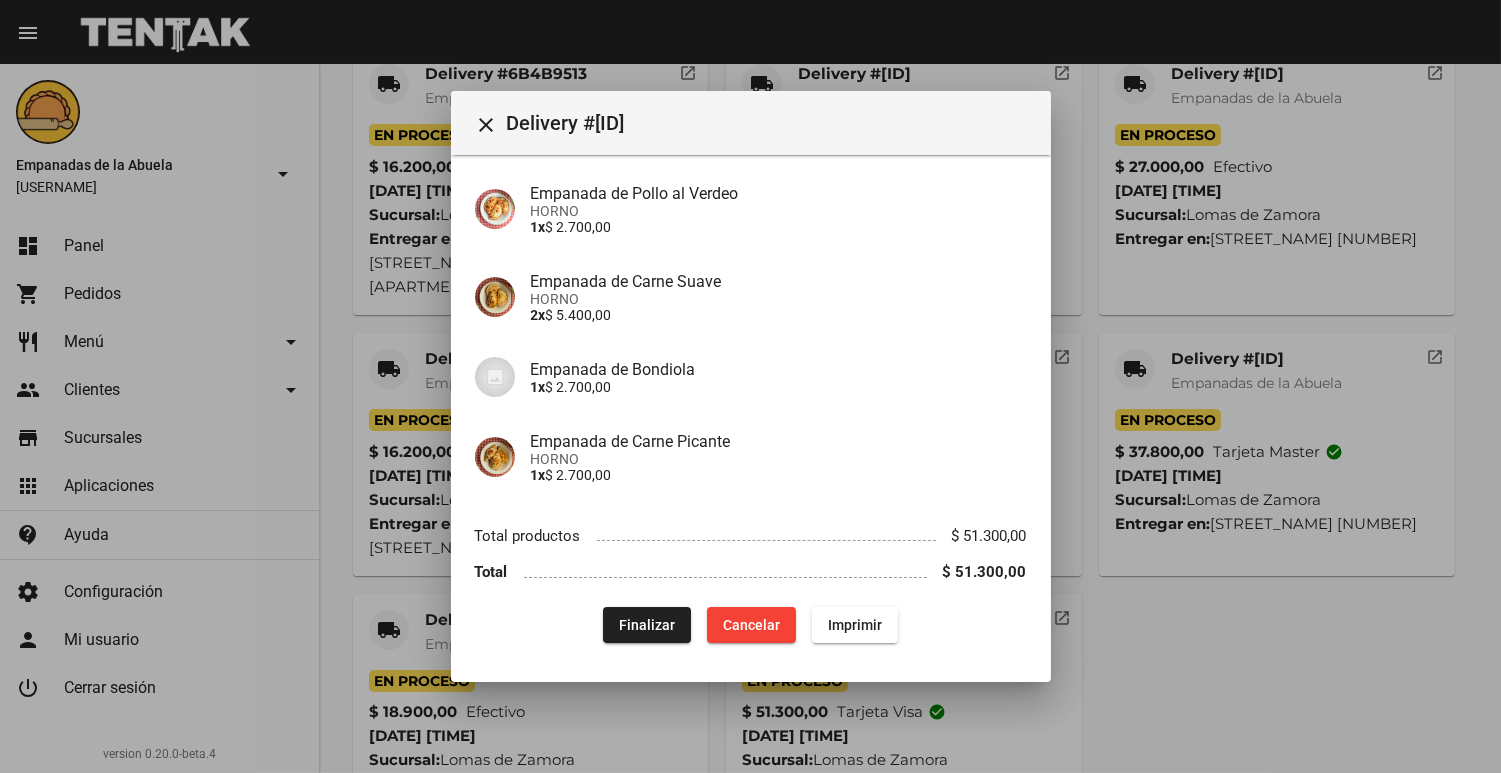 click on "App:  Empanadas de la Abuela  Sucursal:  Lomas de Zamora  Cuenta:  [FIRST]   [LAST]  ( [PHONE] )  Fecha:  [DATE] [TIME]  Entregar en:  [STREET_NAME] [STREET_NUMBER], [CITY]  Medio de Pago: Tarjeta visa  check_circle Empanada de bondiola frita  2x  $ 5.400,00 Empanada de Roquefort y Apio 2x  $ 5.400,00 Empanada de pollo al verdeo frita  3x  $ 8.100,00 Empanada carne picante frita 2x  $ 5.400,00 Empanada de Verdura 1x  $ 2.700,00 Empanada de carne frita 1x  $ 2.700,00 Empanada de Tomate Queso y Albahaca 1x  $ 2.700,00 Empanada de Berenjenas Tomate y Queso 1x  $ 2.700,00 Empanada de Calabaza y Queso 1x  $ 2.700,00 Empanada de Pollo al Verdeo HORNO 1x  $ 2.700,00 Empanada de Carne Suave HORNO 2x  $ 5.400,00 Empanada de Bondiola  1x  $ 2.700,00 Empanada de Carne Picante HORNO 1x  $ 2.700,00 Total productos $ 51.300,00 Total $ 51.300,00  Finalizar  Cancelar Imprimir" at bounding box center [751, -16] 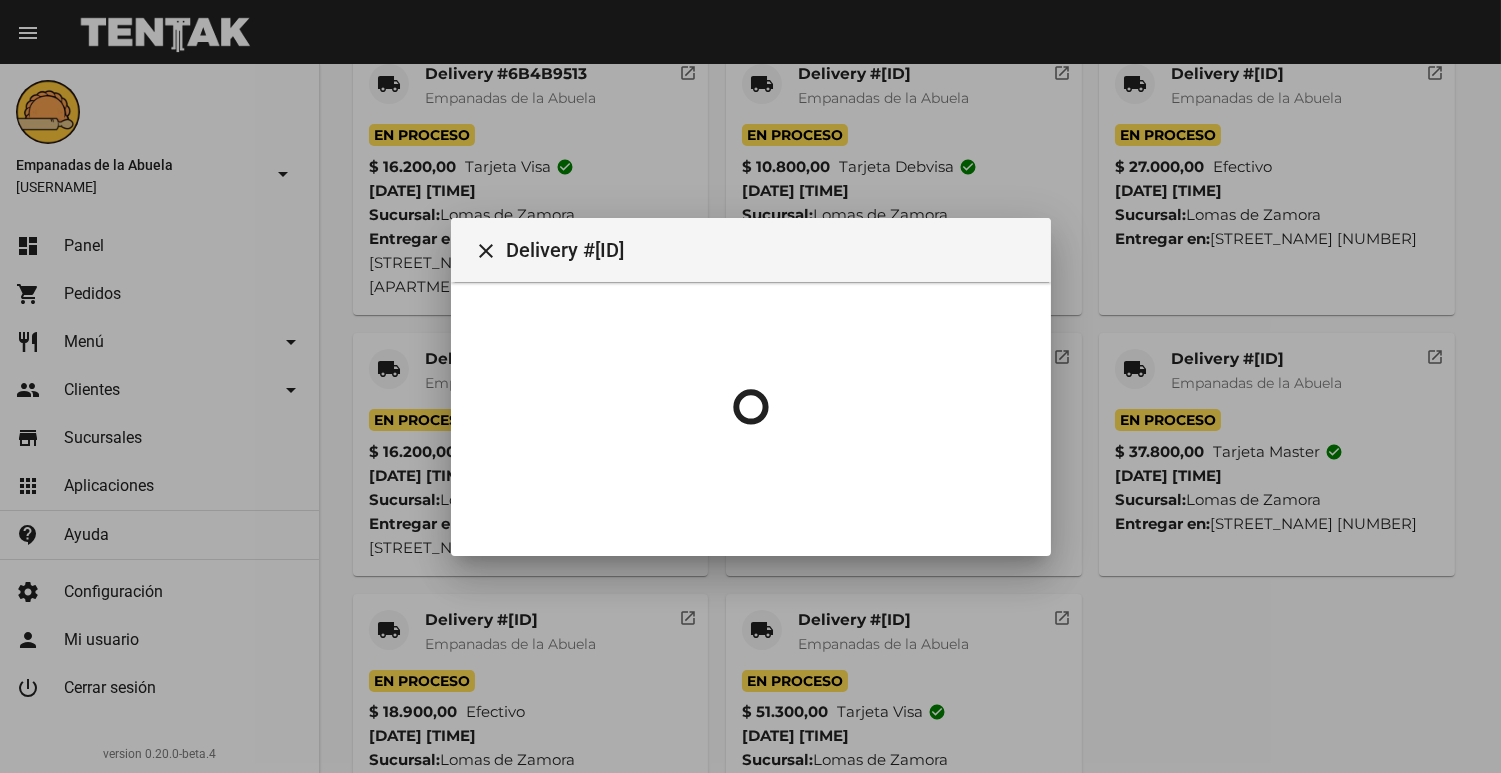 scroll, scrollTop: 0, scrollLeft: 0, axis: both 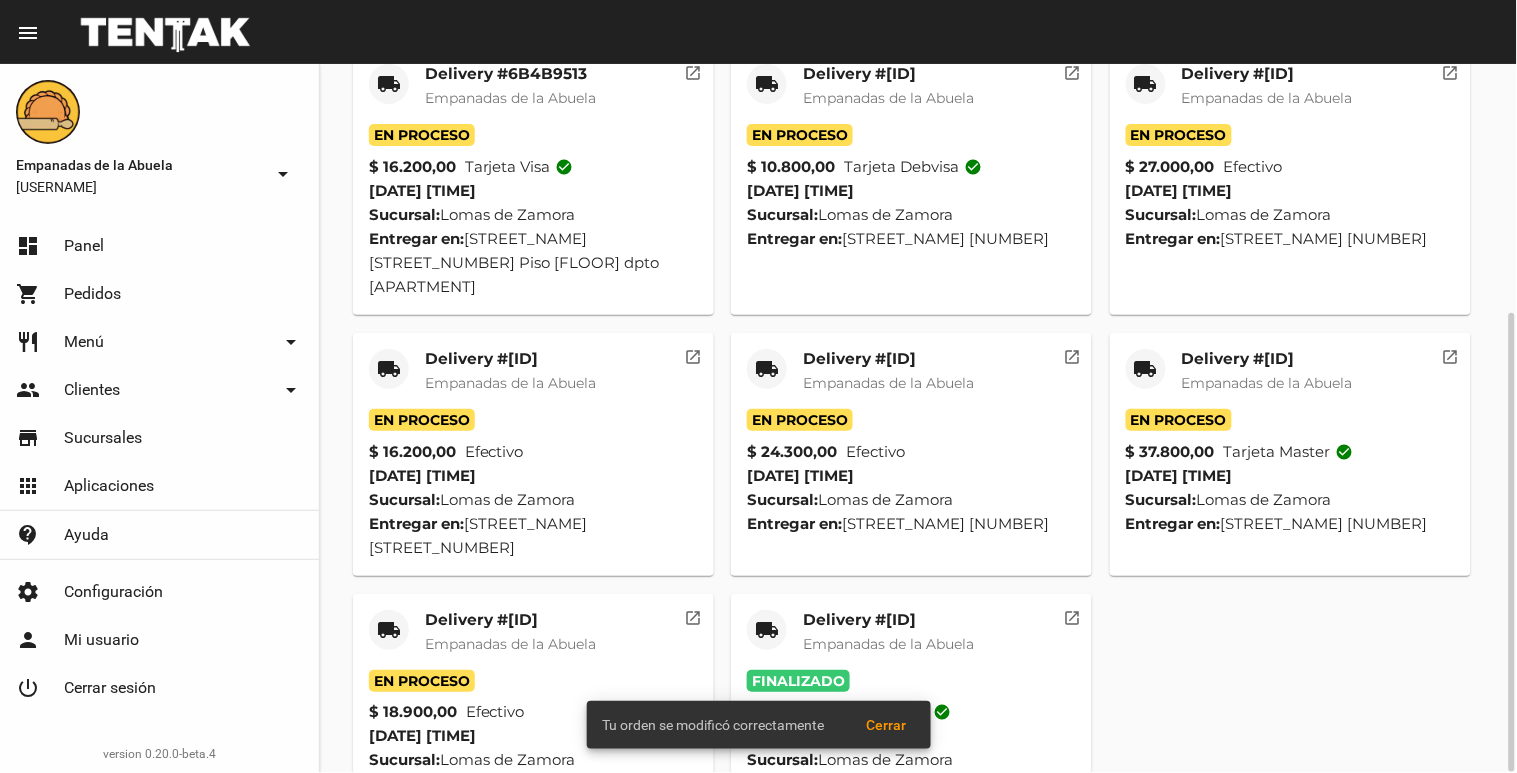 click on "local_shipping Delivery #[ID] Empanadas de la Abuela En Proceso $ 18.900,00 Efectivo  [DATE] [TIME] Sucursal:  Lomas de Zamora  Entregar en:  [STREET_NAME] [STREET_NUMBER] [NUMBER]  open_in_new" at bounding box center (533, 181) 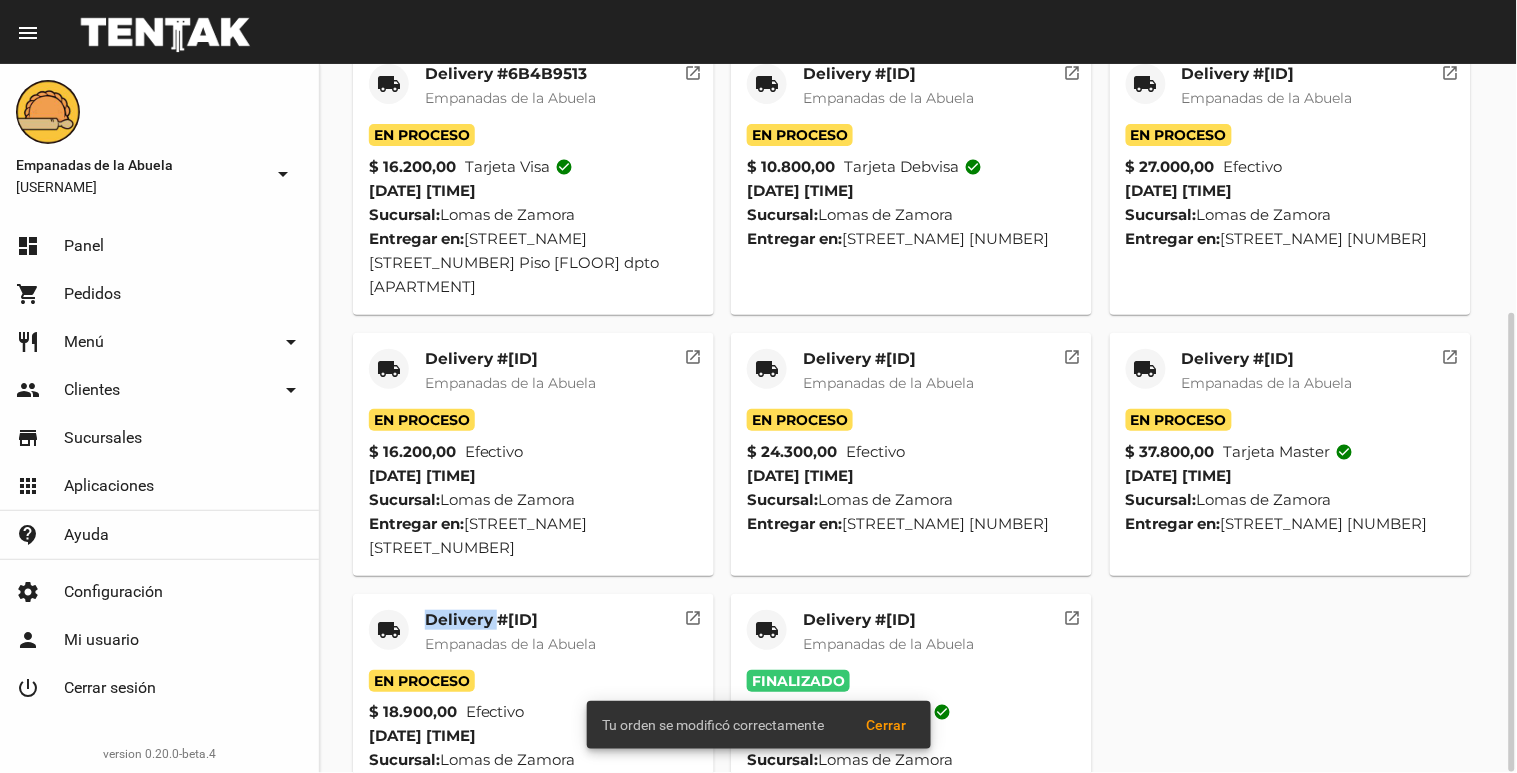click on "Delivery #[ID]" at bounding box center [510, 74] 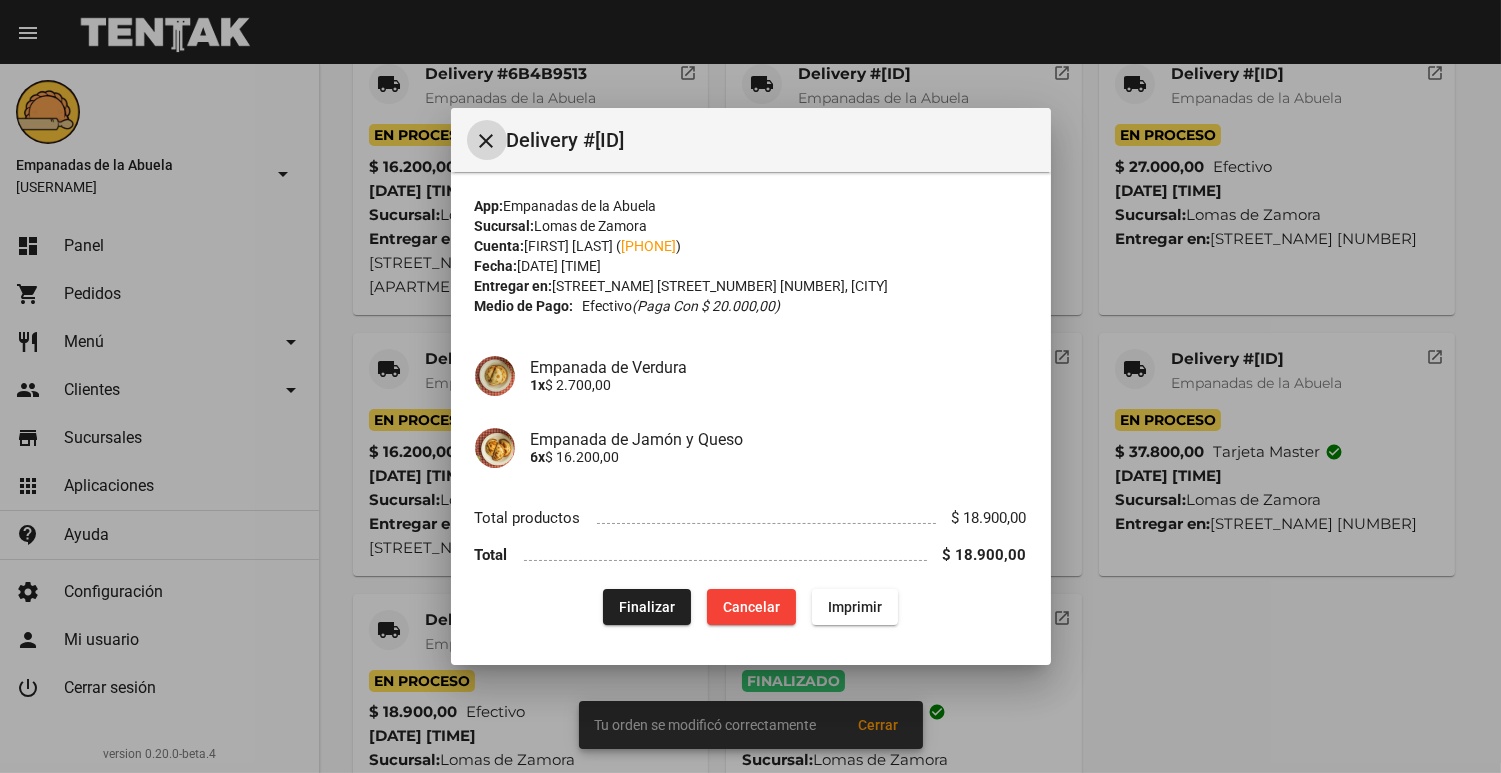 drag, startPoint x: 448, startPoint y: 536, endPoint x: 690, endPoint y: 347, distance: 307.05862 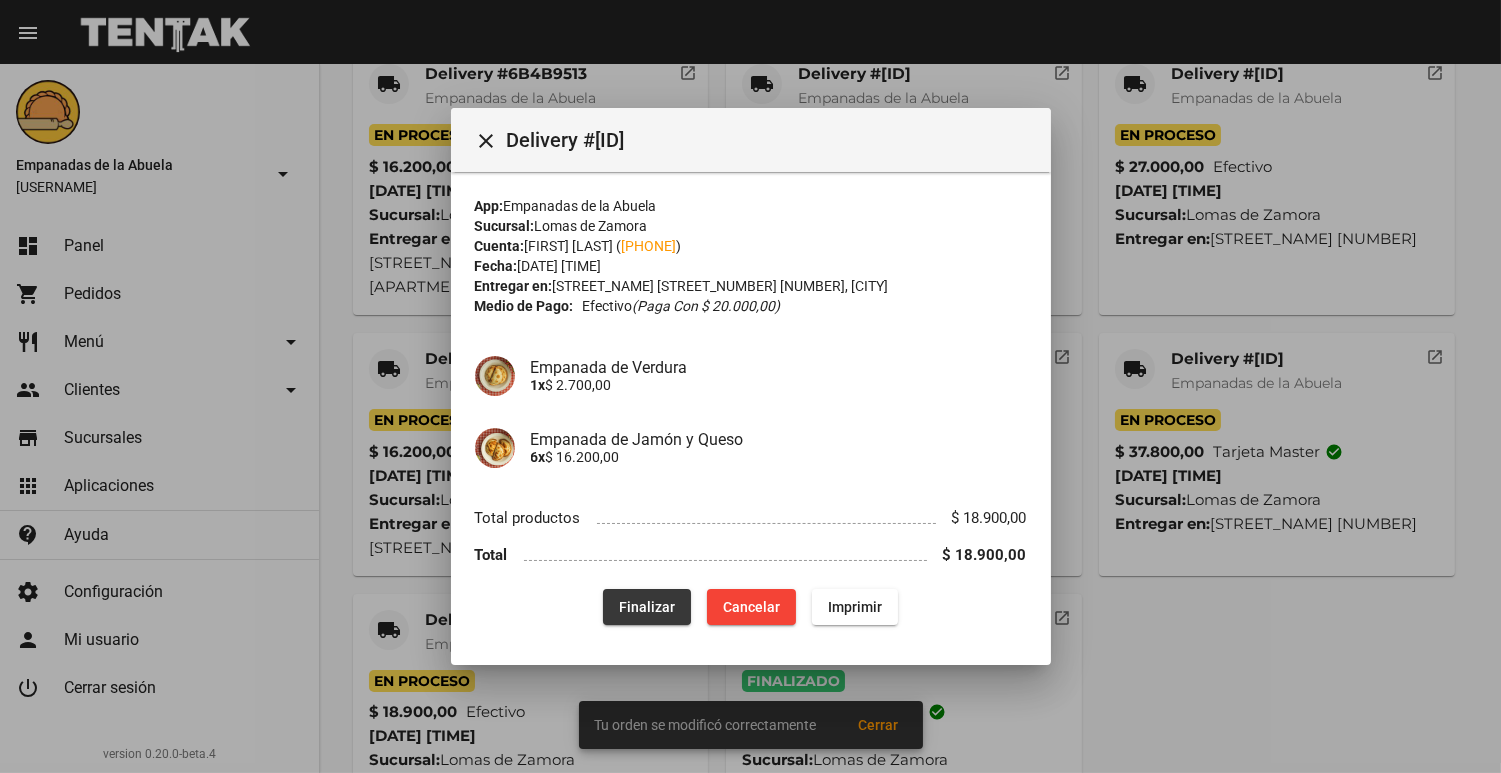 click on "Finalizar" at bounding box center [647, 607] 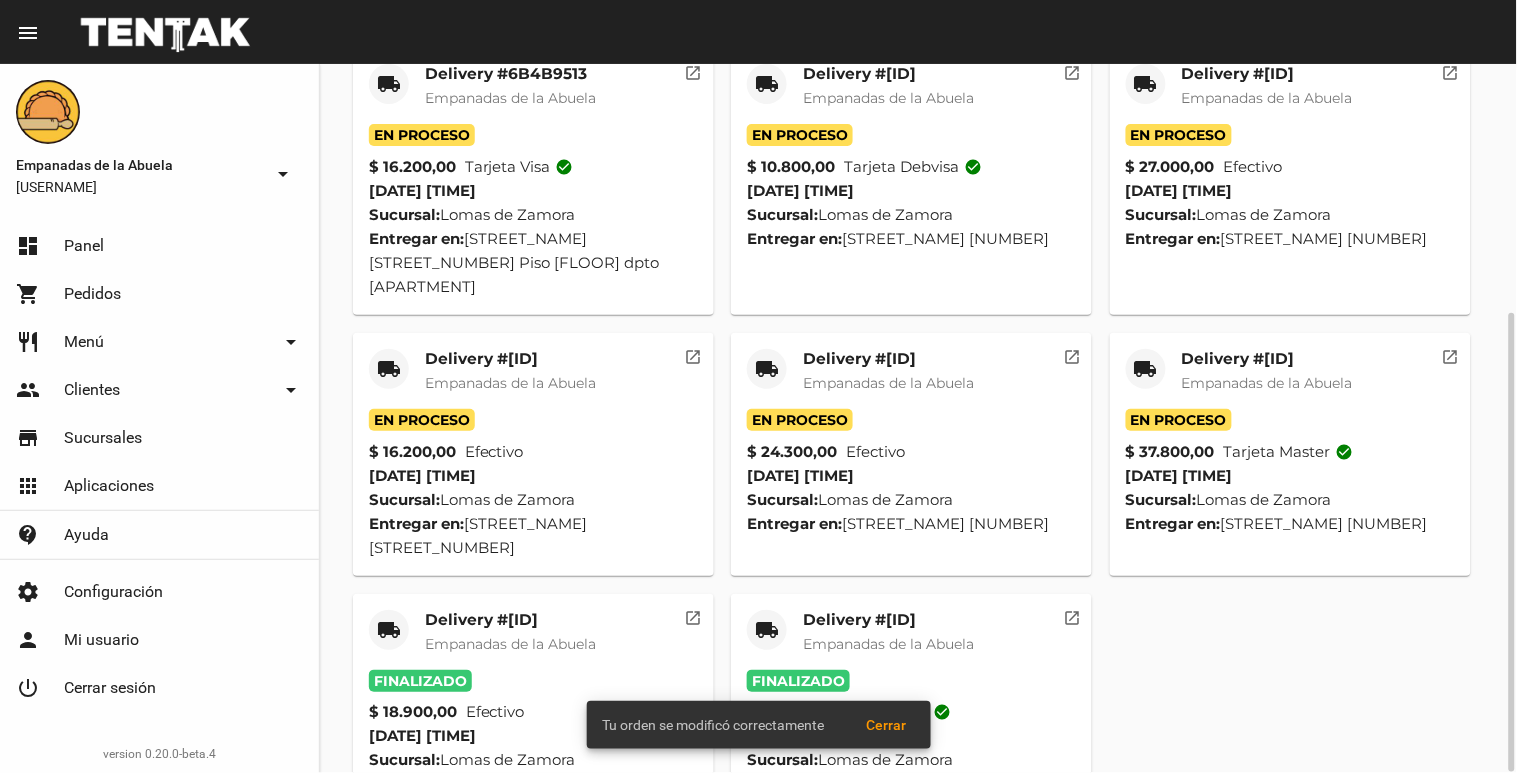 click on "local_shipping" at bounding box center [389, 84] 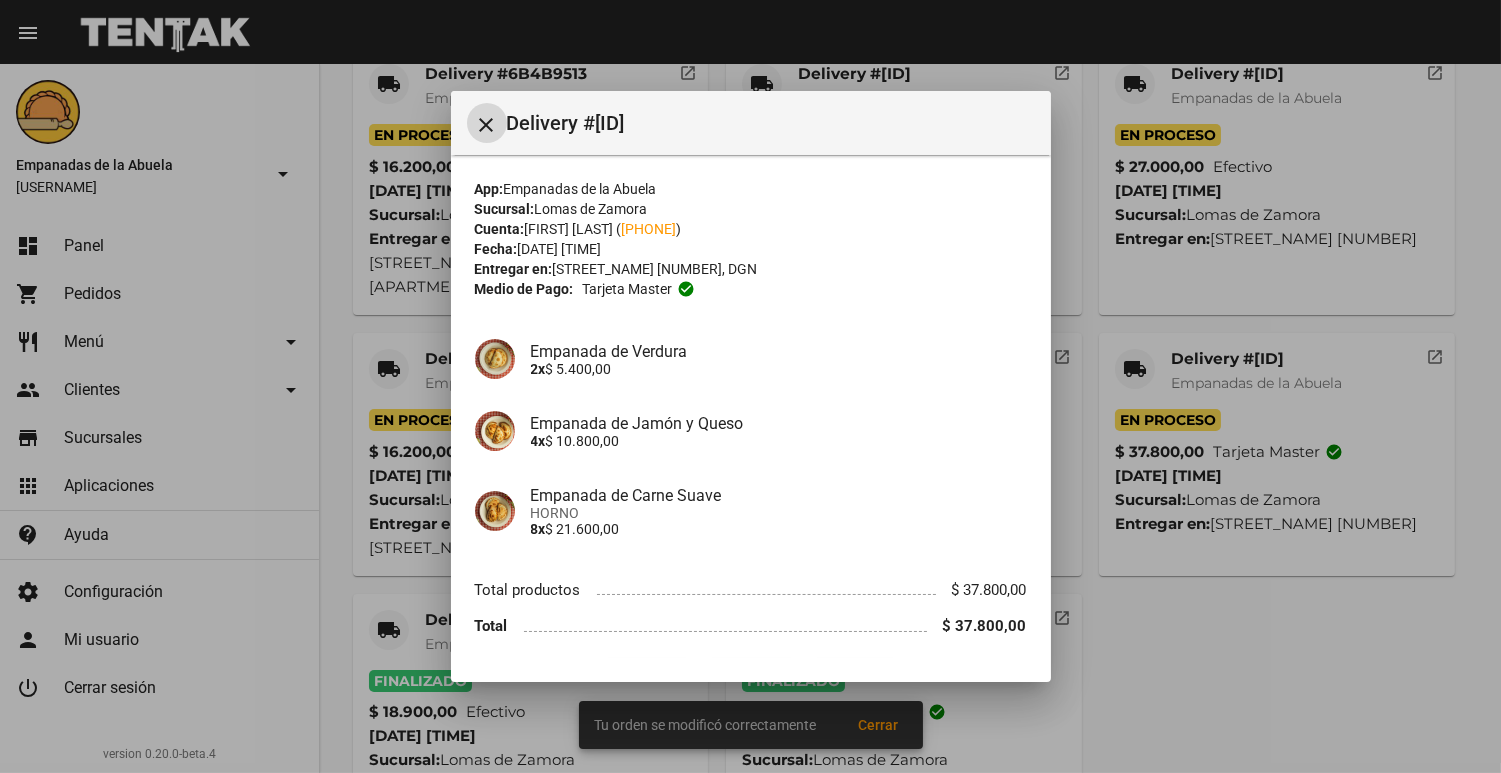 scroll, scrollTop: 55, scrollLeft: 0, axis: vertical 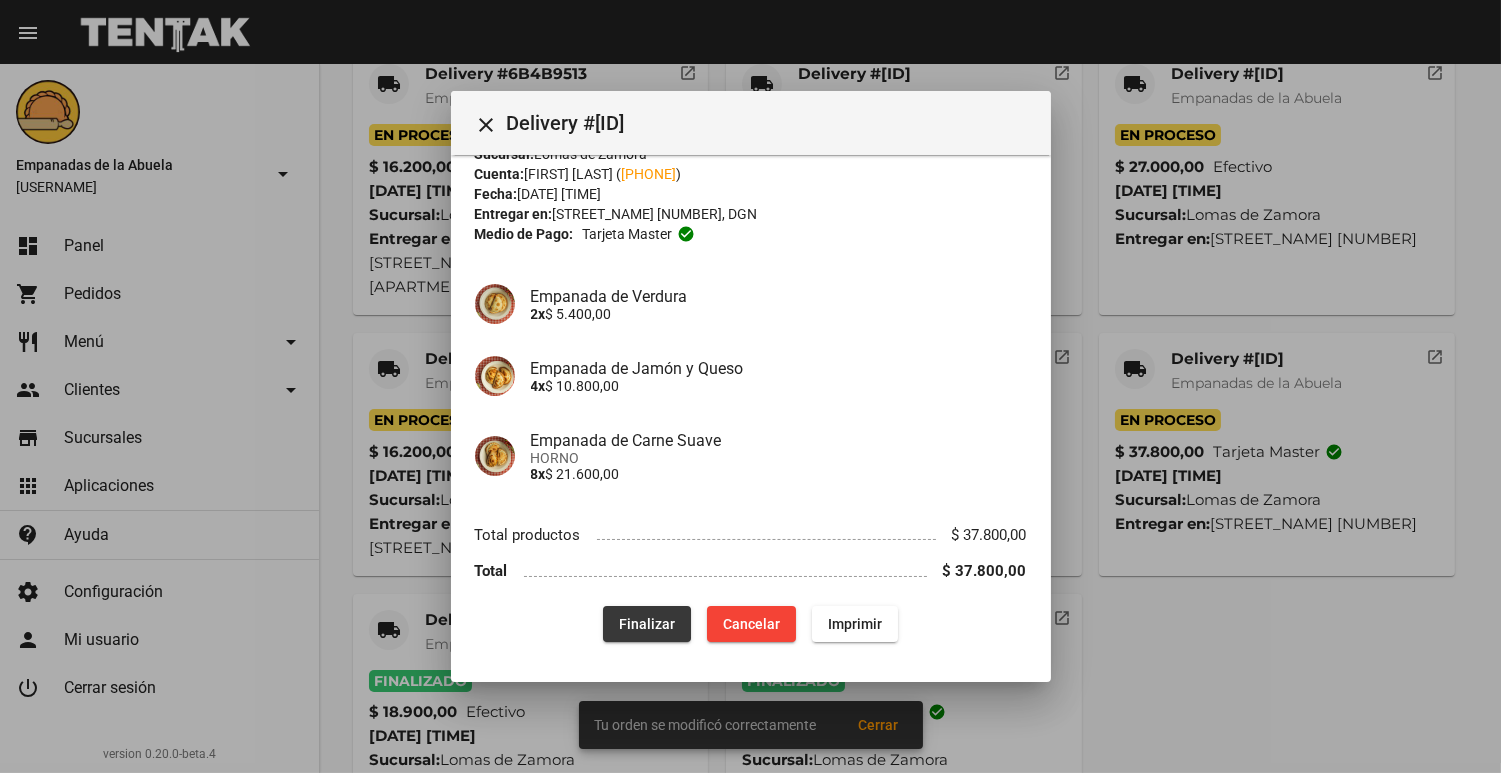 click on "Finalizar" at bounding box center [647, 624] 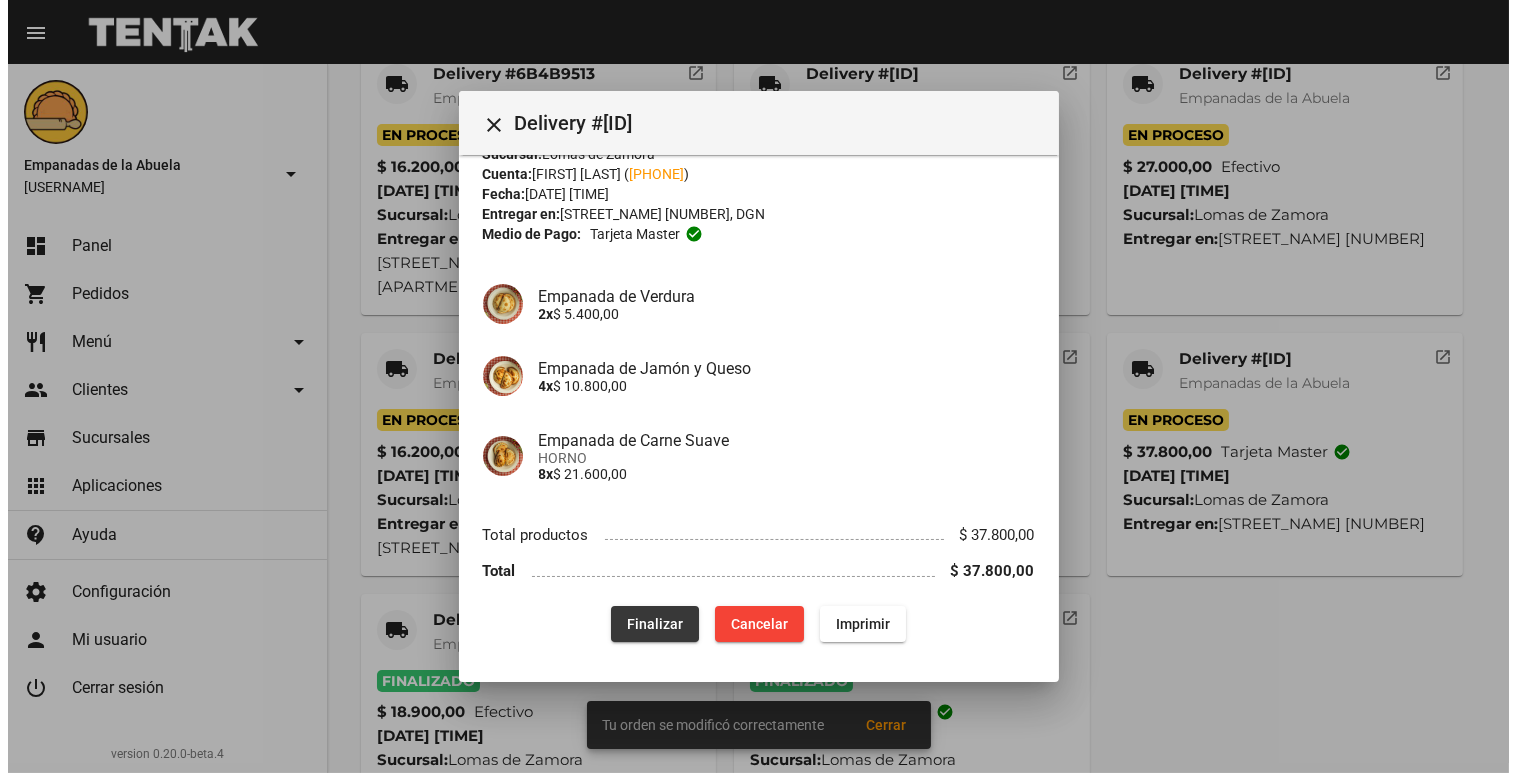 scroll, scrollTop: 0, scrollLeft: 0, axis: both 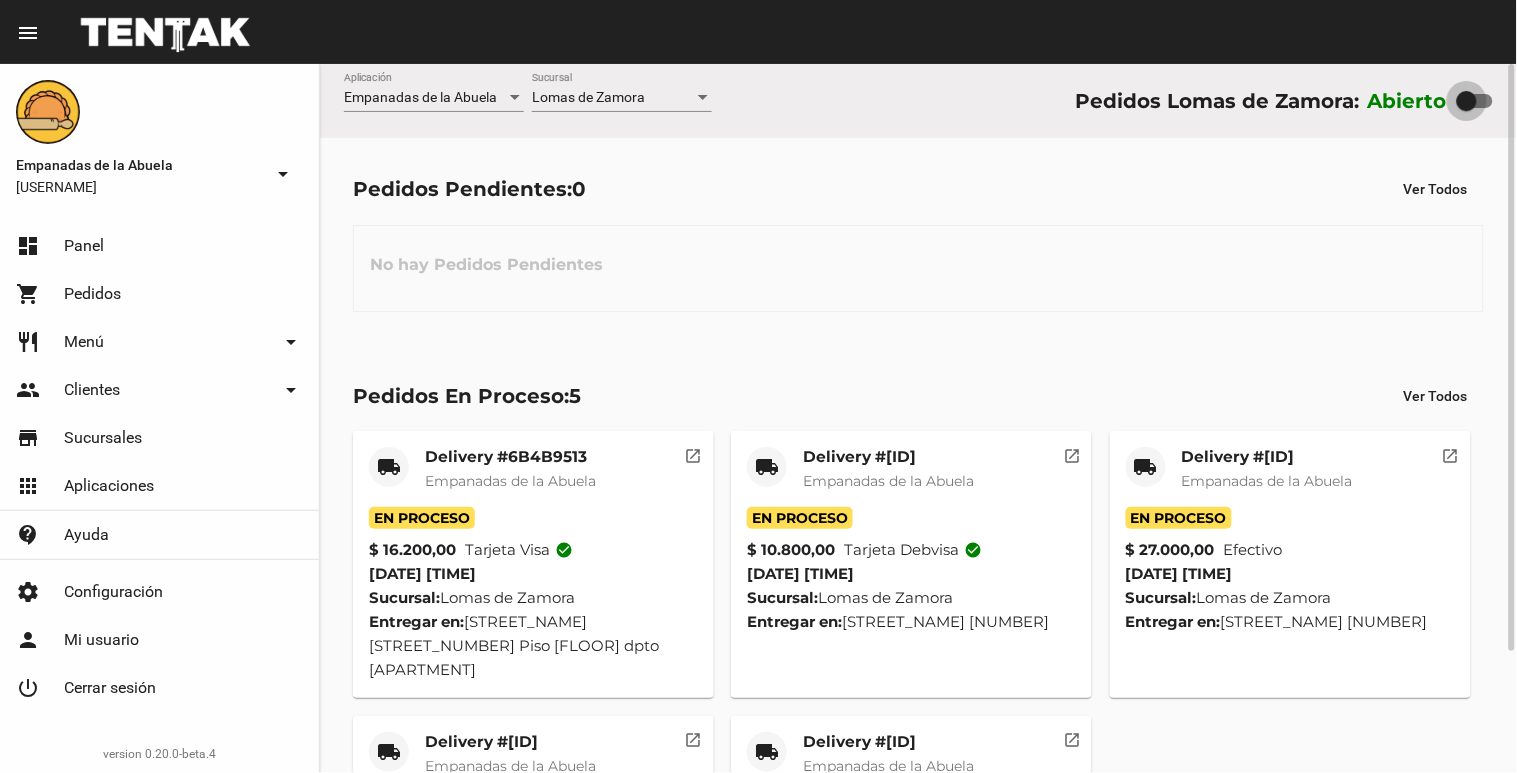 drag, startPoint x: 1486, startPoint y: 98, endPoint x: 1102, endPoint y: 63, distance: 385.59177 